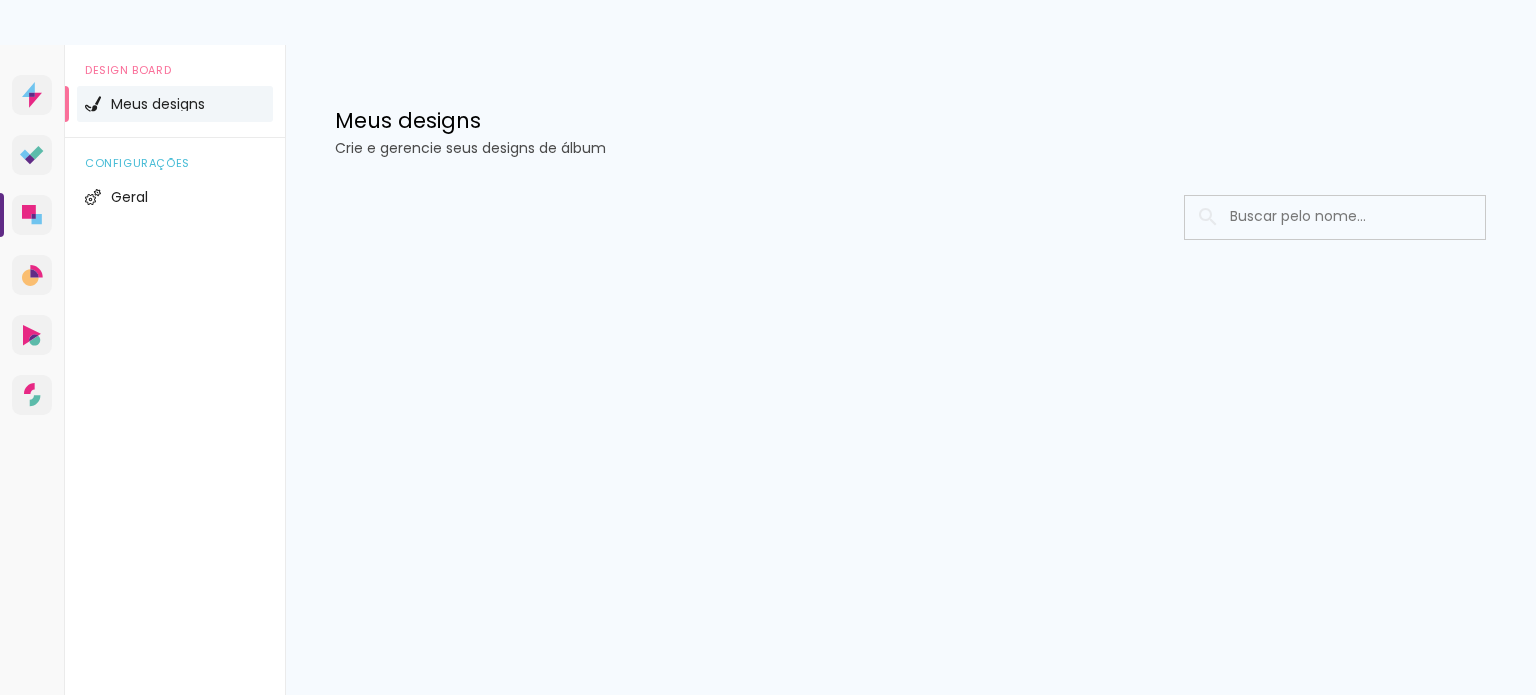 scroll, scrollTop: 0, scrollLeft: 0, axis: both 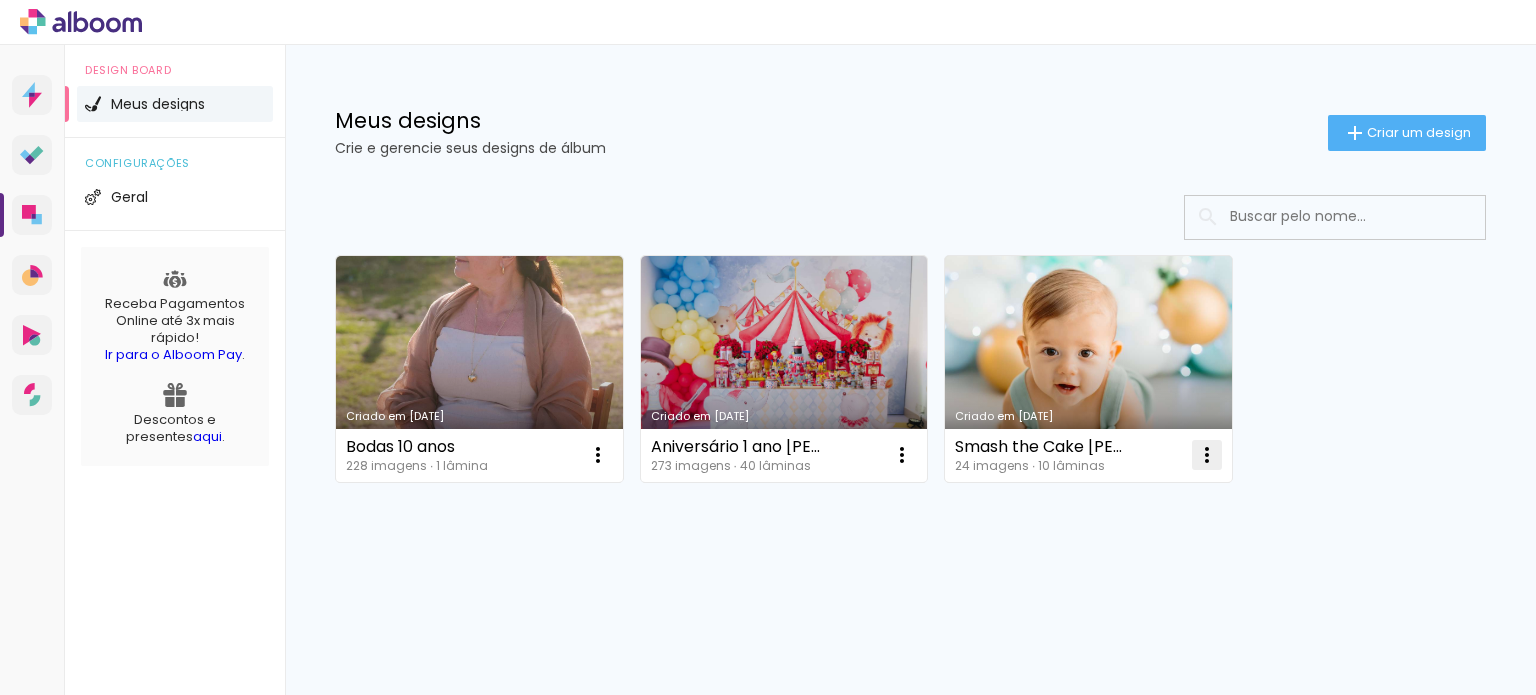 click at bounding box center [598, 455] 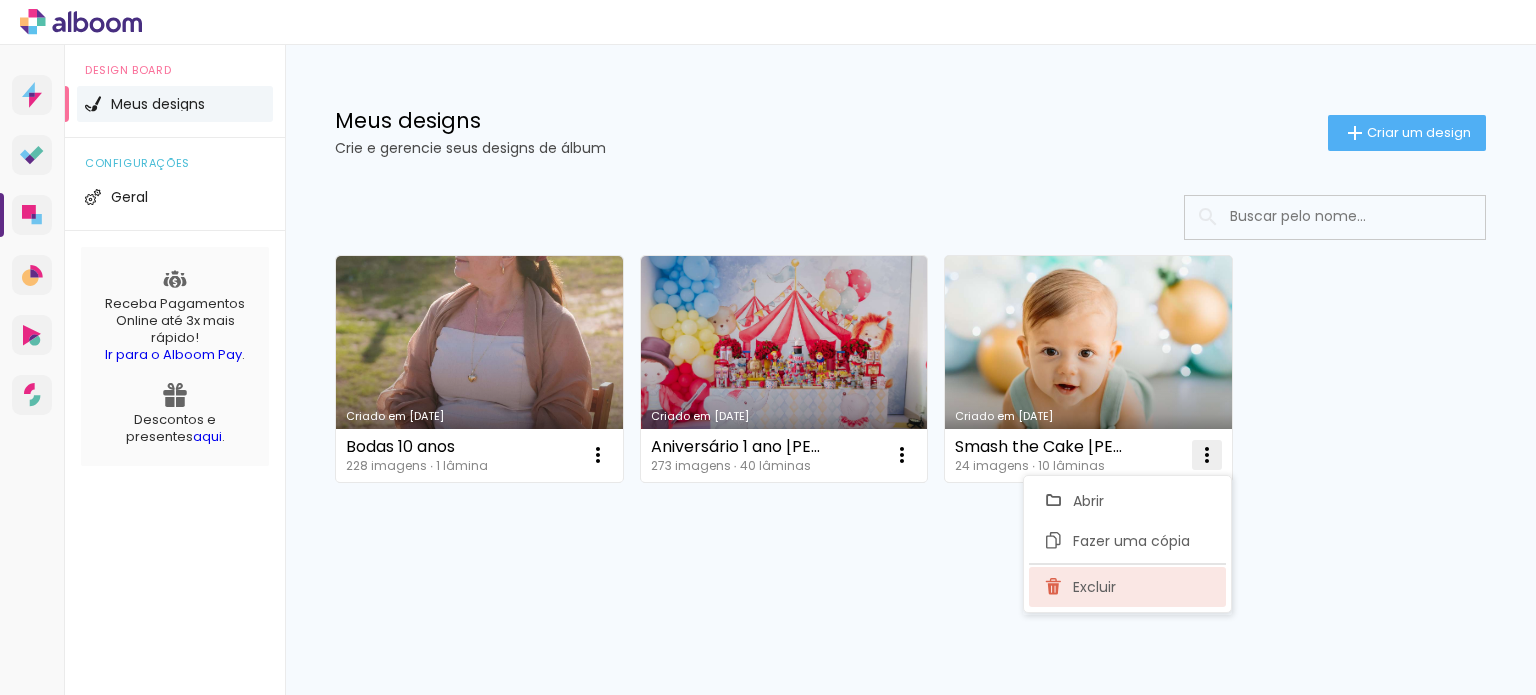 click on "Excluir" 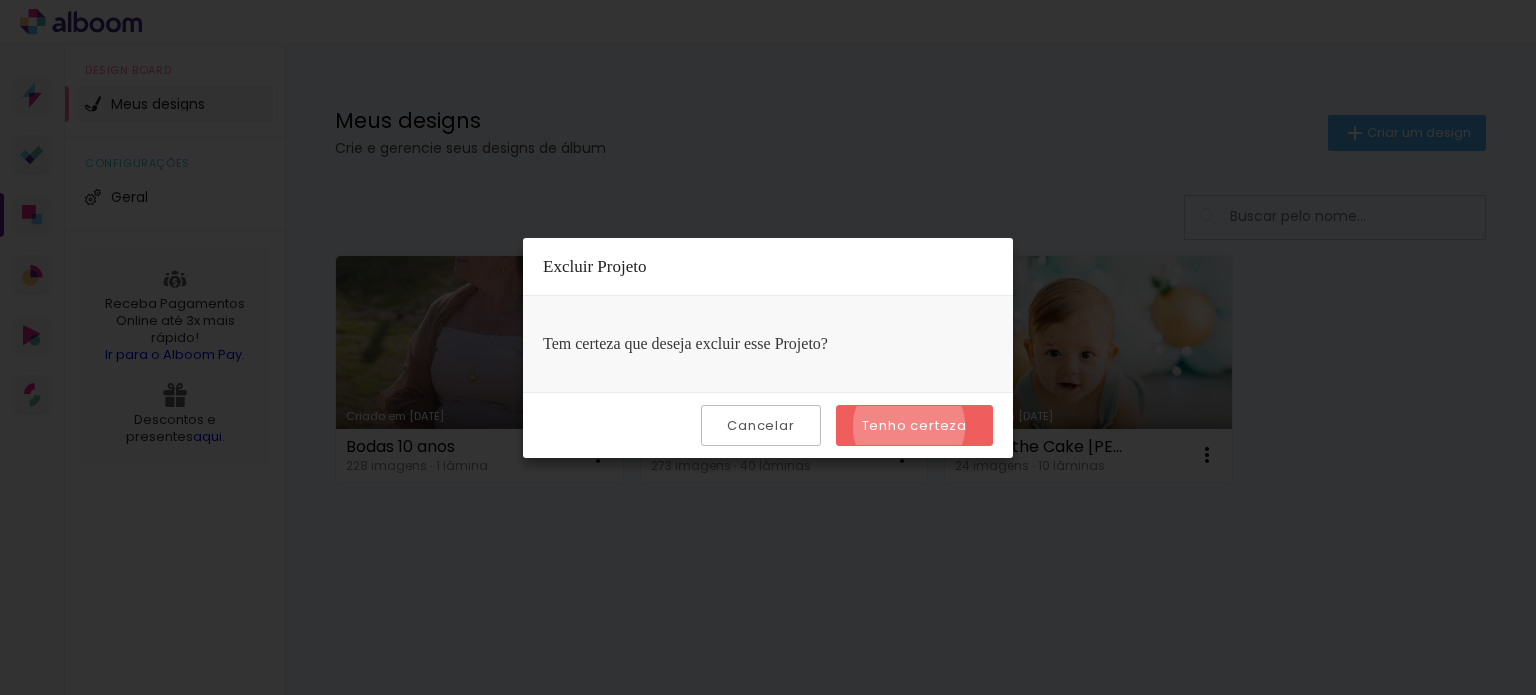 click on "Tenho certeza" at bounding box center [0, 0] 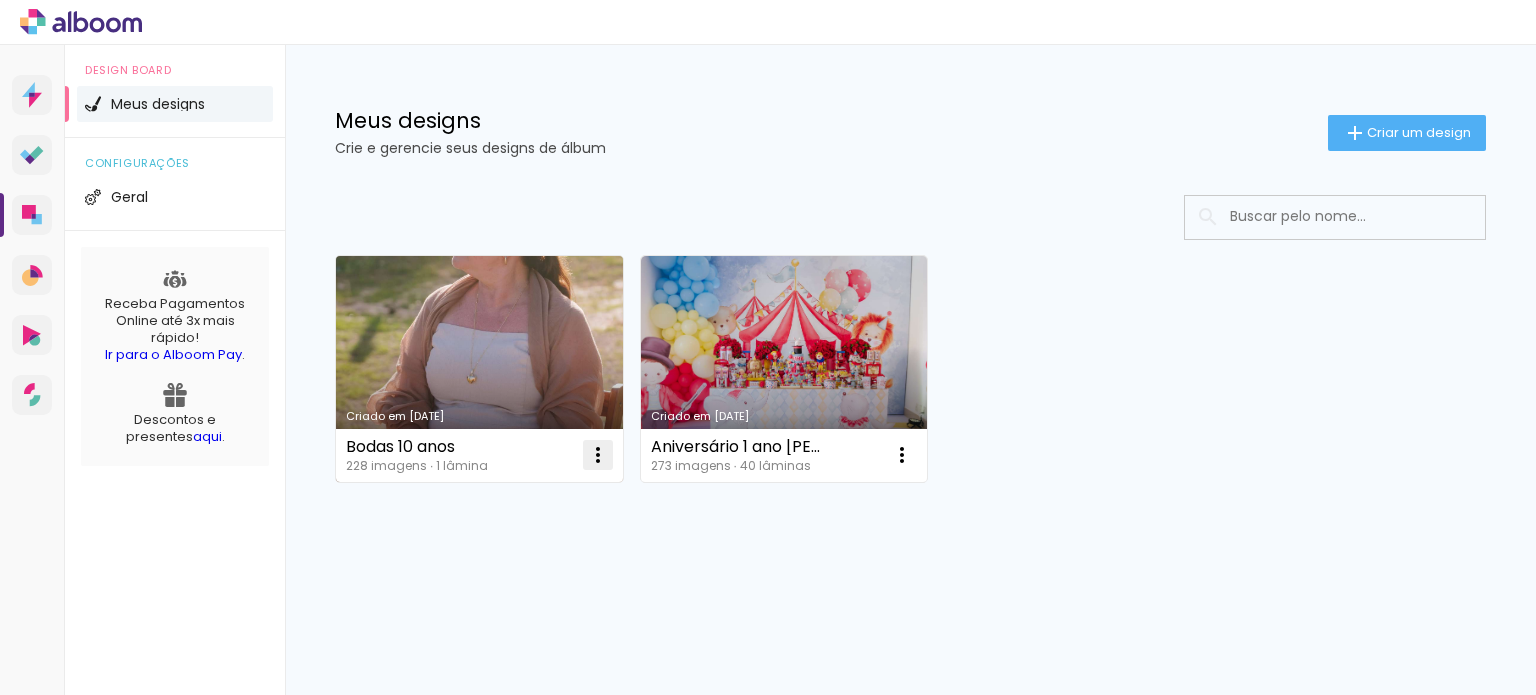 click at bounding box center (598, 455) 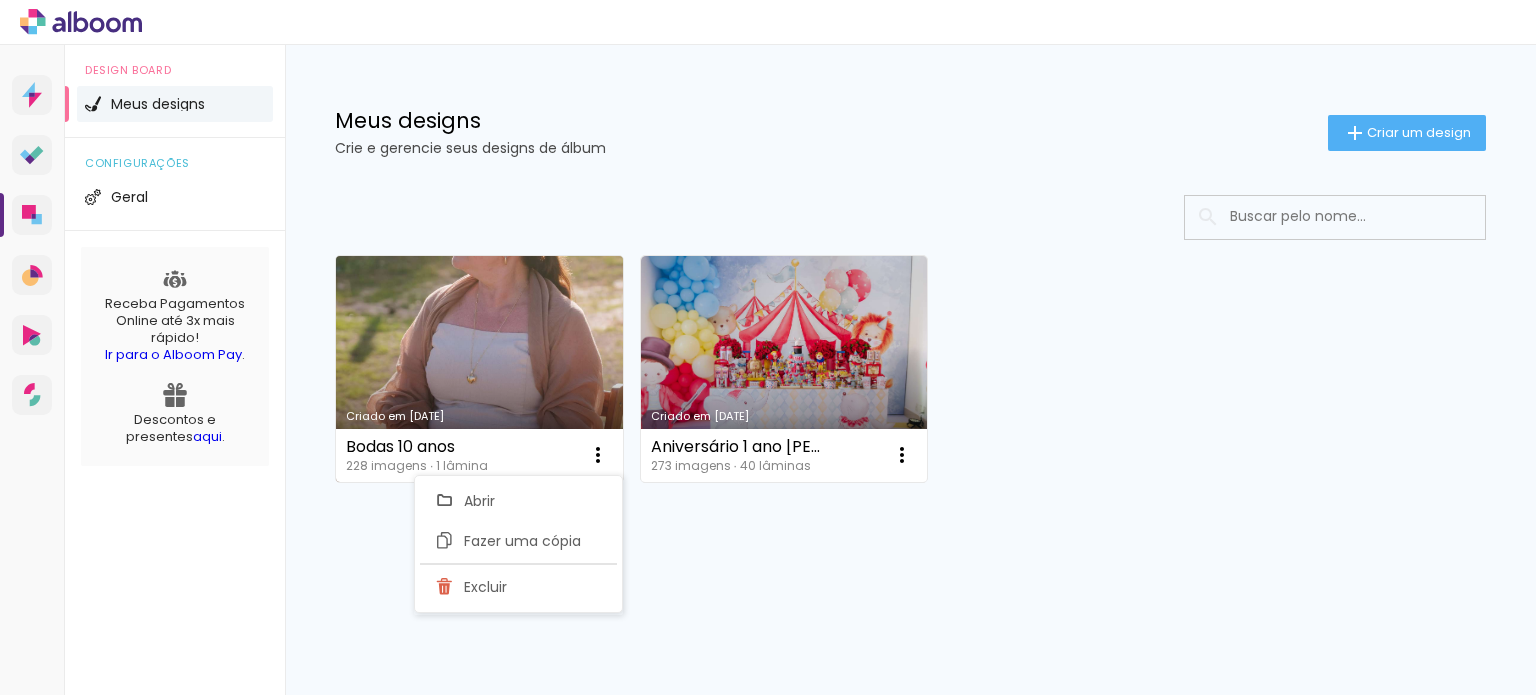click on "Criado em [DATE]" at bounding box center (479, 369) 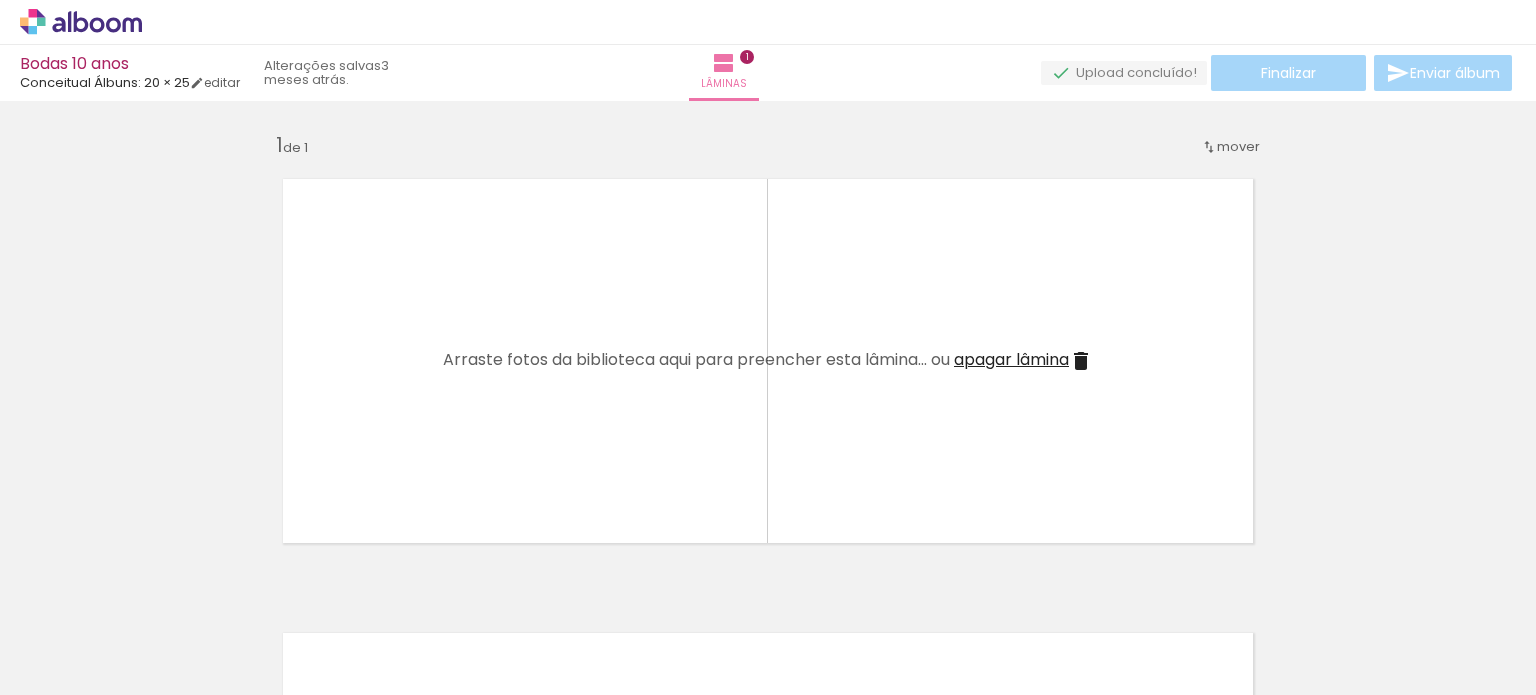 click at bounding box center (200, 627) 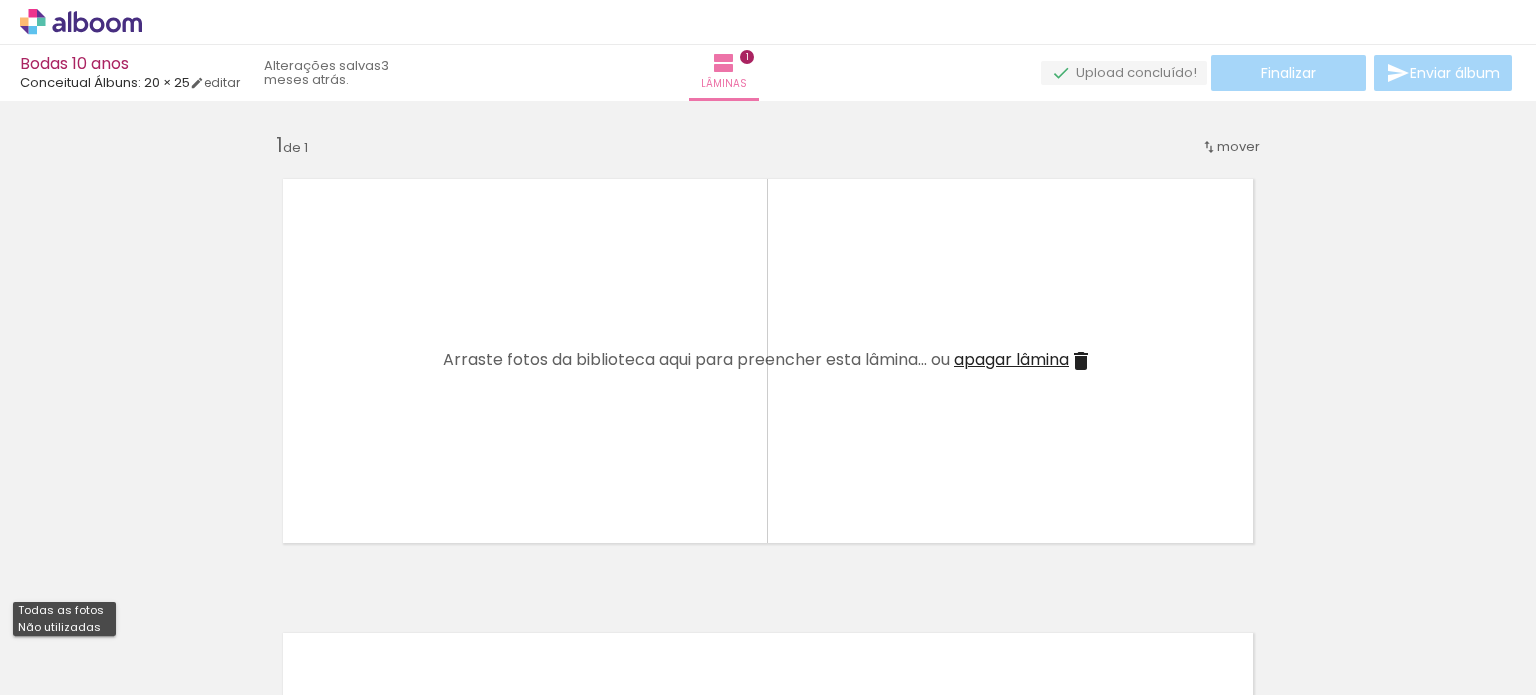 click at bounding box center (200, 627) 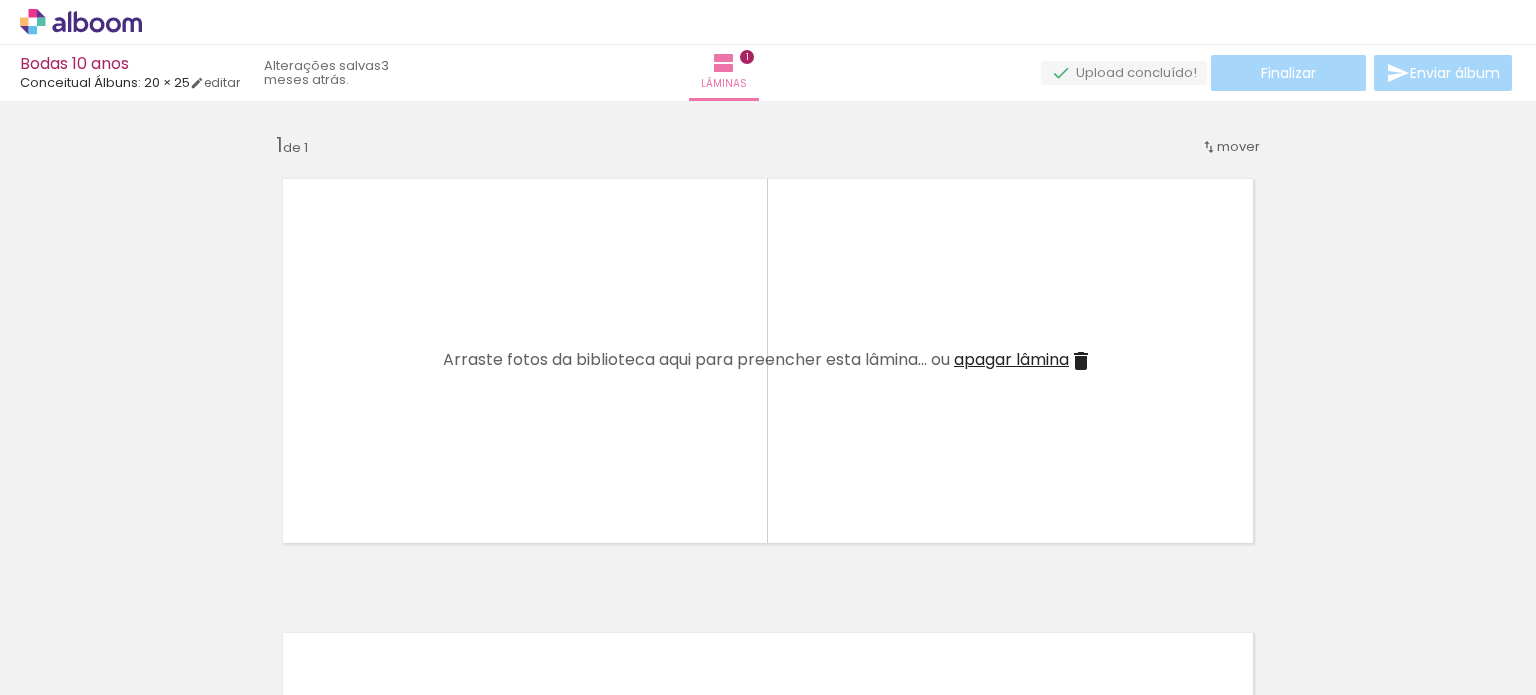 scroll, scrollTop: 0, scrollLeft: 24169, axis: horizontal 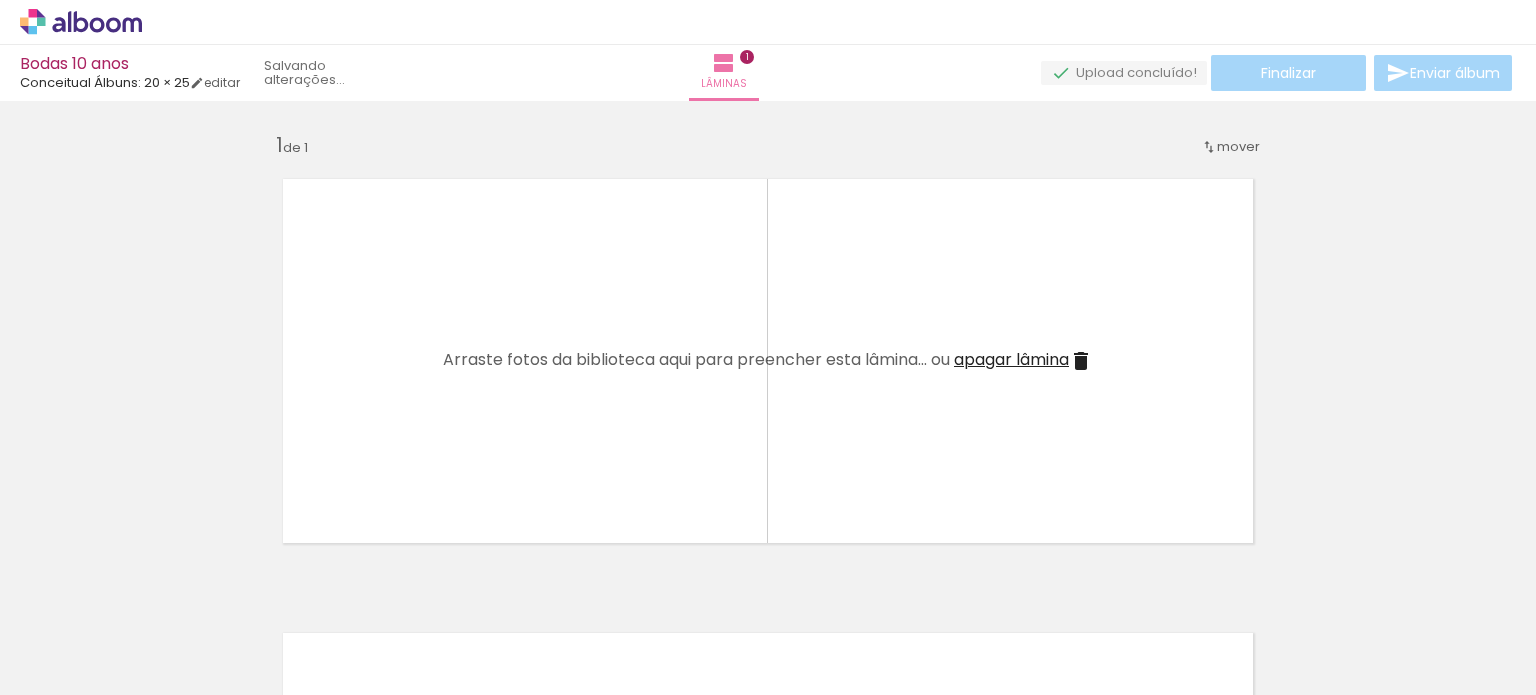 click at bounding box center [-605, 587] 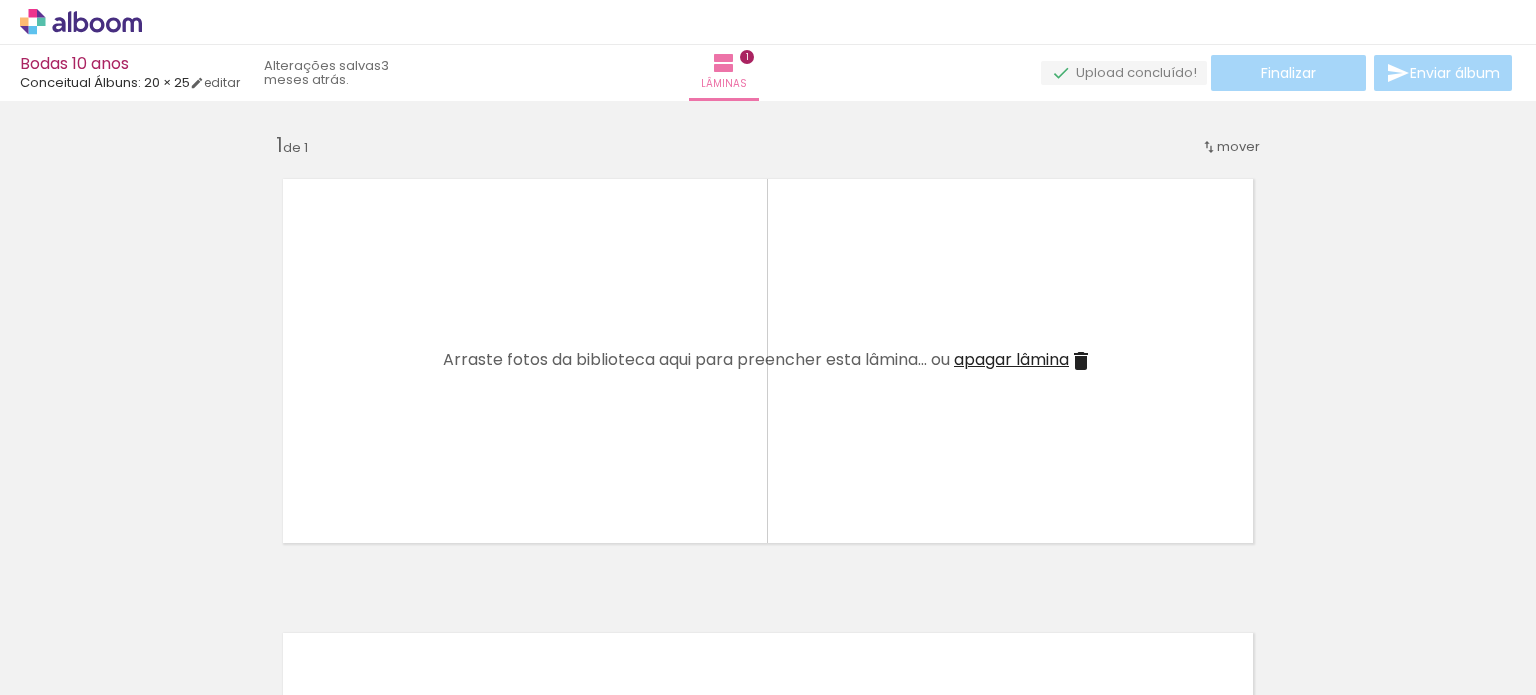 click at bounding box center (-269, 587) 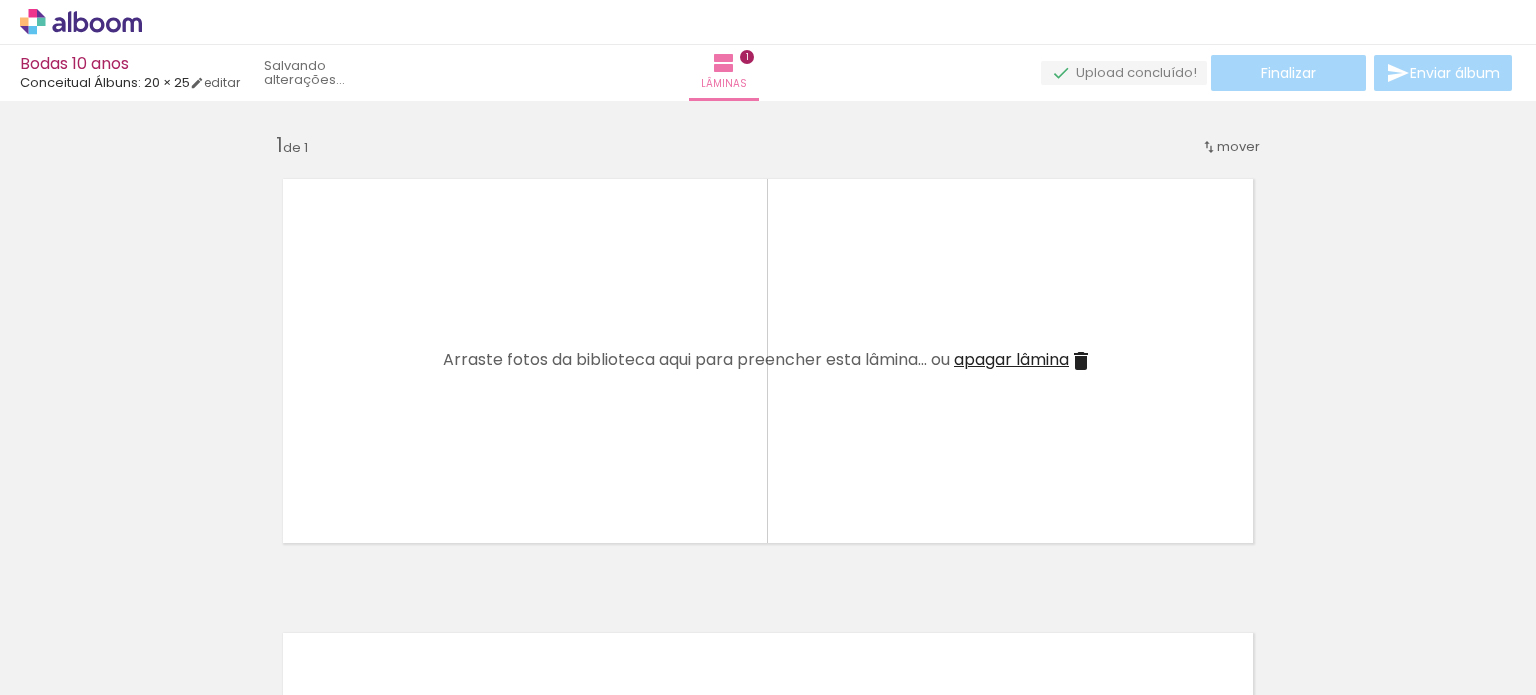 click at bounding box center [-45, 587] 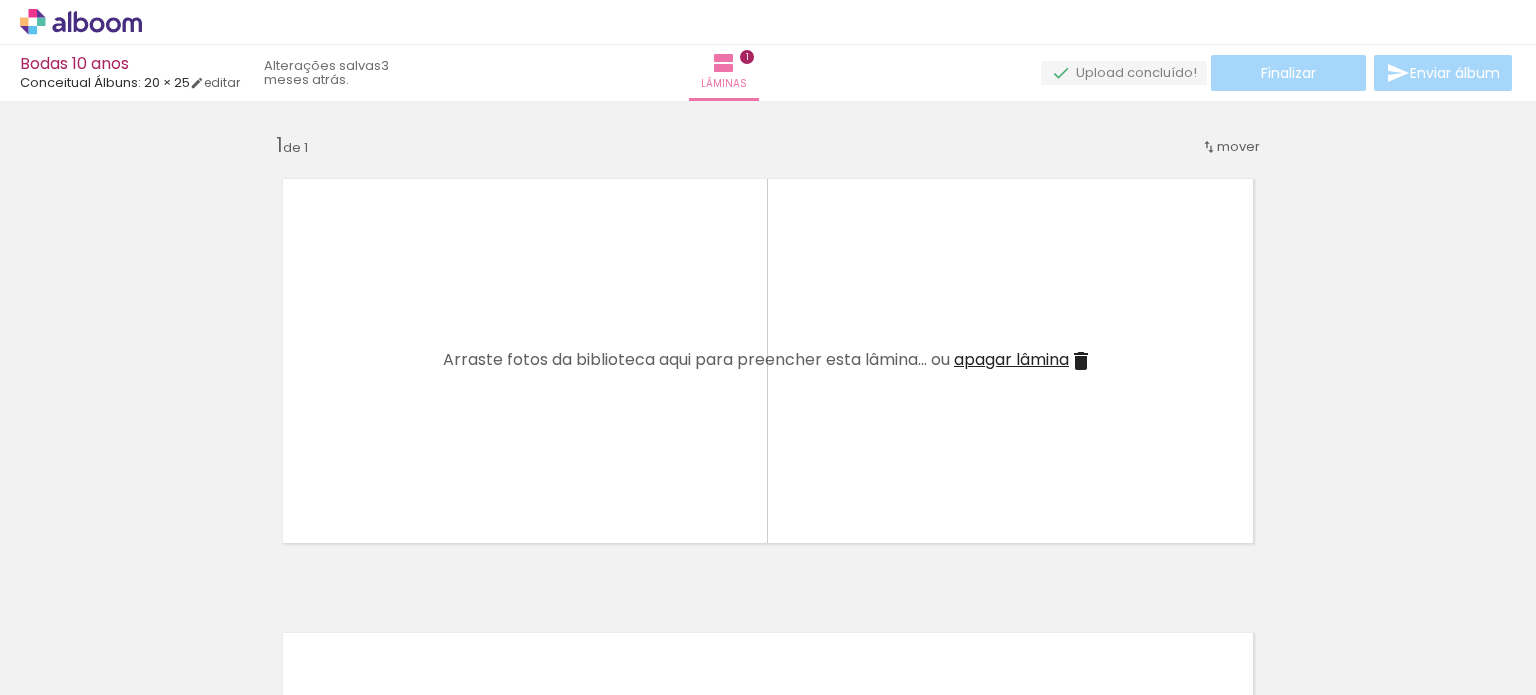 click at bounding box center (1411, 587) 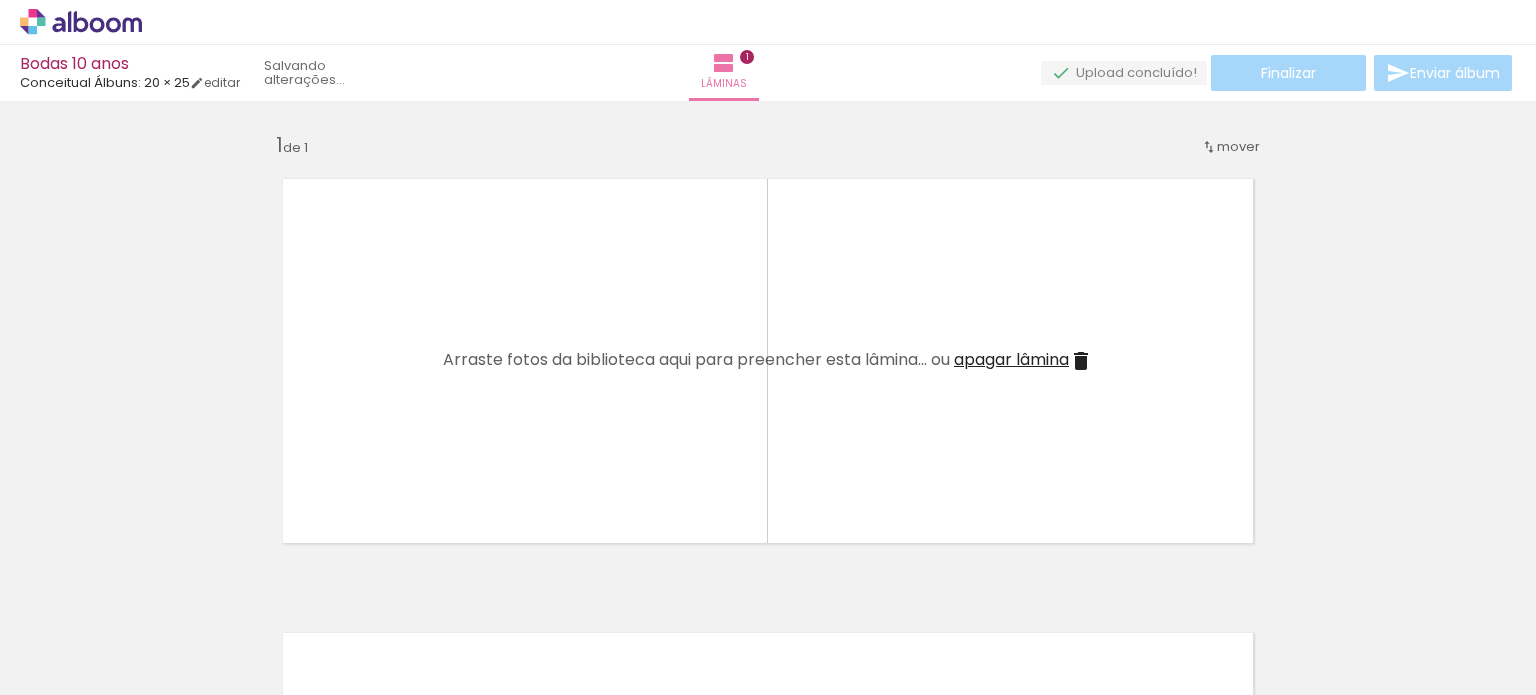 click at bounding box center (-20765, 587) 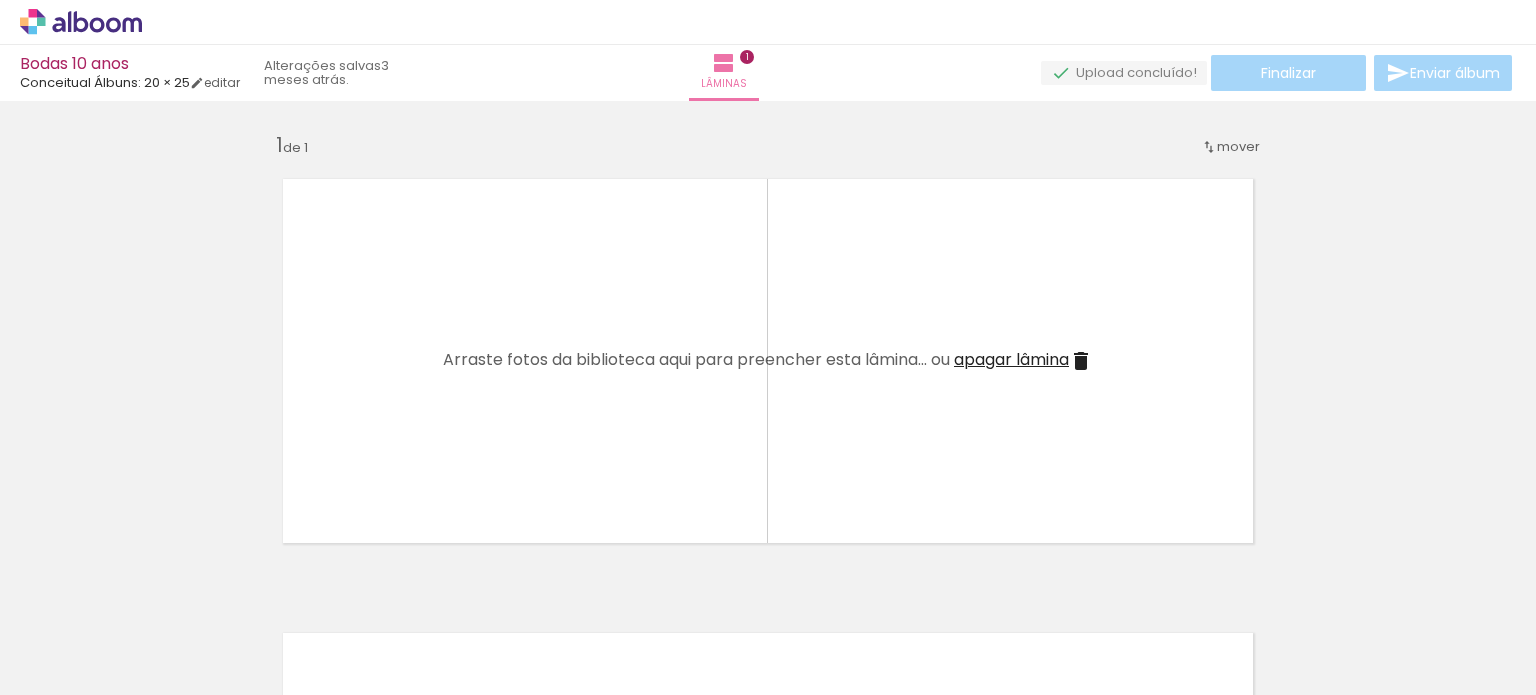 click at bounding box center (-19085, 587) 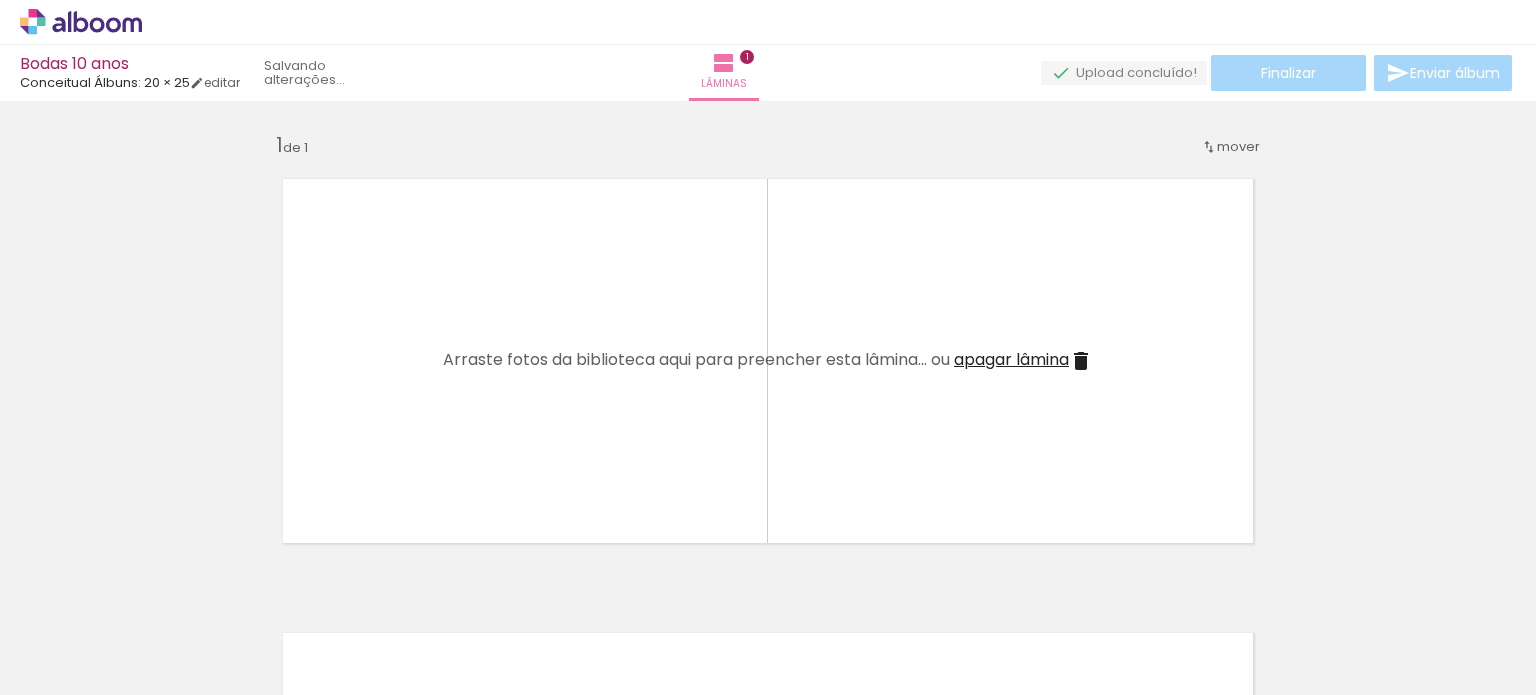 click at bounding box center (-18861, 587) 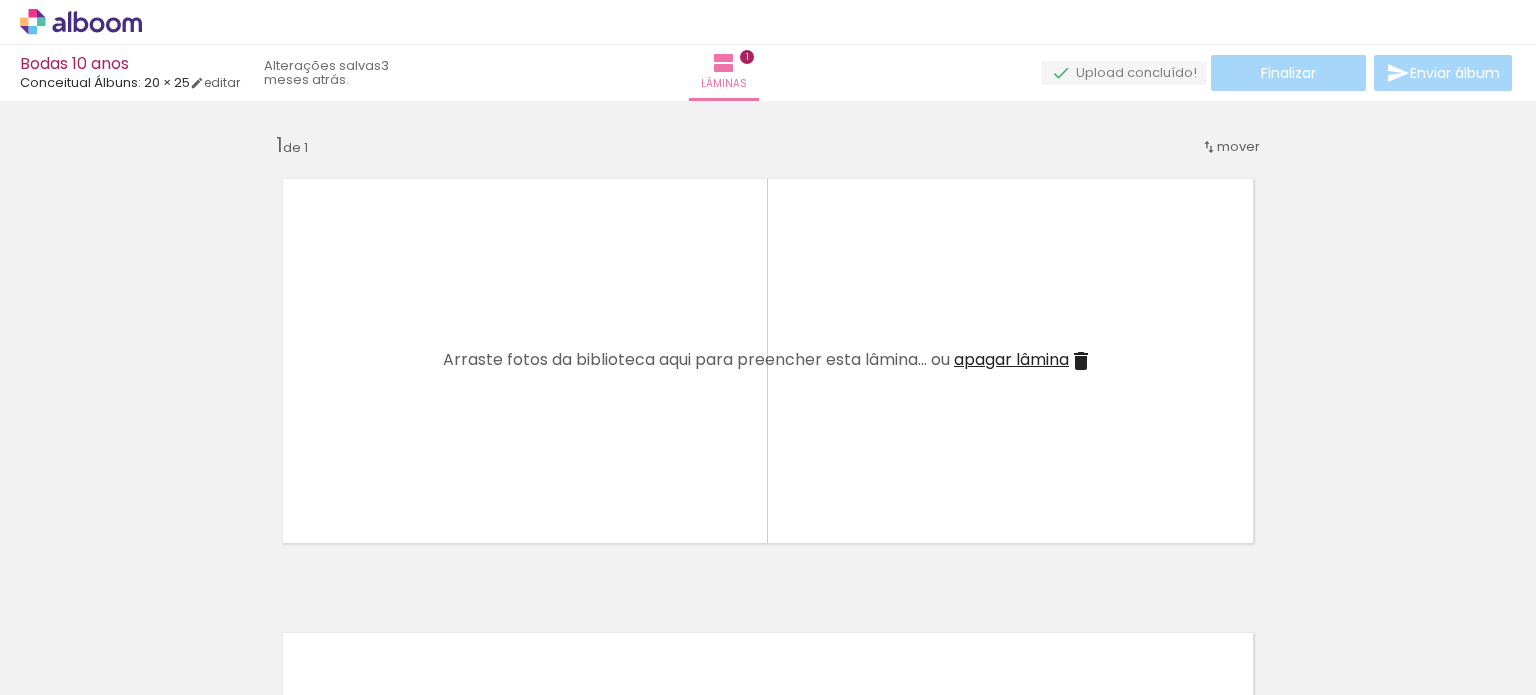 click at bounding box center [-18525, 587] 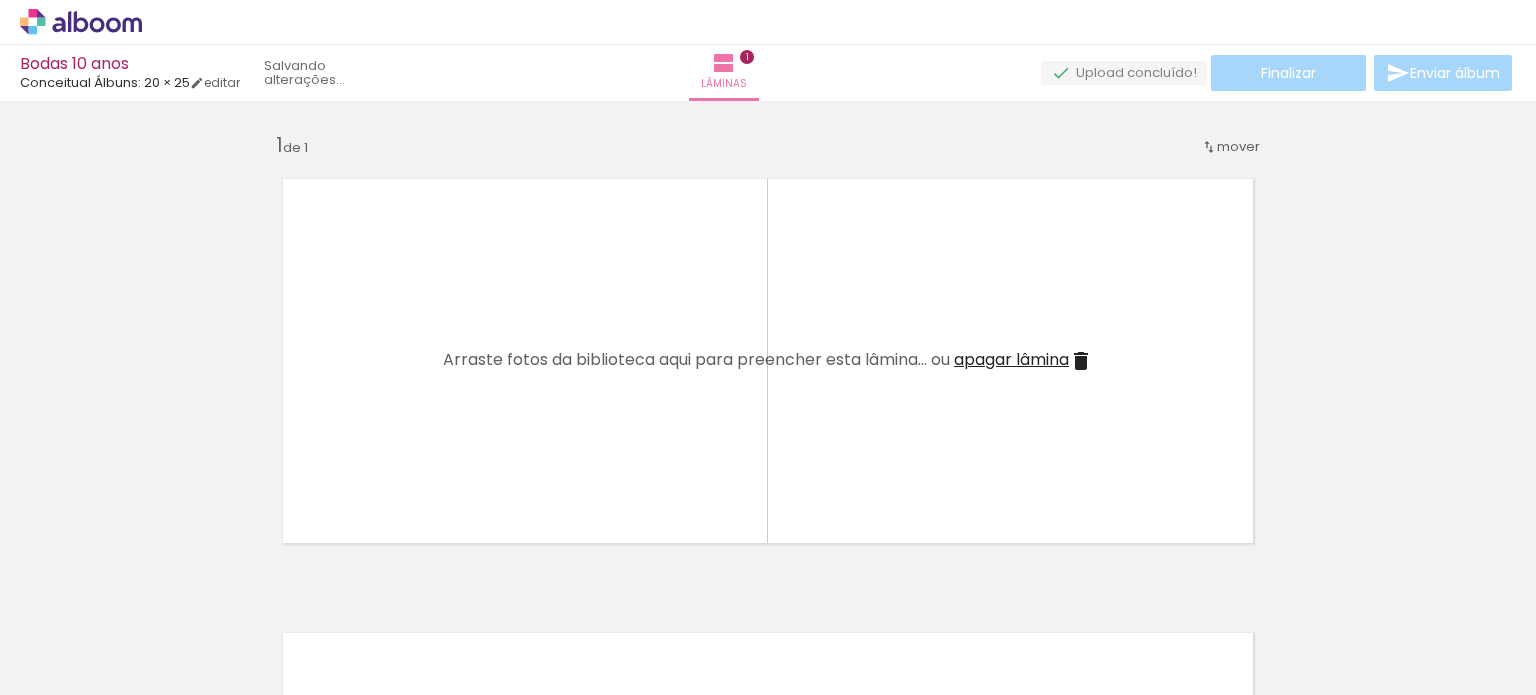 click at bounding box center [-18189, 587] 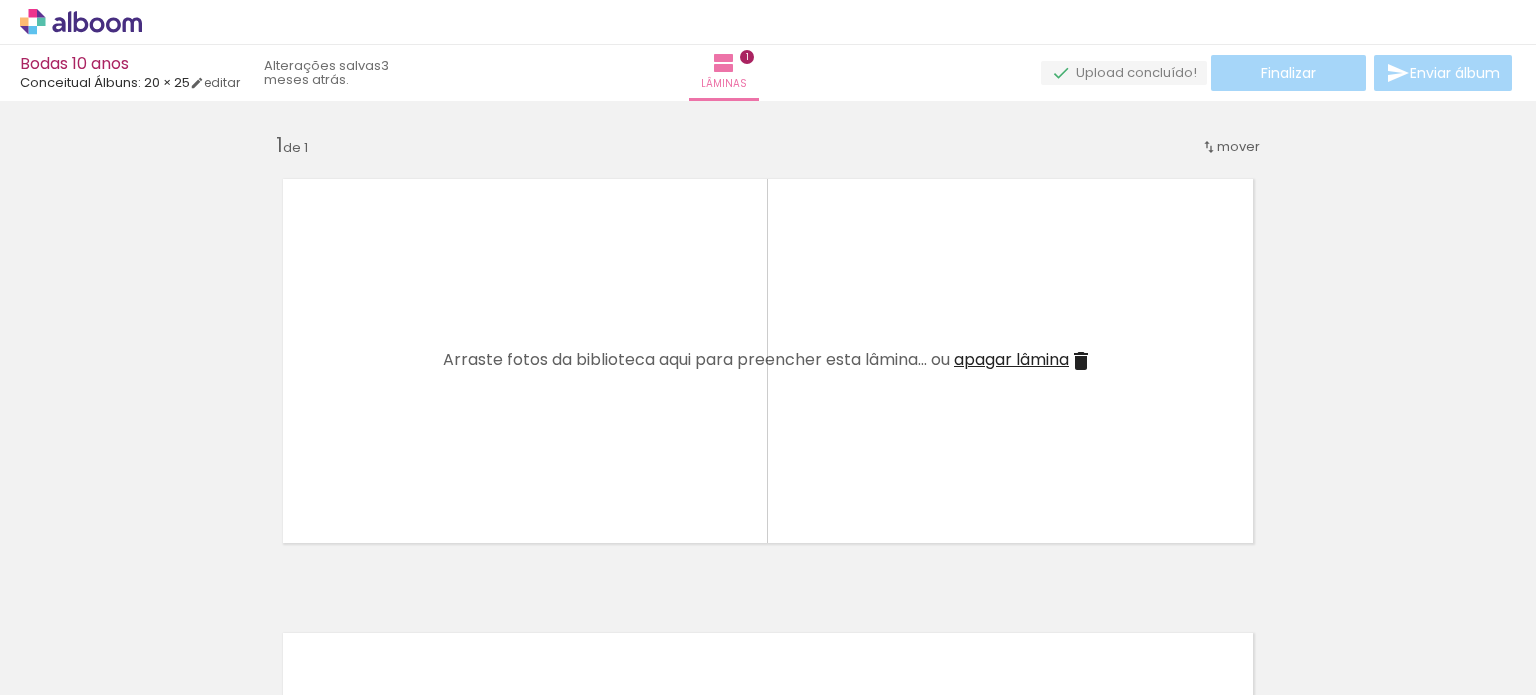 click at bounding box center [-17965, 587] 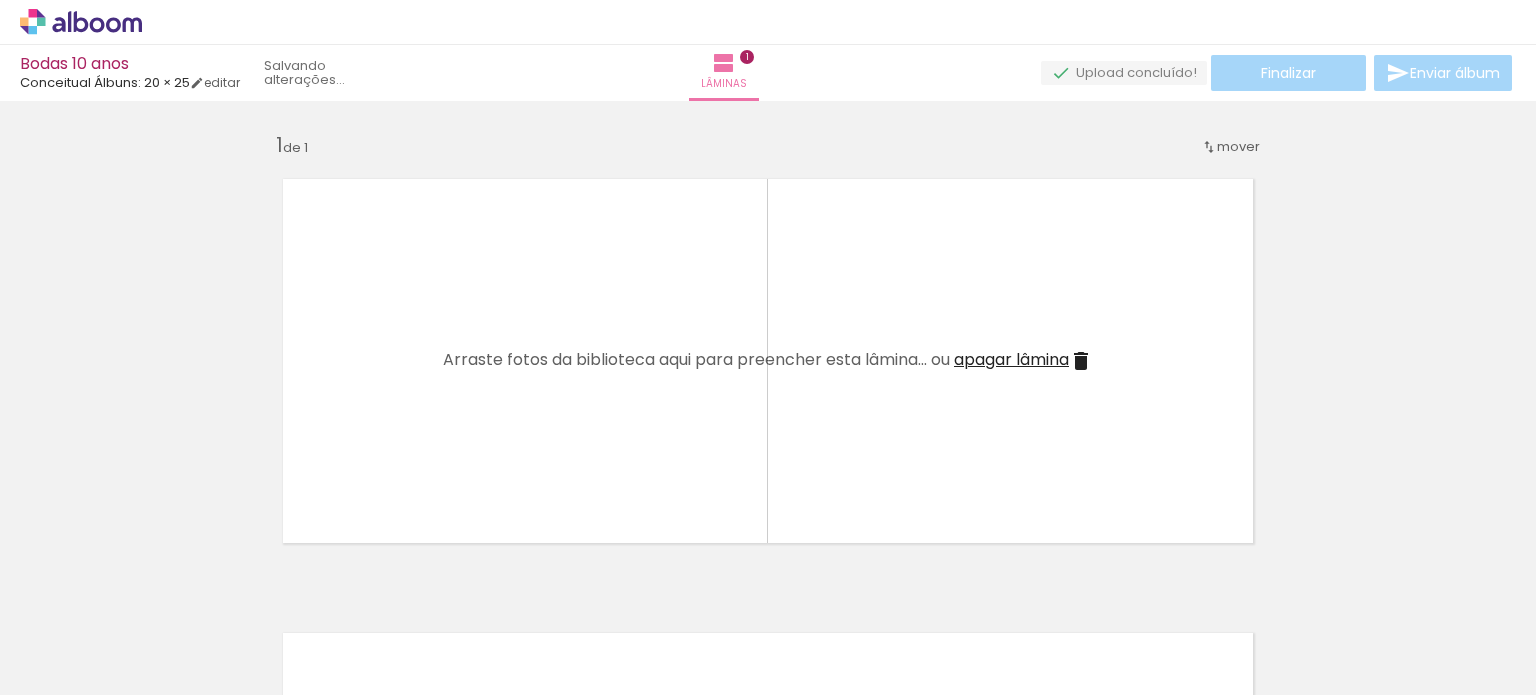 click at bounding box center (-17629, 587) 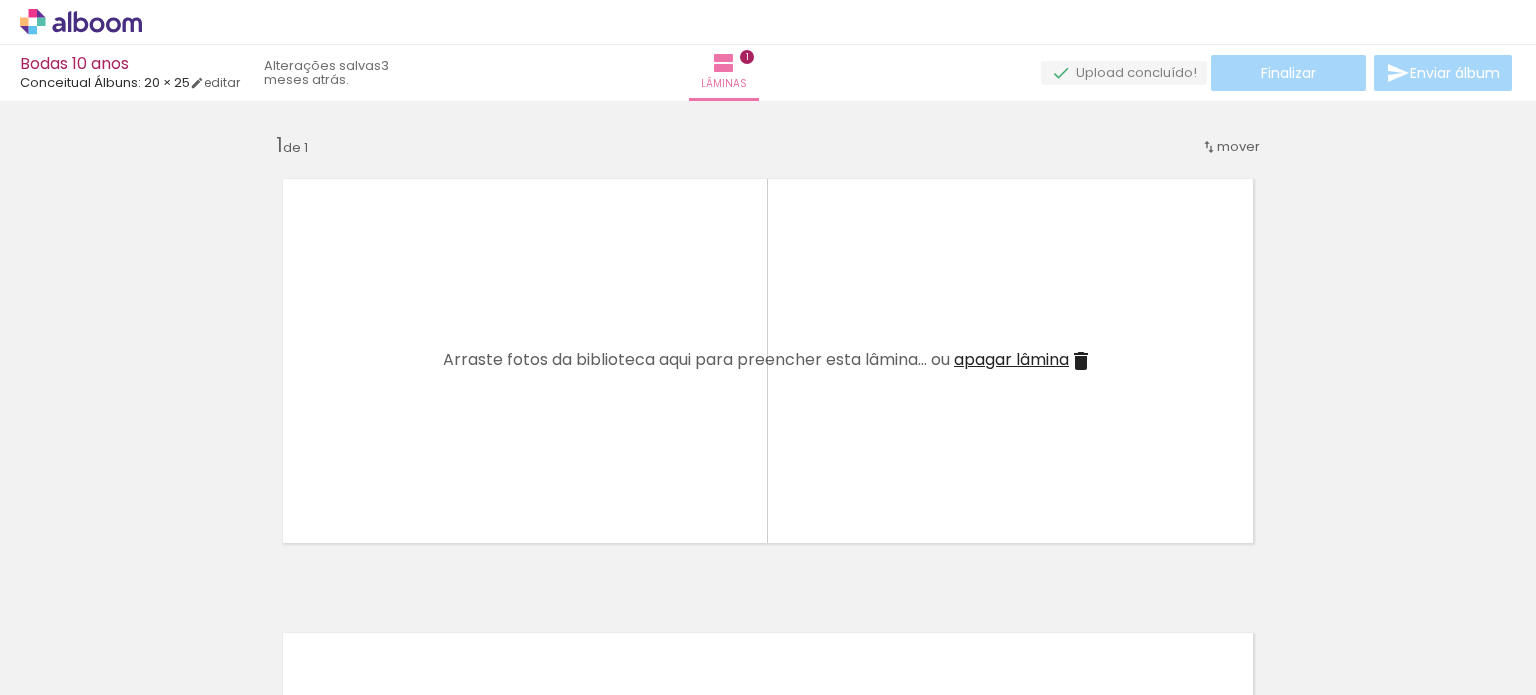click at bounding box center (-17069, 587) 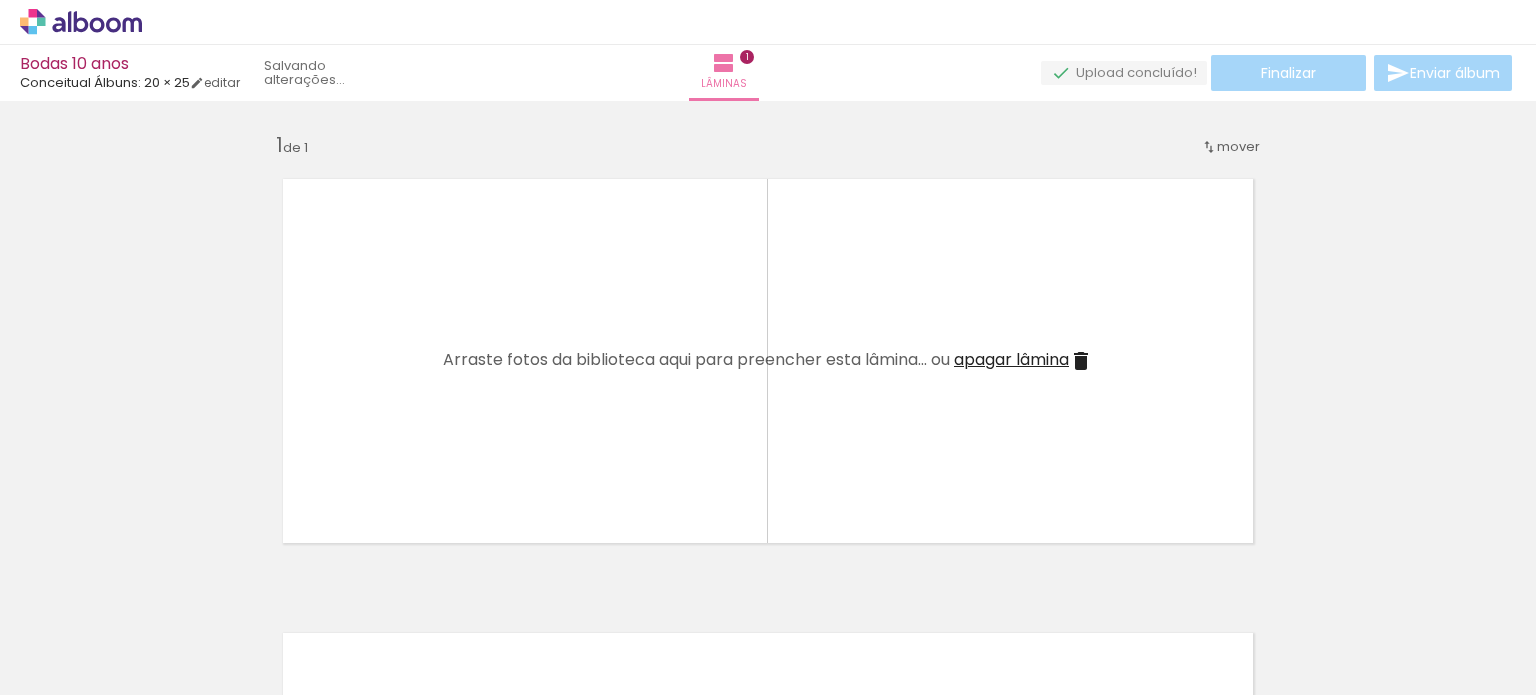 click at bounding box center [-16621, 587] 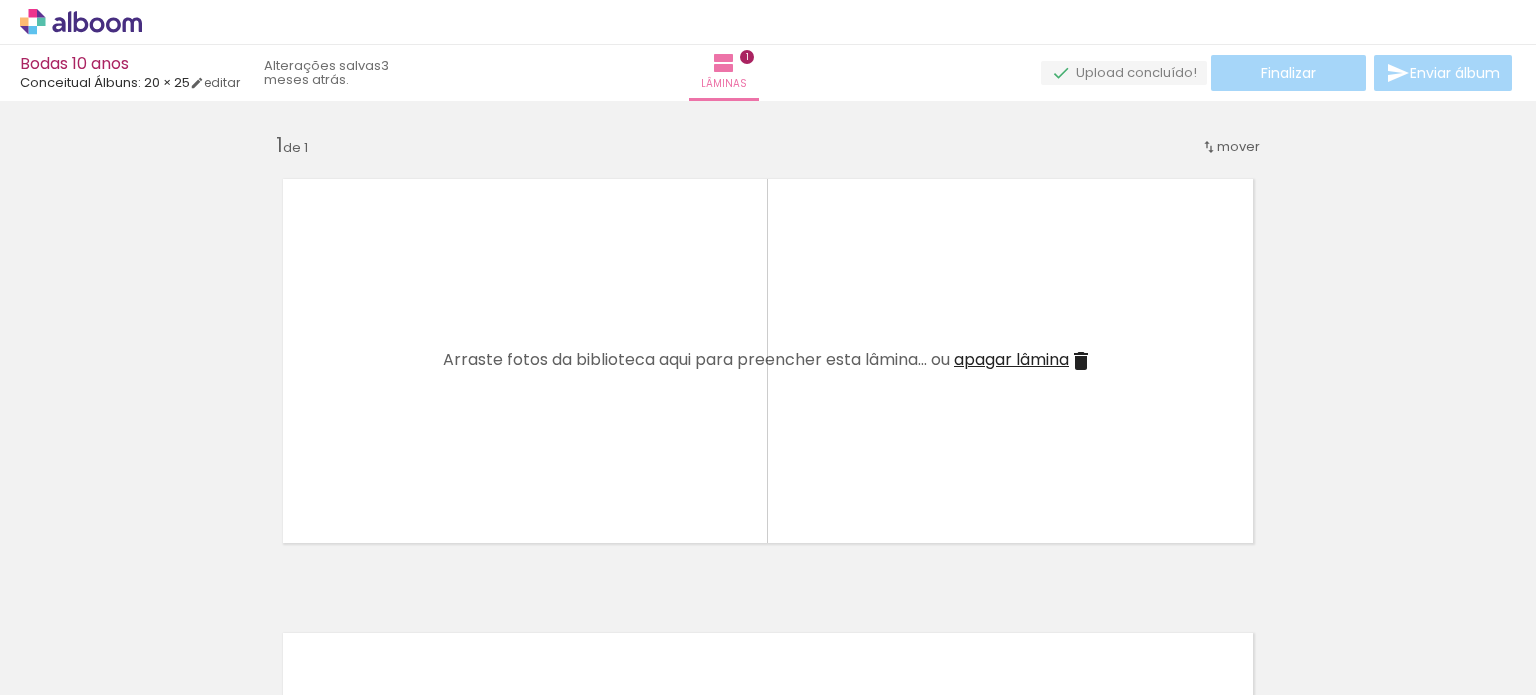 click at bounding box center (-16173, 587) 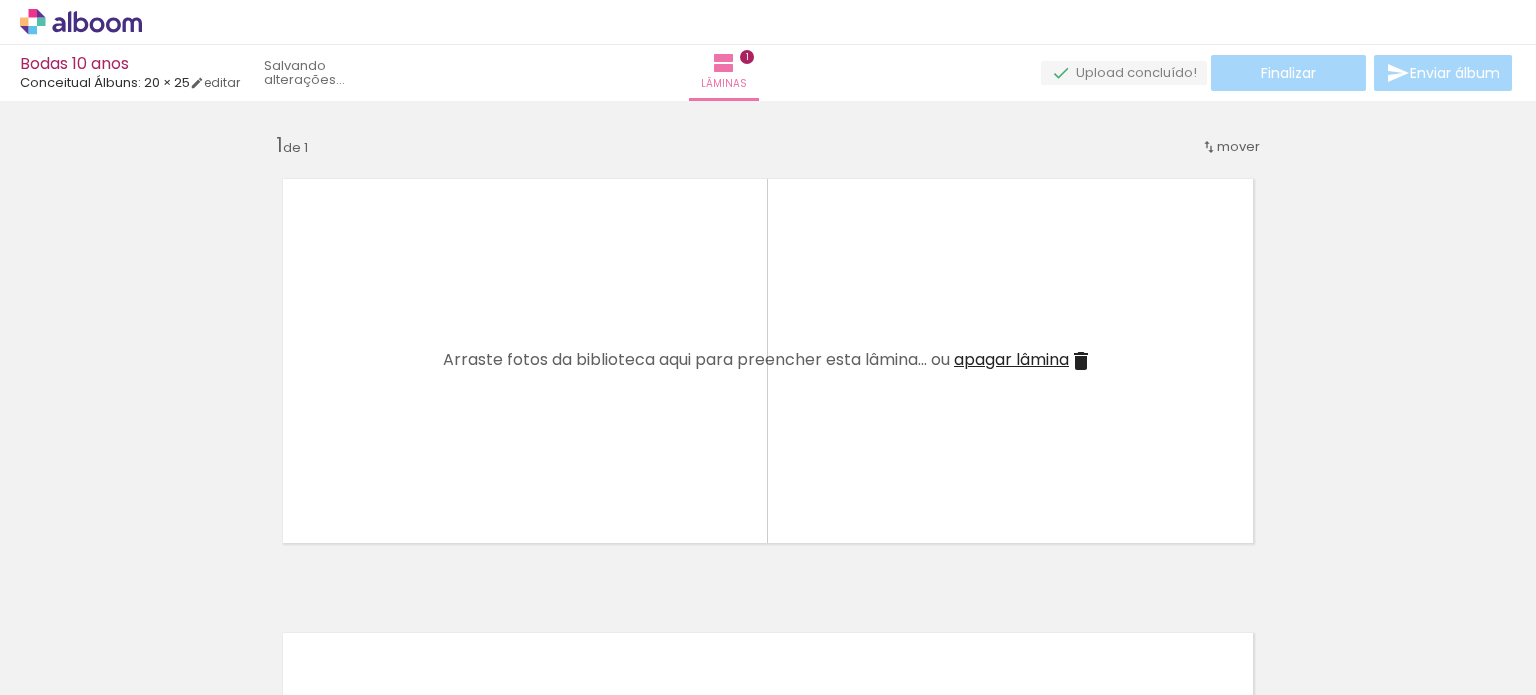 click at bounding box center (-15949, 587) 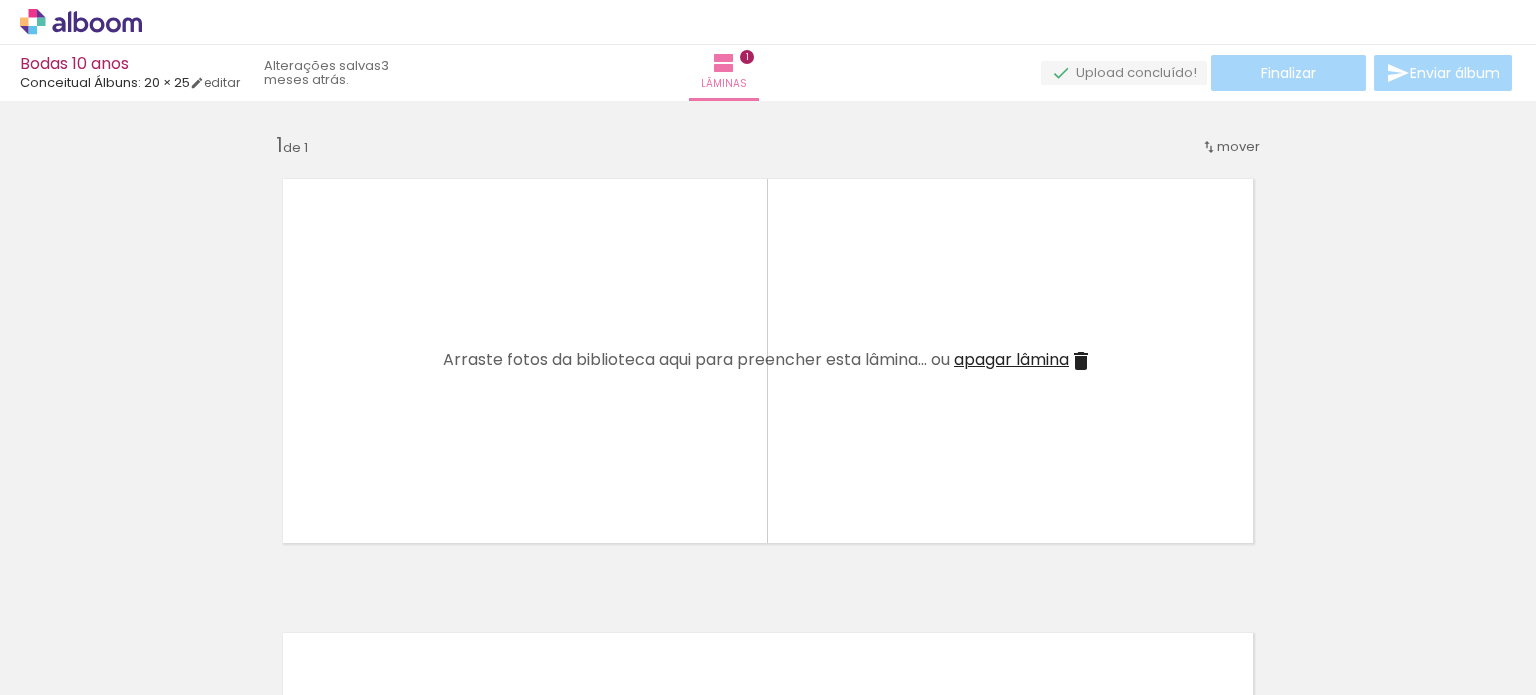 click at bounding box center (-14941, 587) 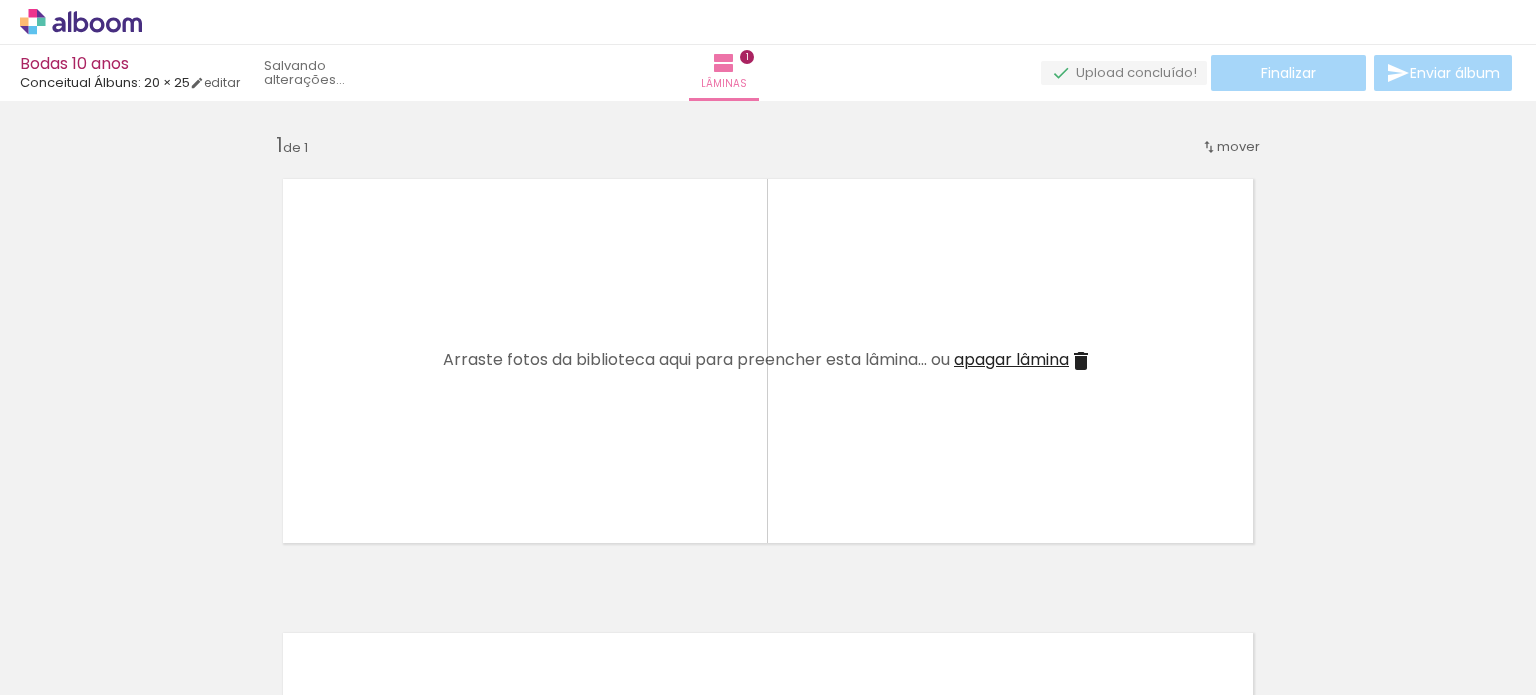 click at bounding box center [-14717, 587] 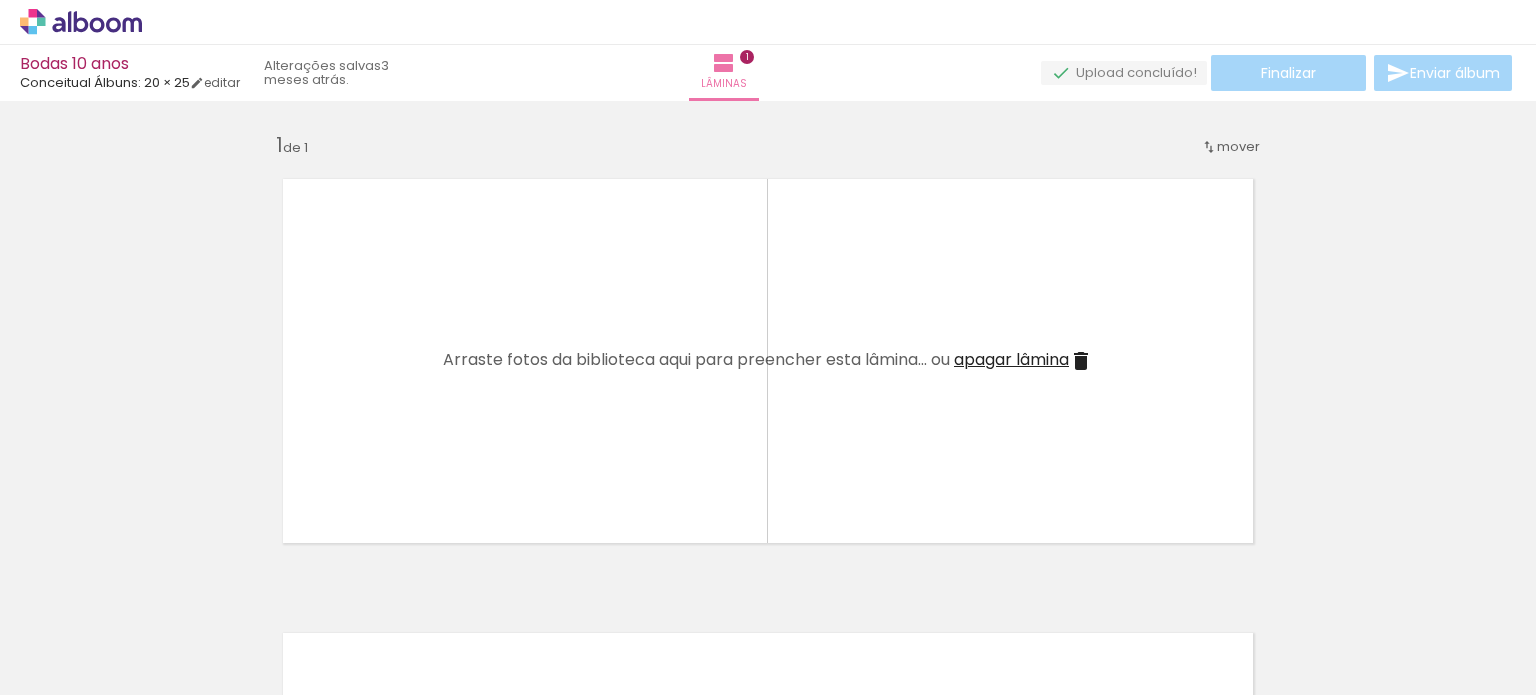 click at bounding box center (-14269, 587) 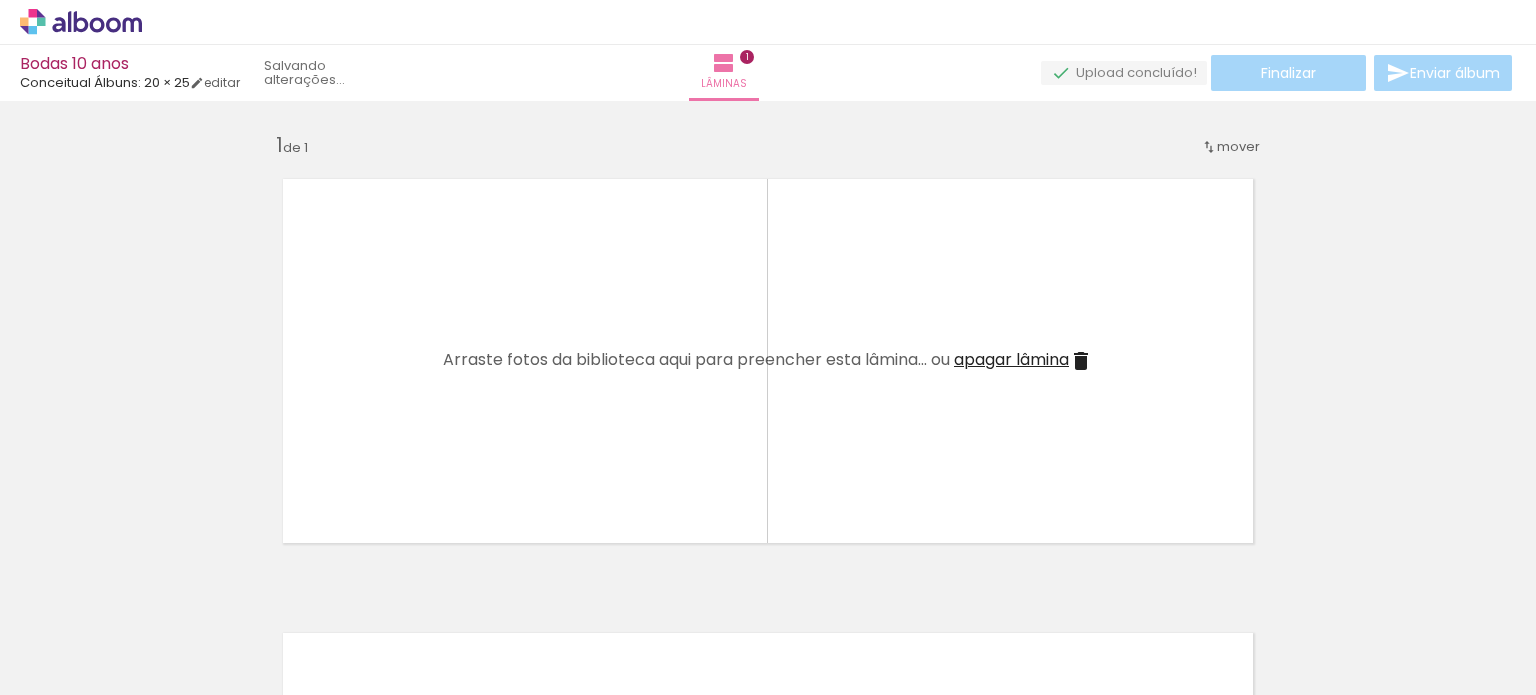 click at bounding box center [-13933, 587] 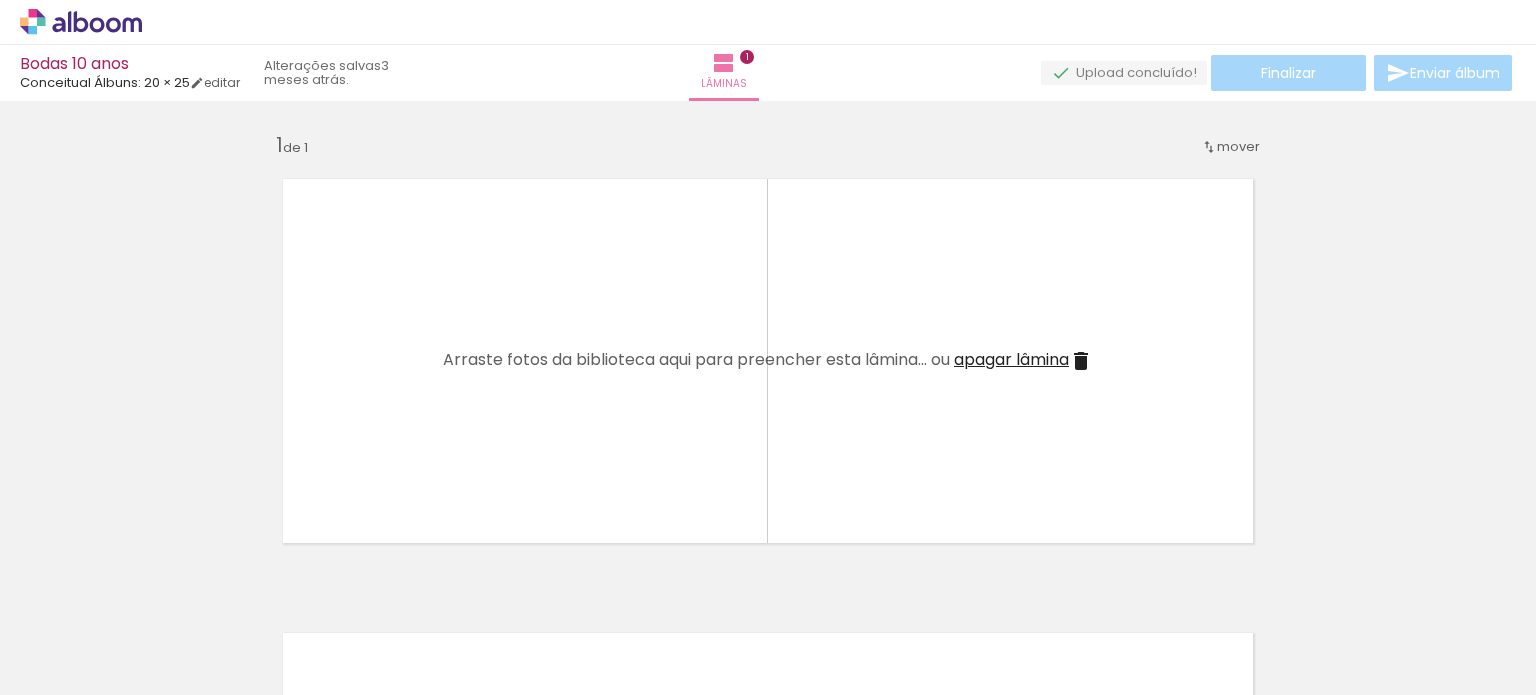 click at bounding box center (-13373, 587) 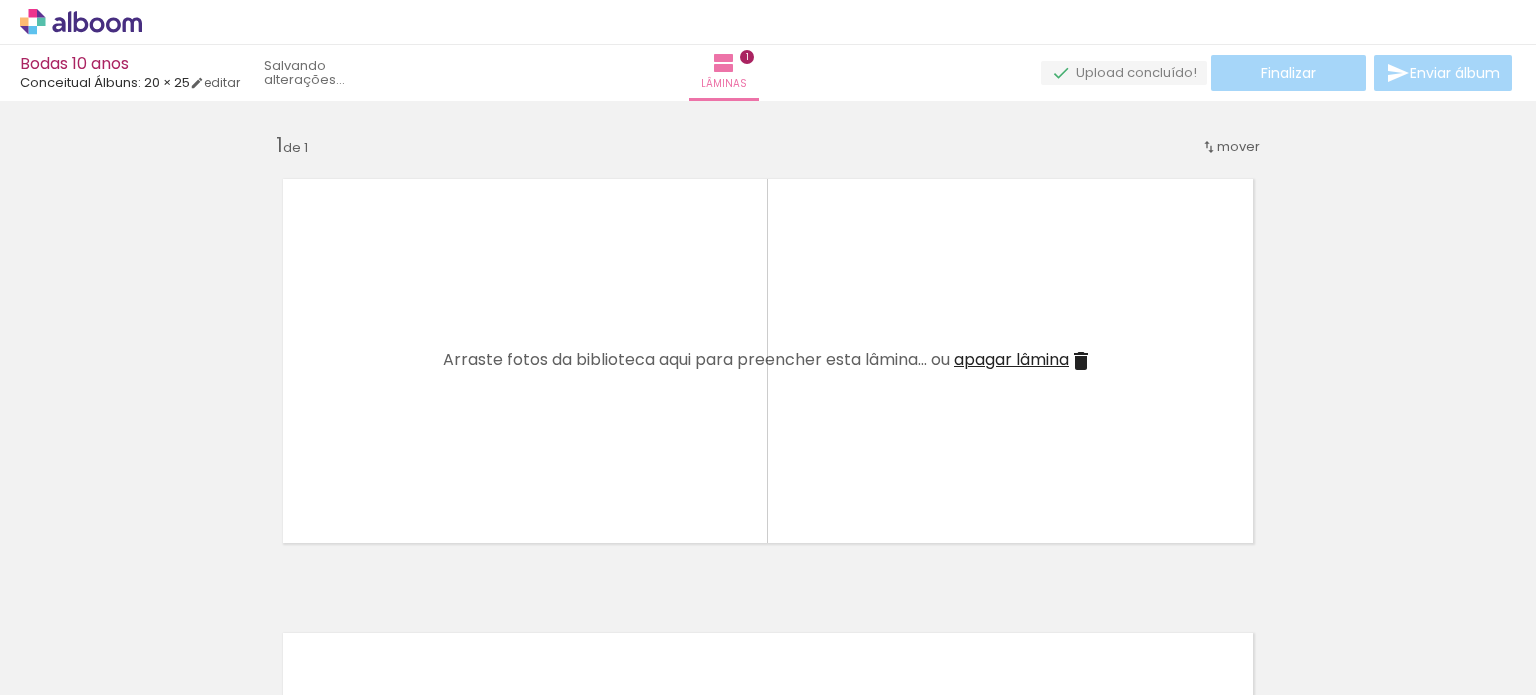 click at bounding box center (-13261, 587) 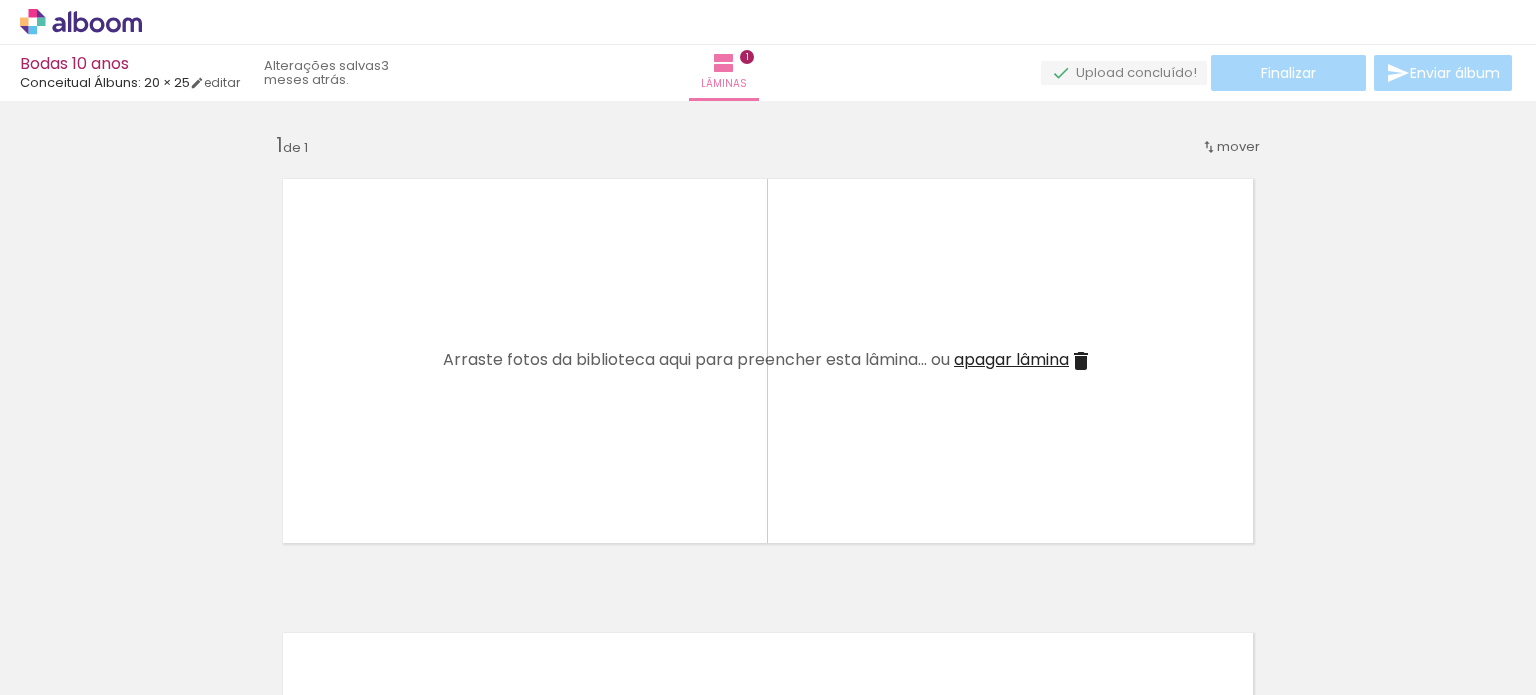 click at bounding box center (-12365, 587) 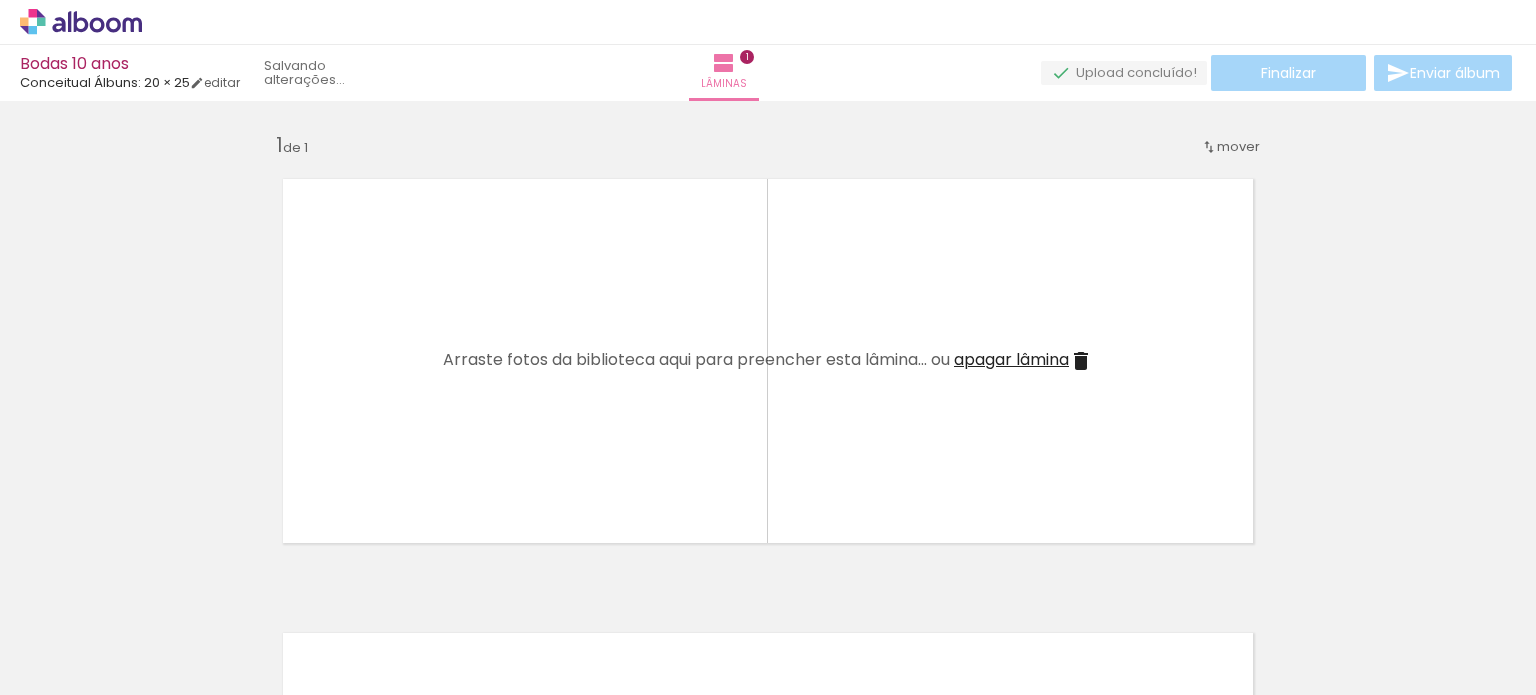 click at bounding box center (-11917, 587) 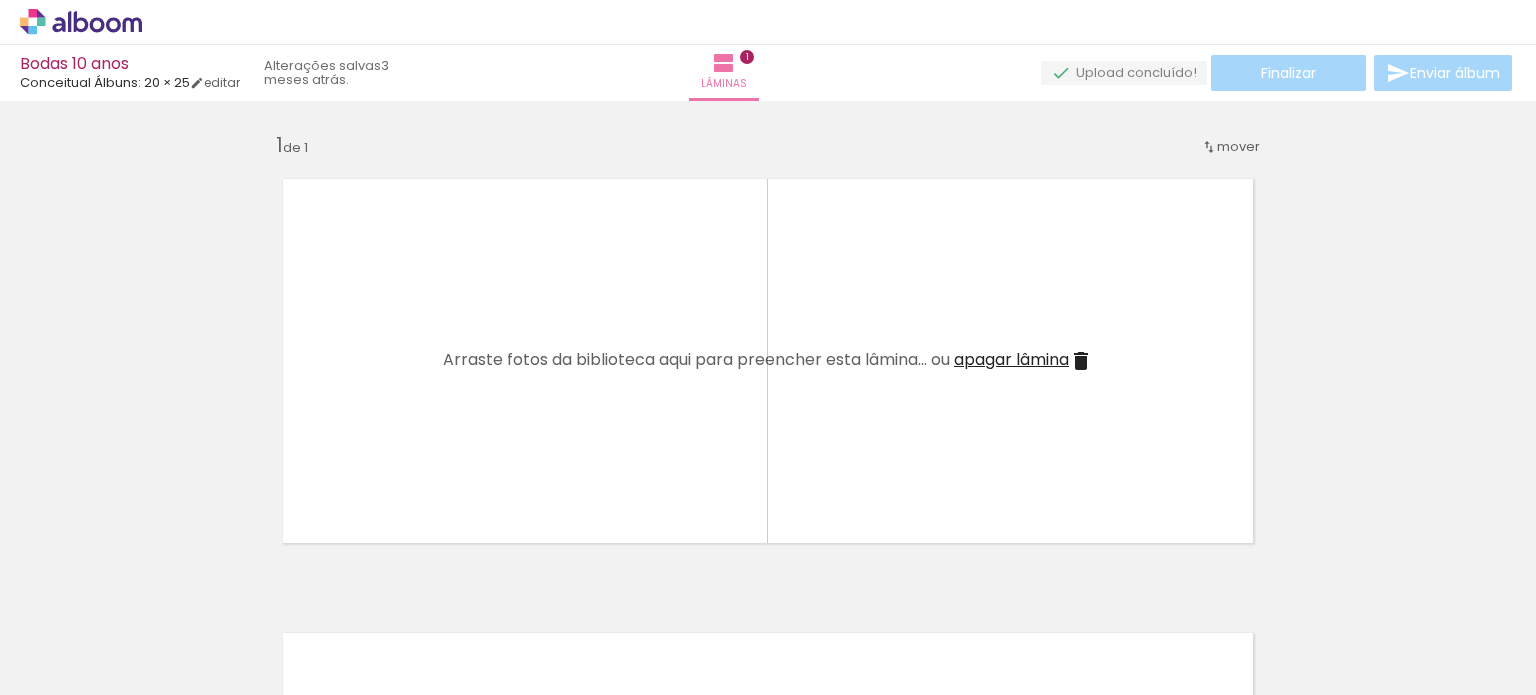 click at bounding box center [-11357, 587] 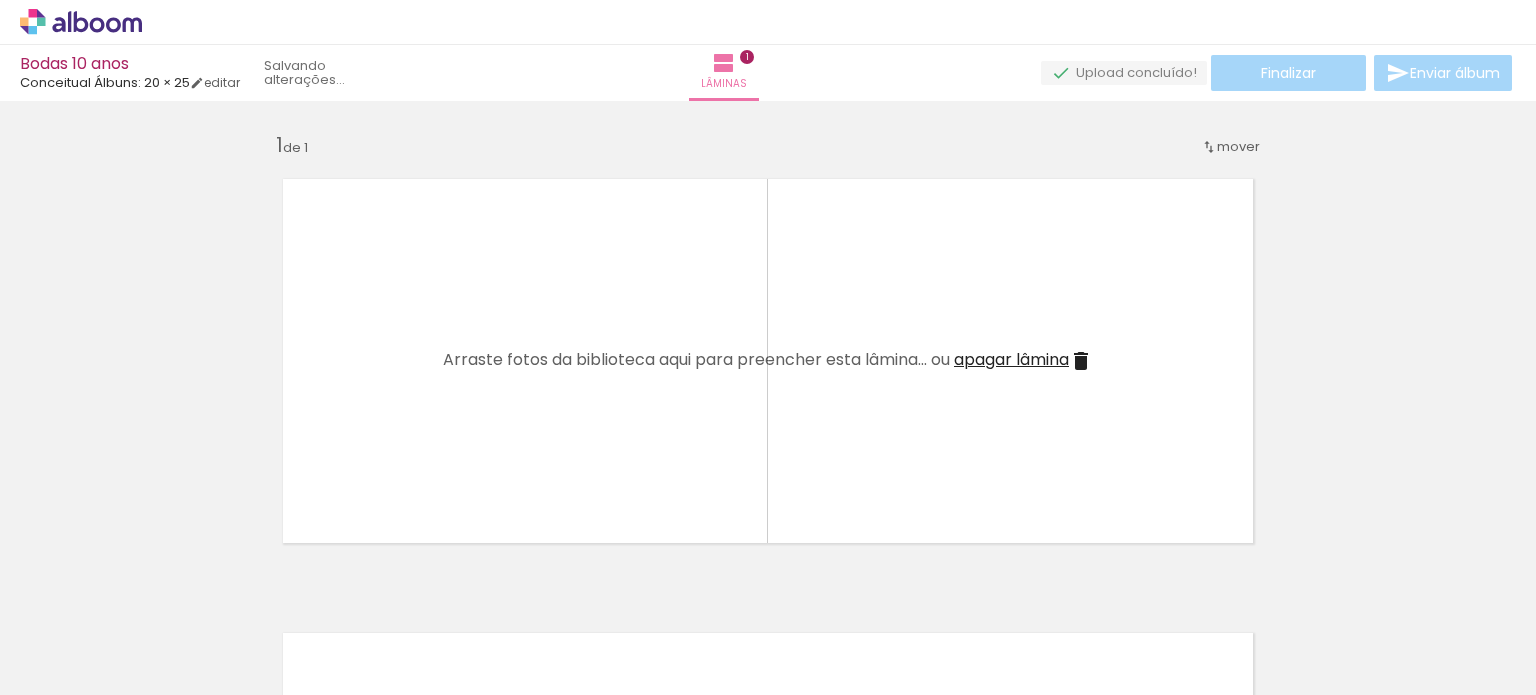 click at bounding box center [-11021, 587] 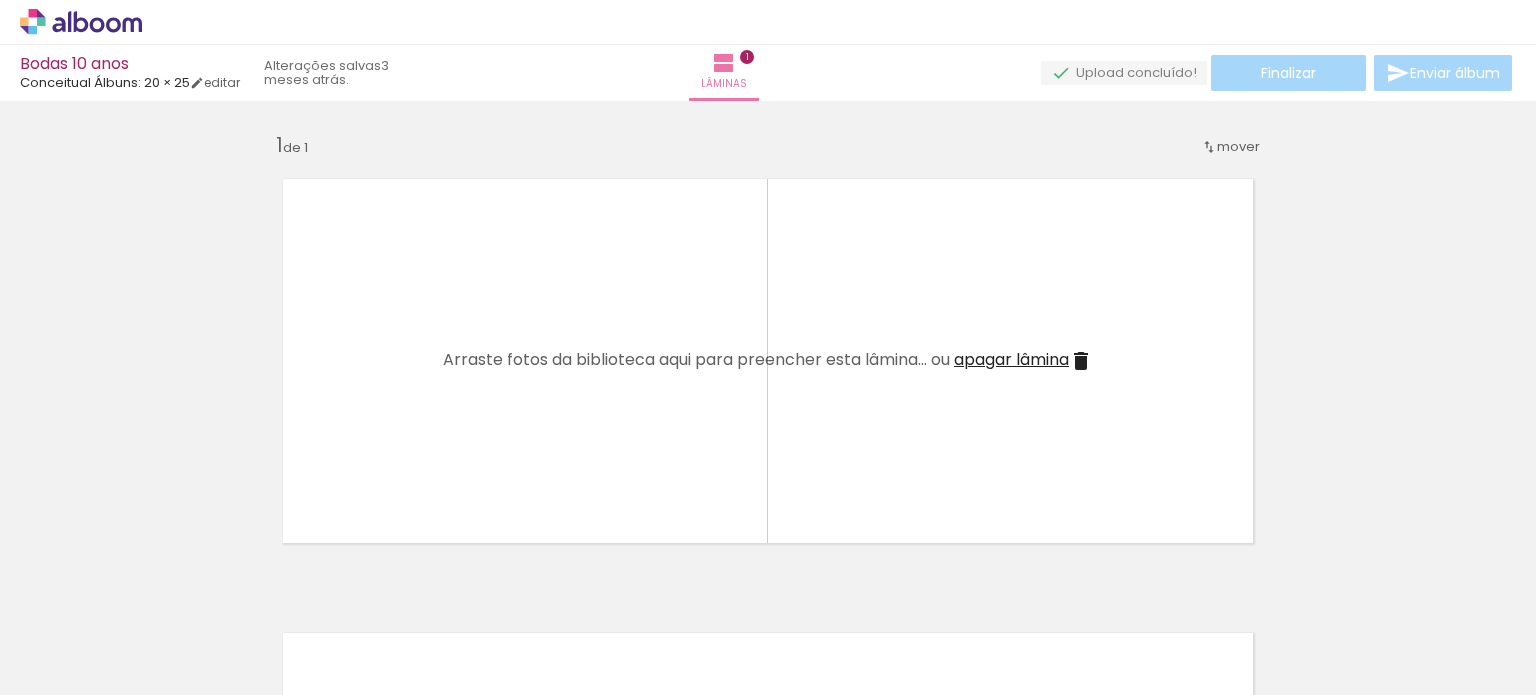 click at bounding box center (-10461, 587) 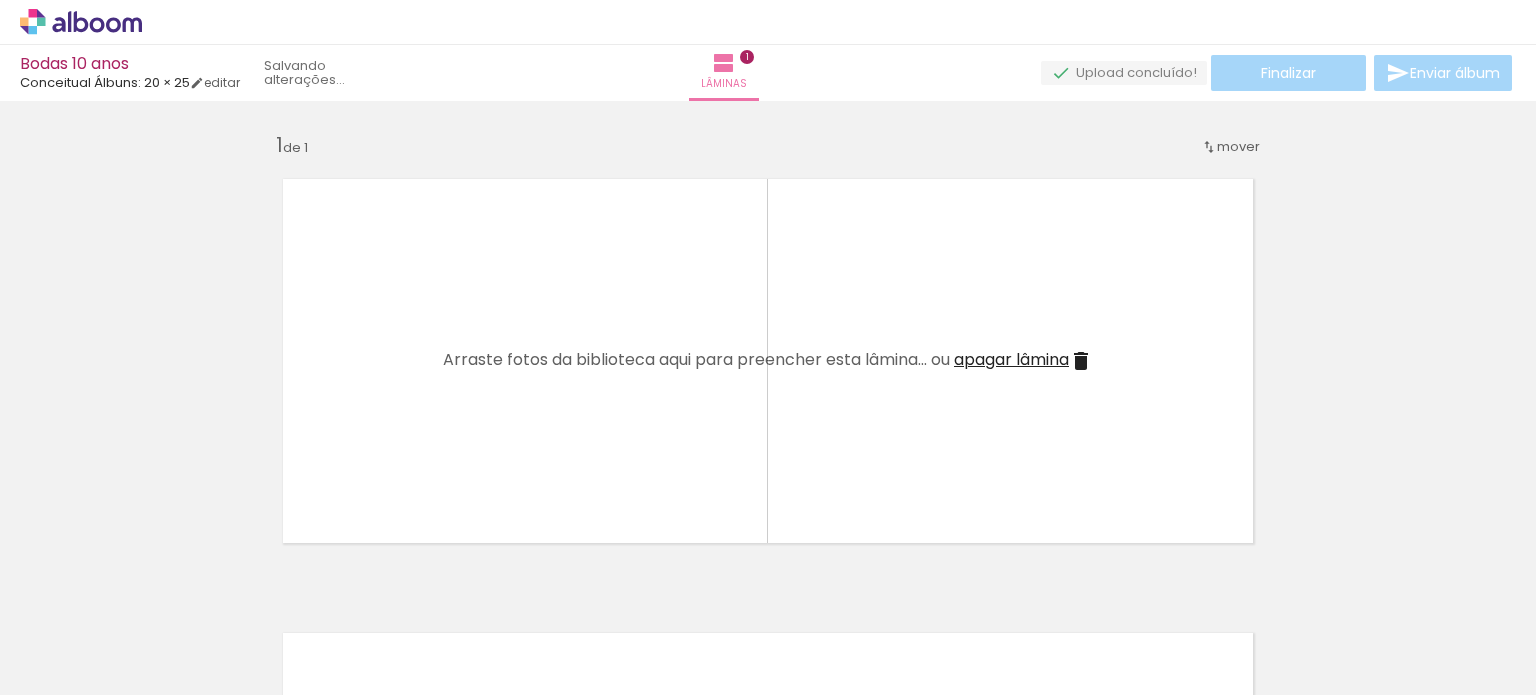 click at bounding box center [-10125, 587] 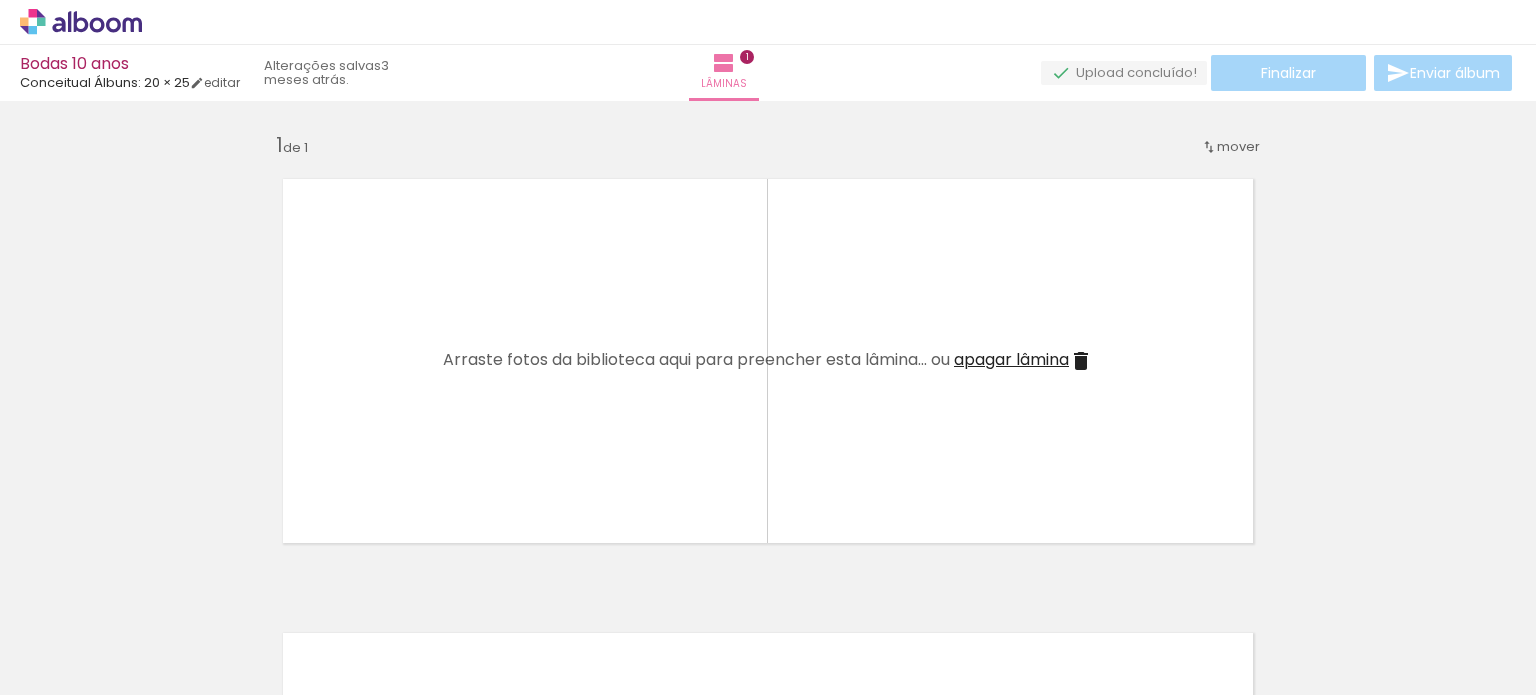 click at bounding box center (-9565, 587) 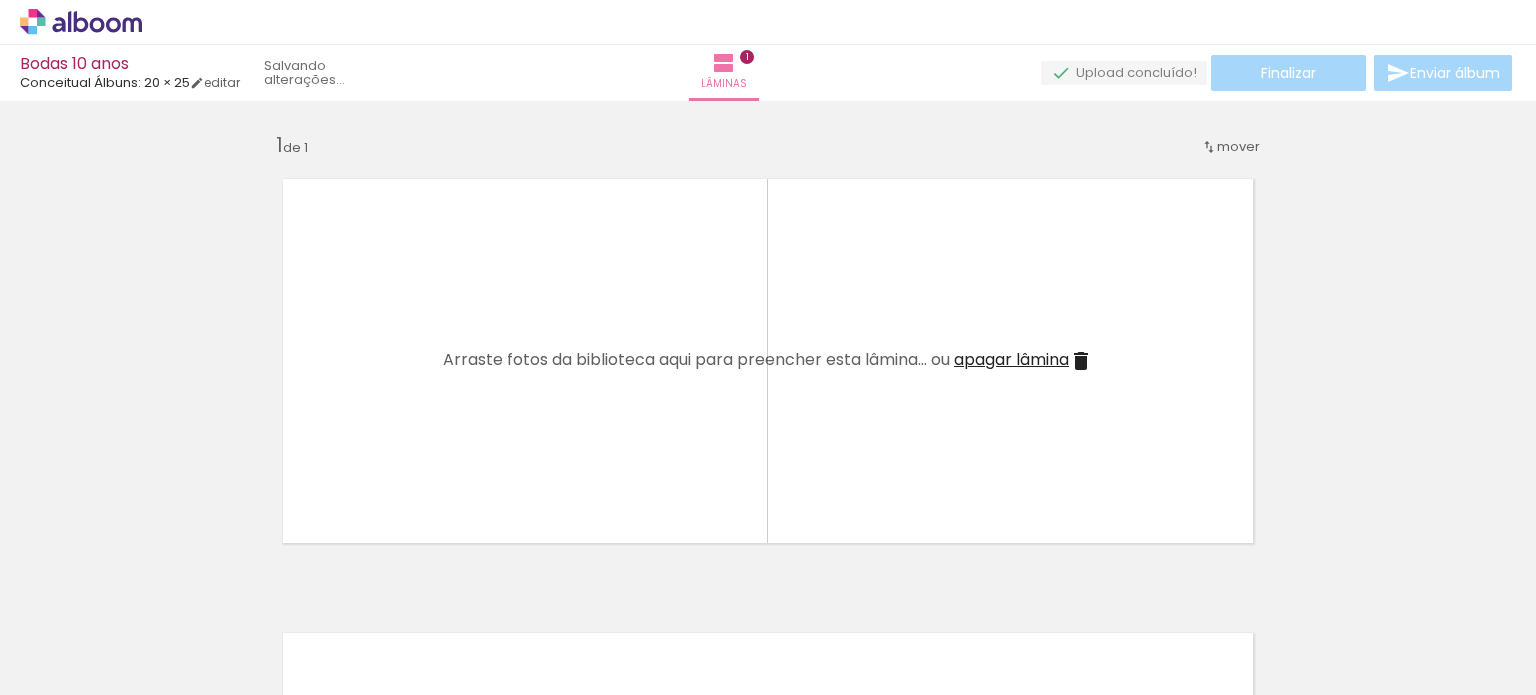 click at bounding box center (-8781, 587) 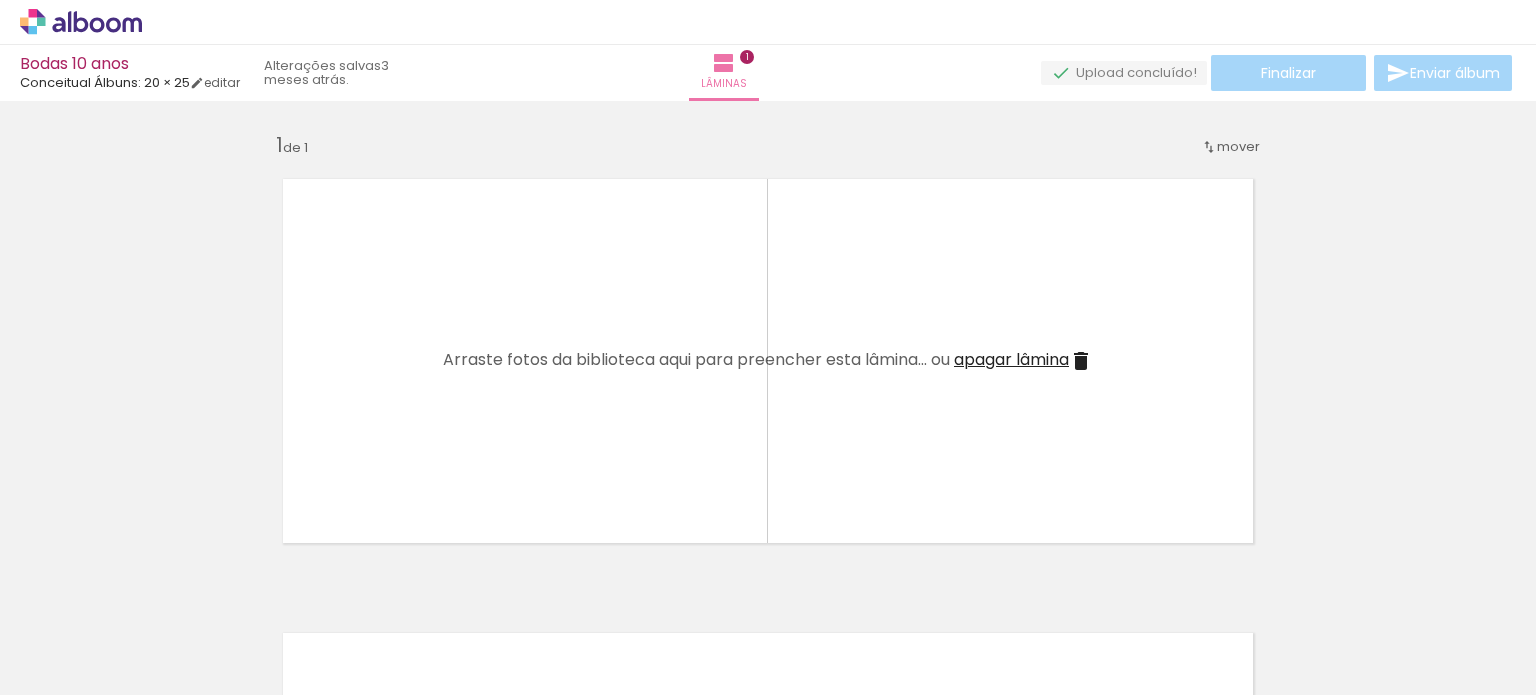 click at bounding box center (-8669, 587) 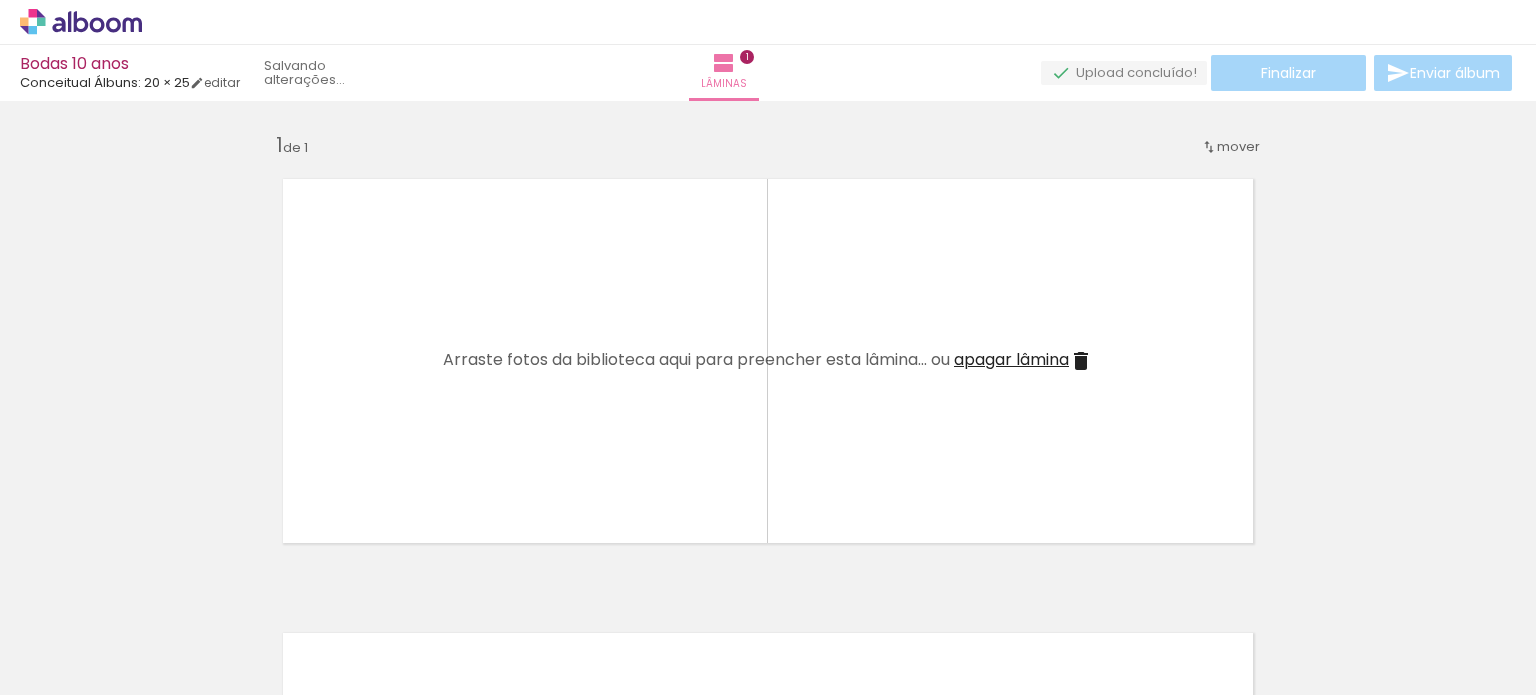 click at bounding box center [-8445, 587] 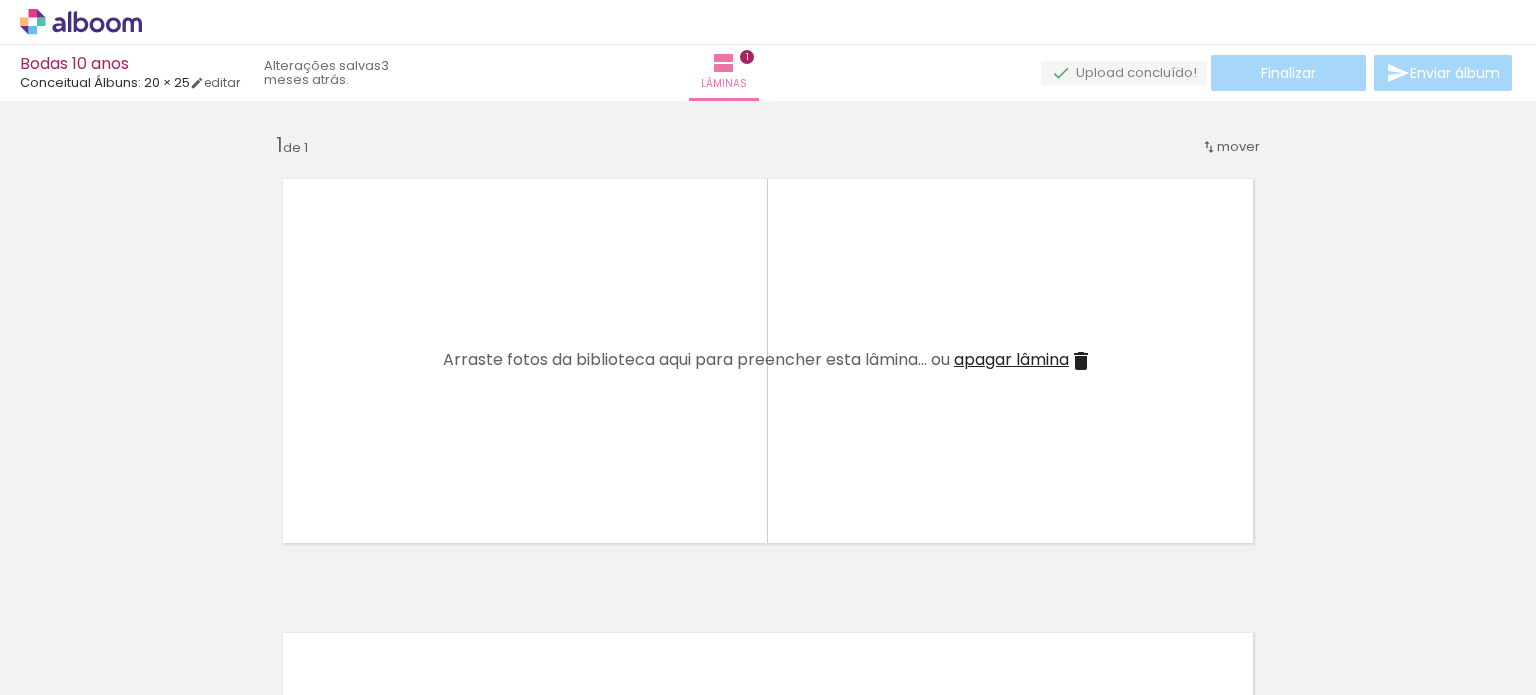 click at bounding box center [-8109, 587] 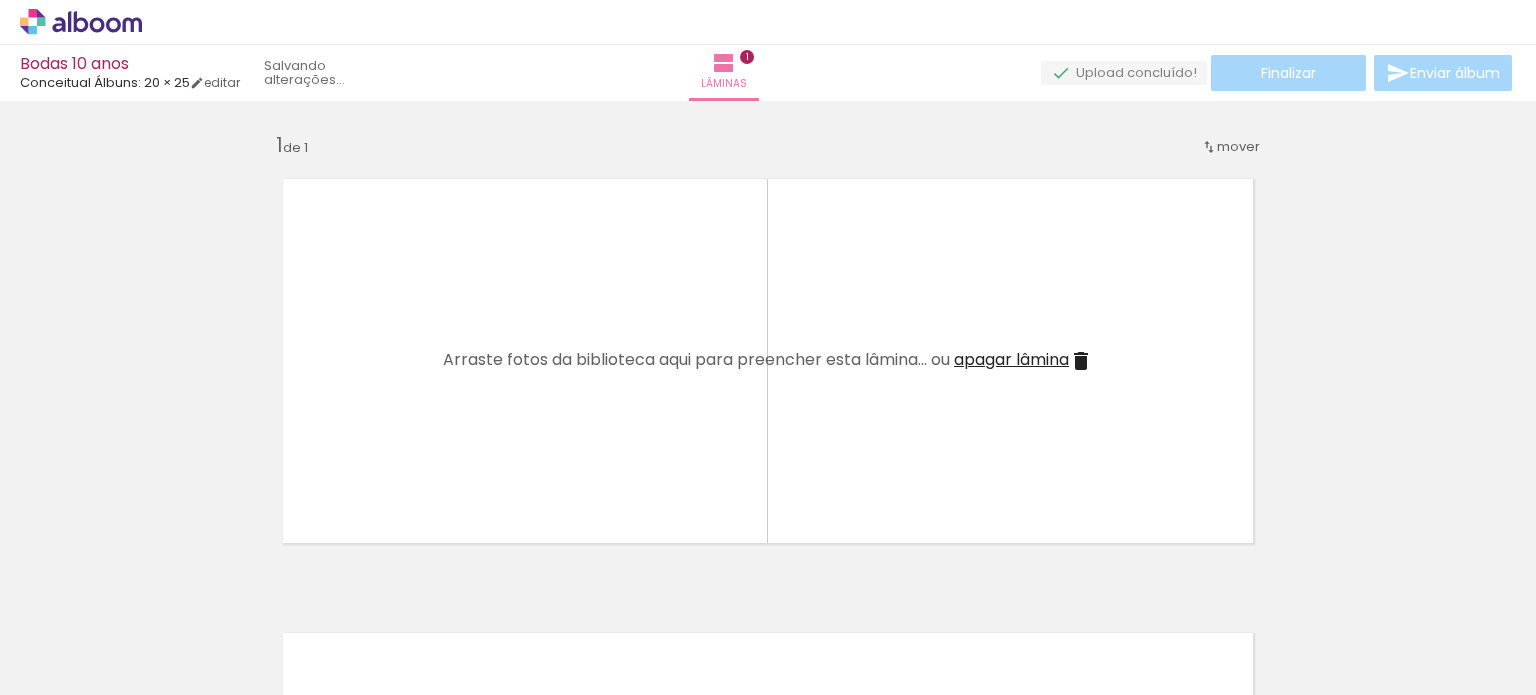click at bounding box center [-7885, 587] 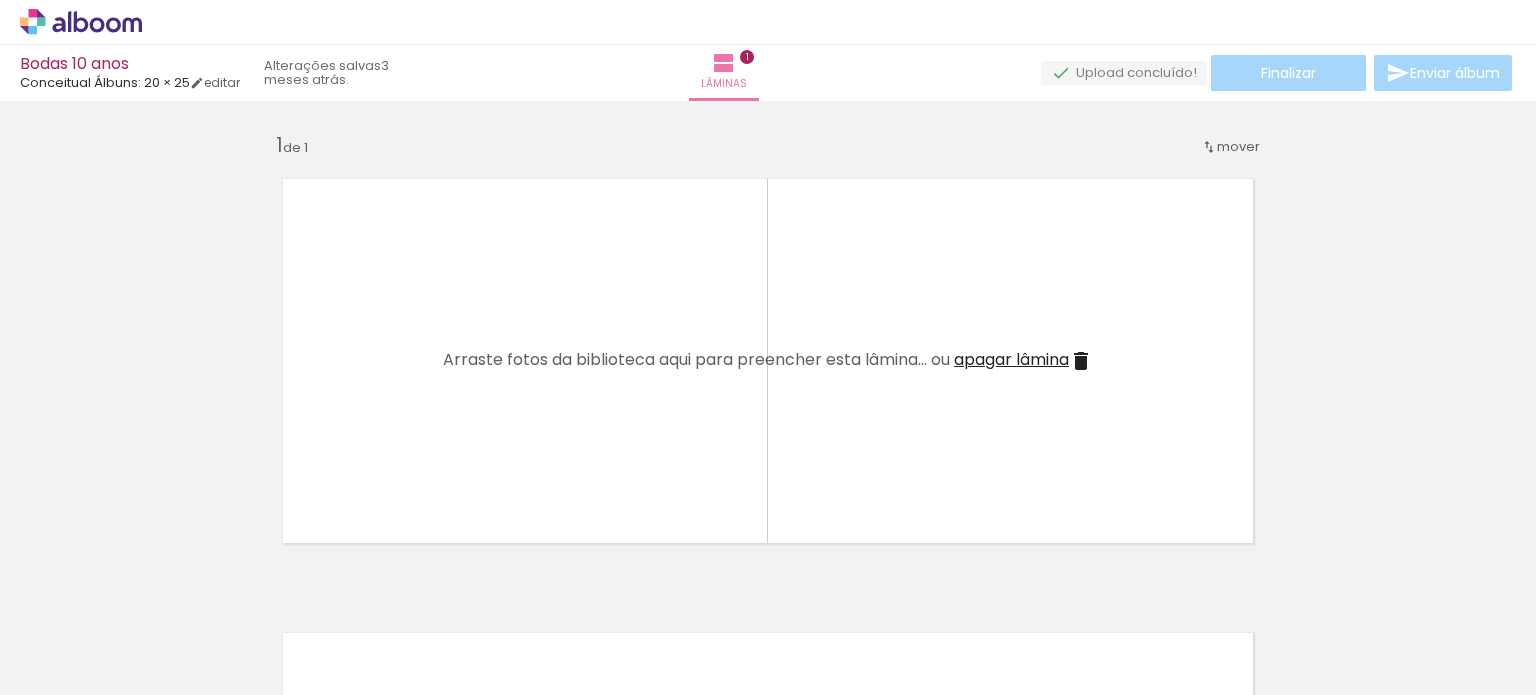 click at bounding box center [-6541, 587] 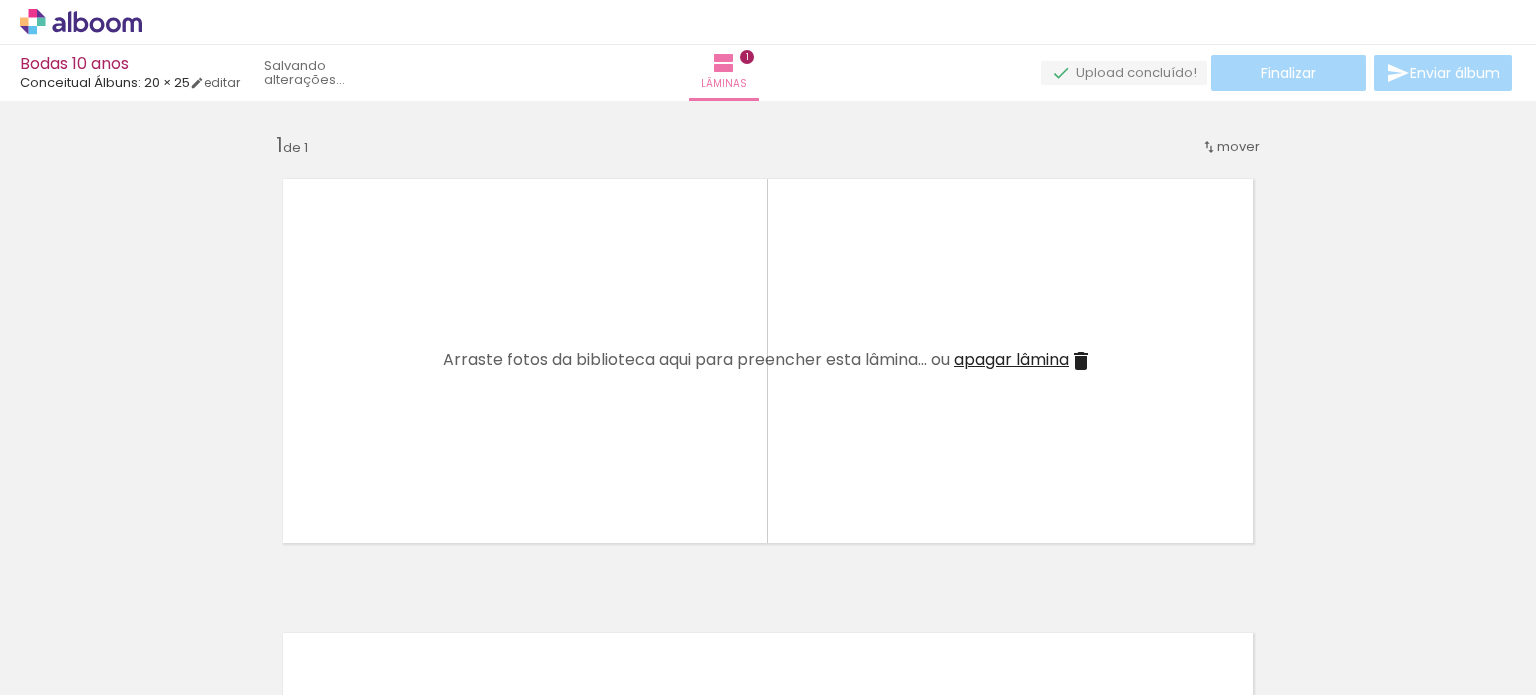 click at bounding box center [-6205, 587] 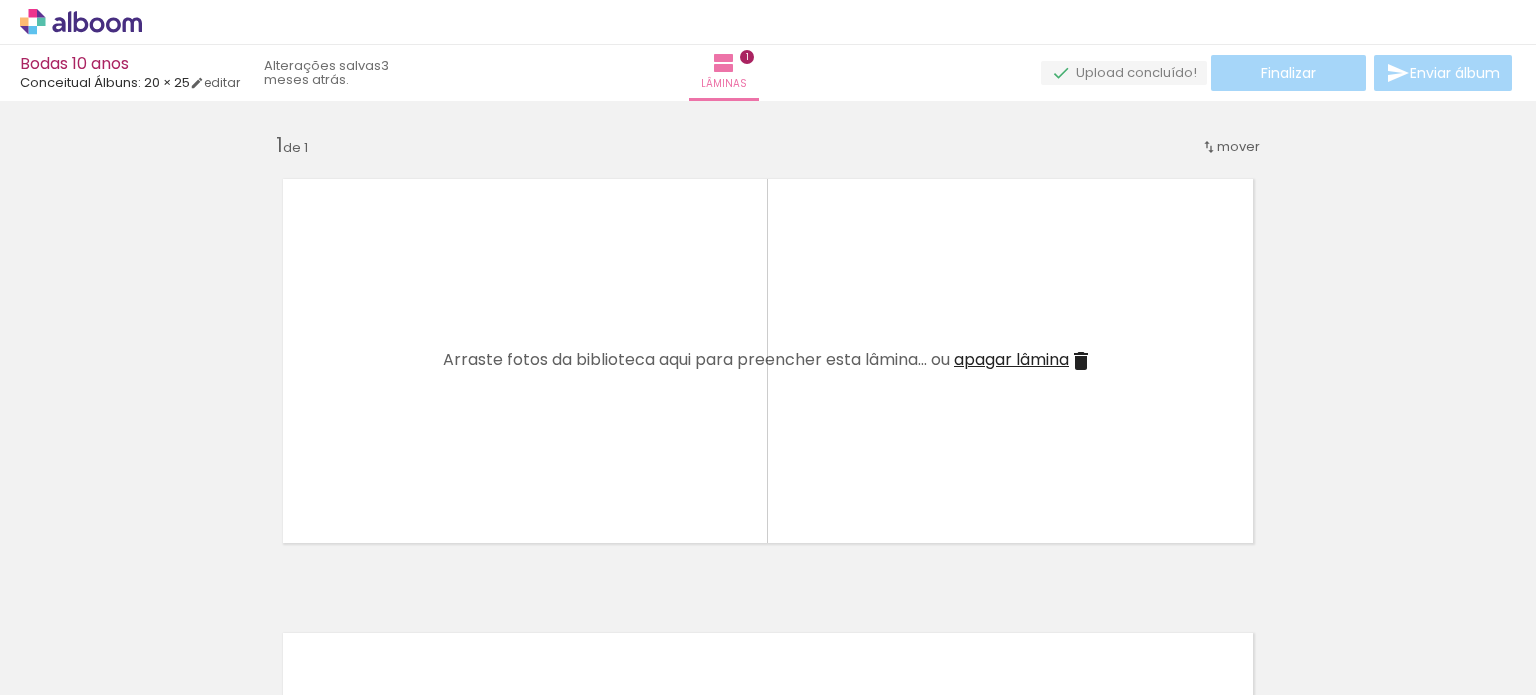 click at bounding box center [-5981, 587] 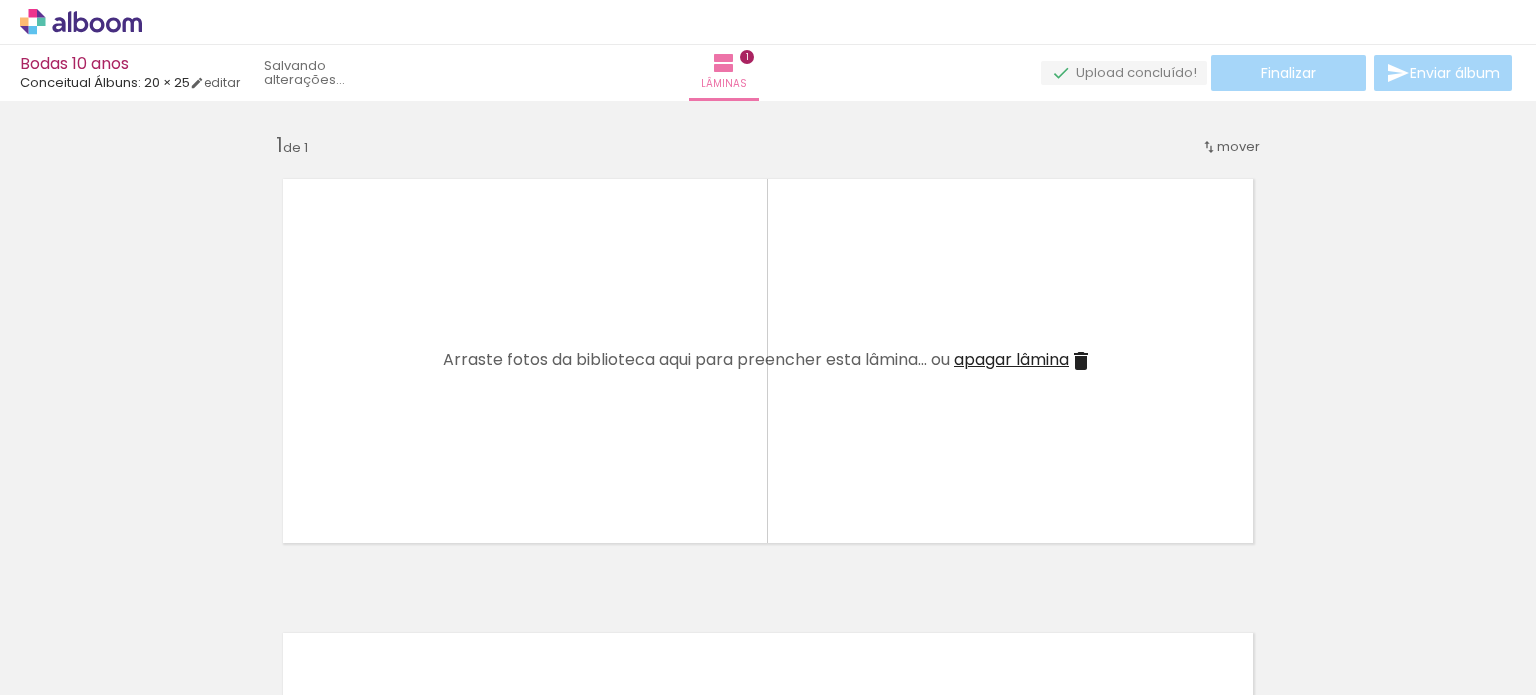 click at bounding box center [-5869, 587] 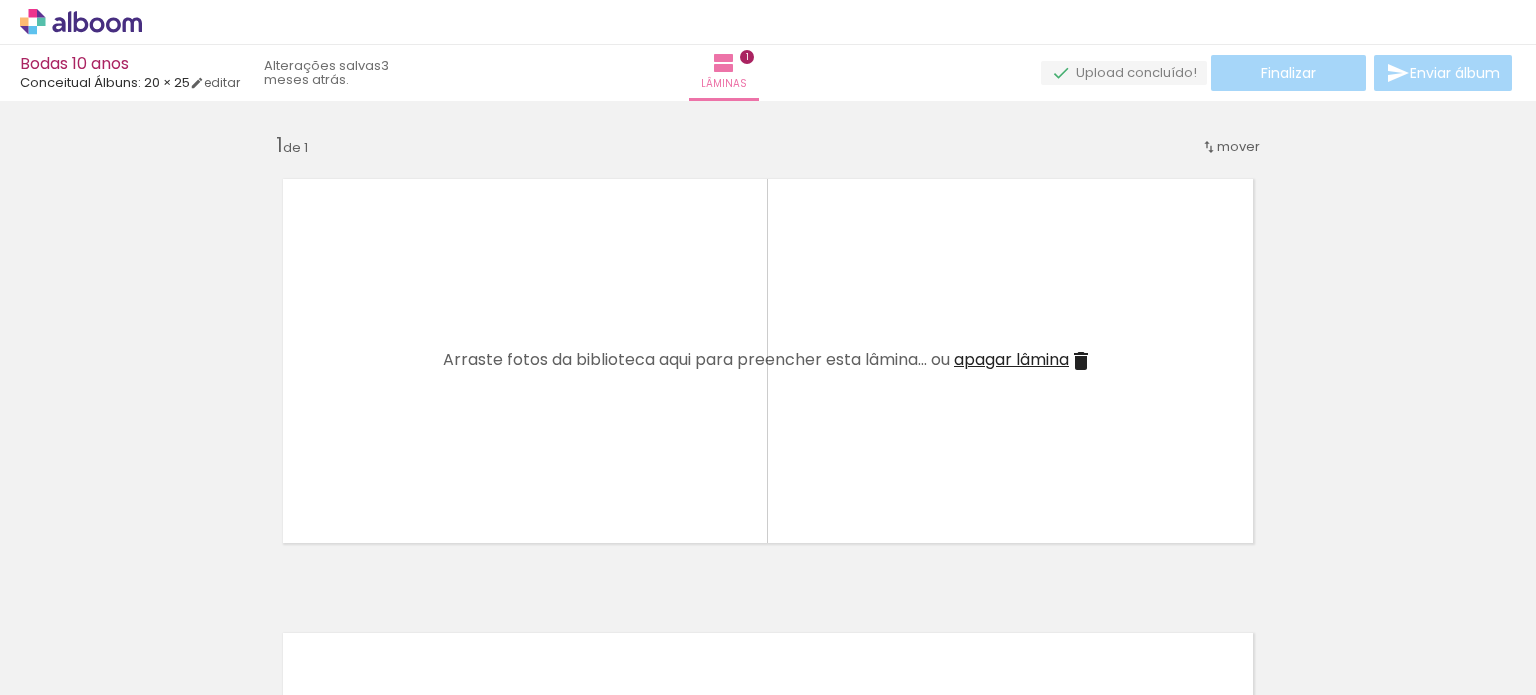 click at bounding box center [-5421, 587] 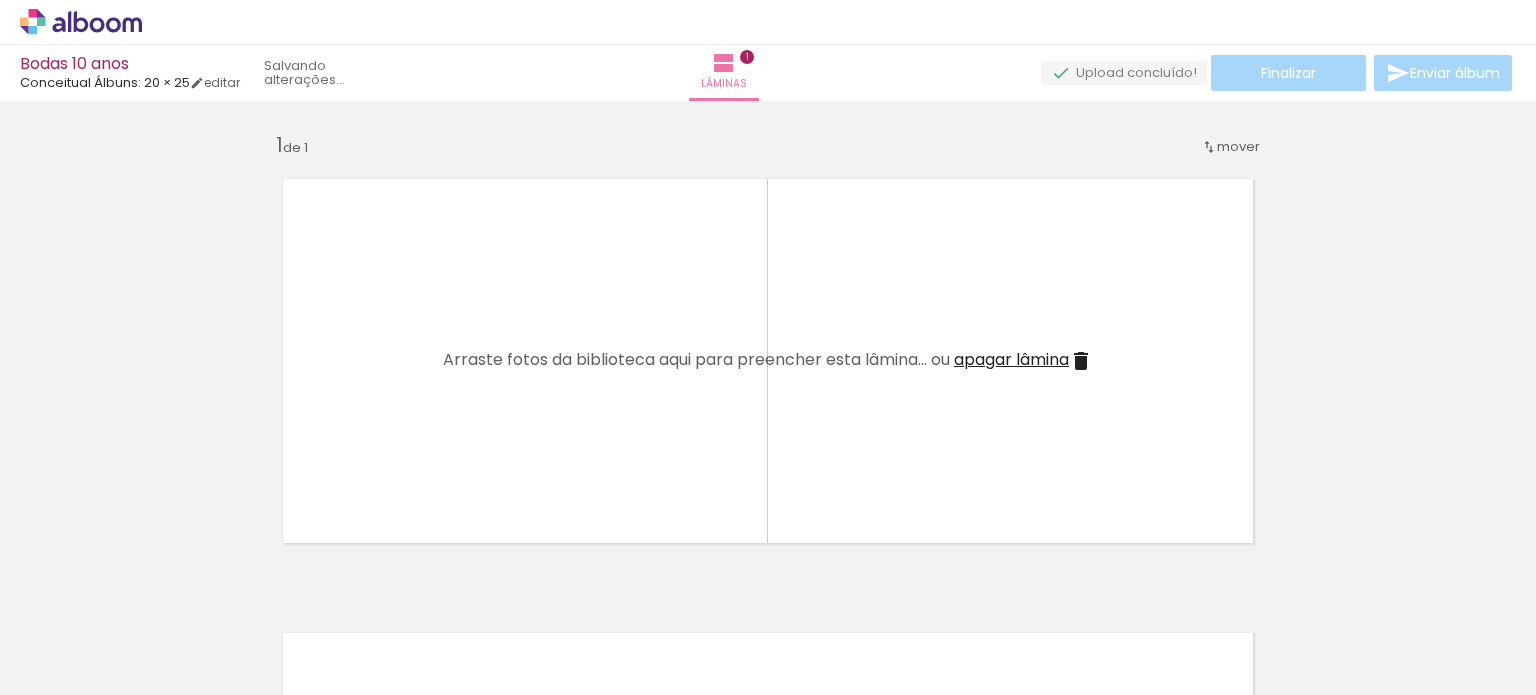 click at bounding box center (-5197, 587) 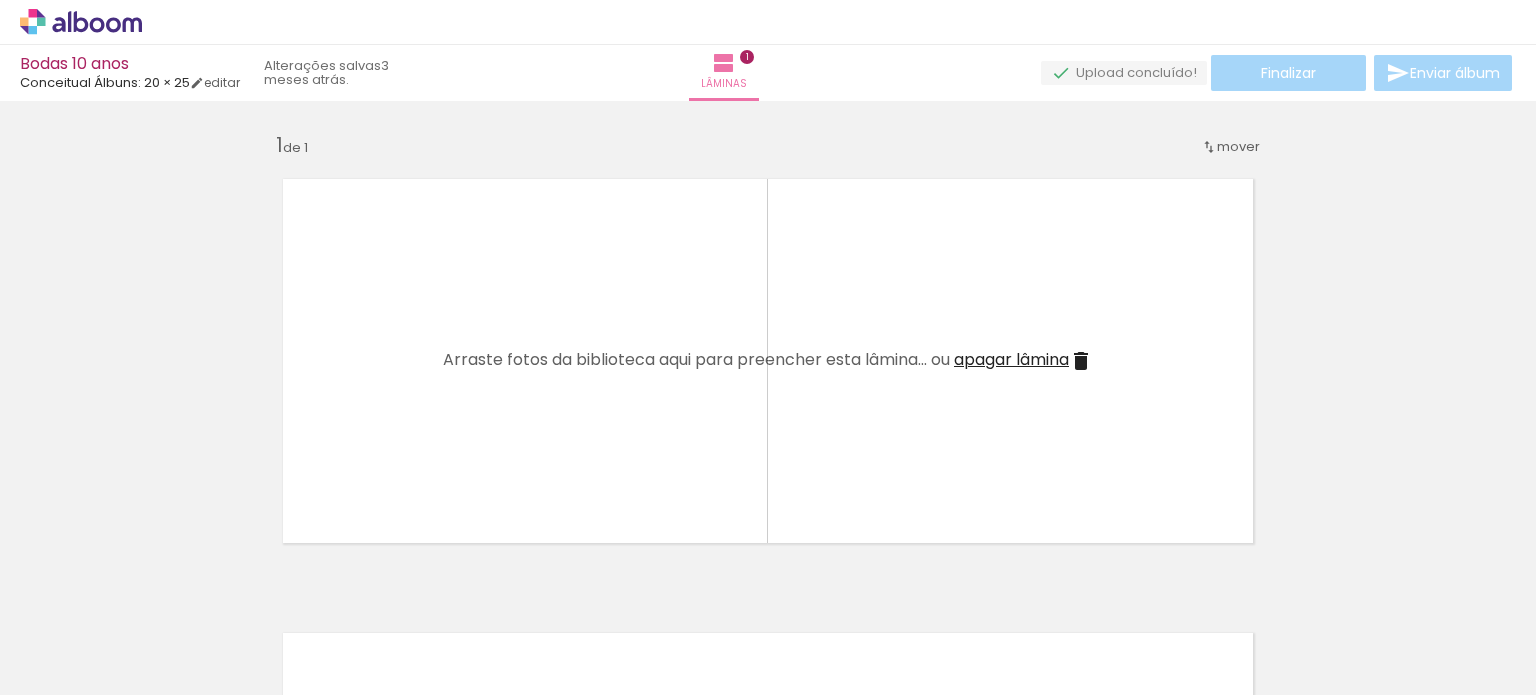click at bounding box center (-4973, 587) 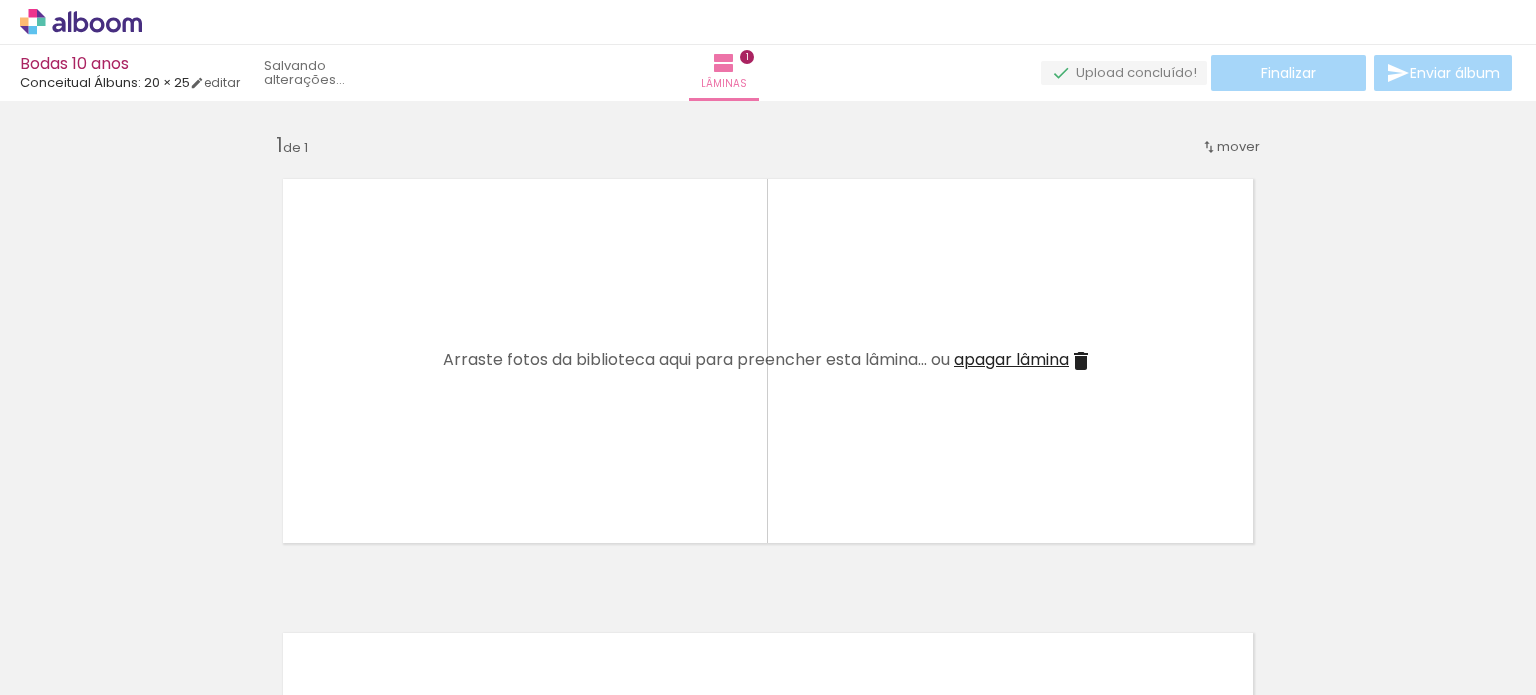 click at bounding box center (-4525, 587) 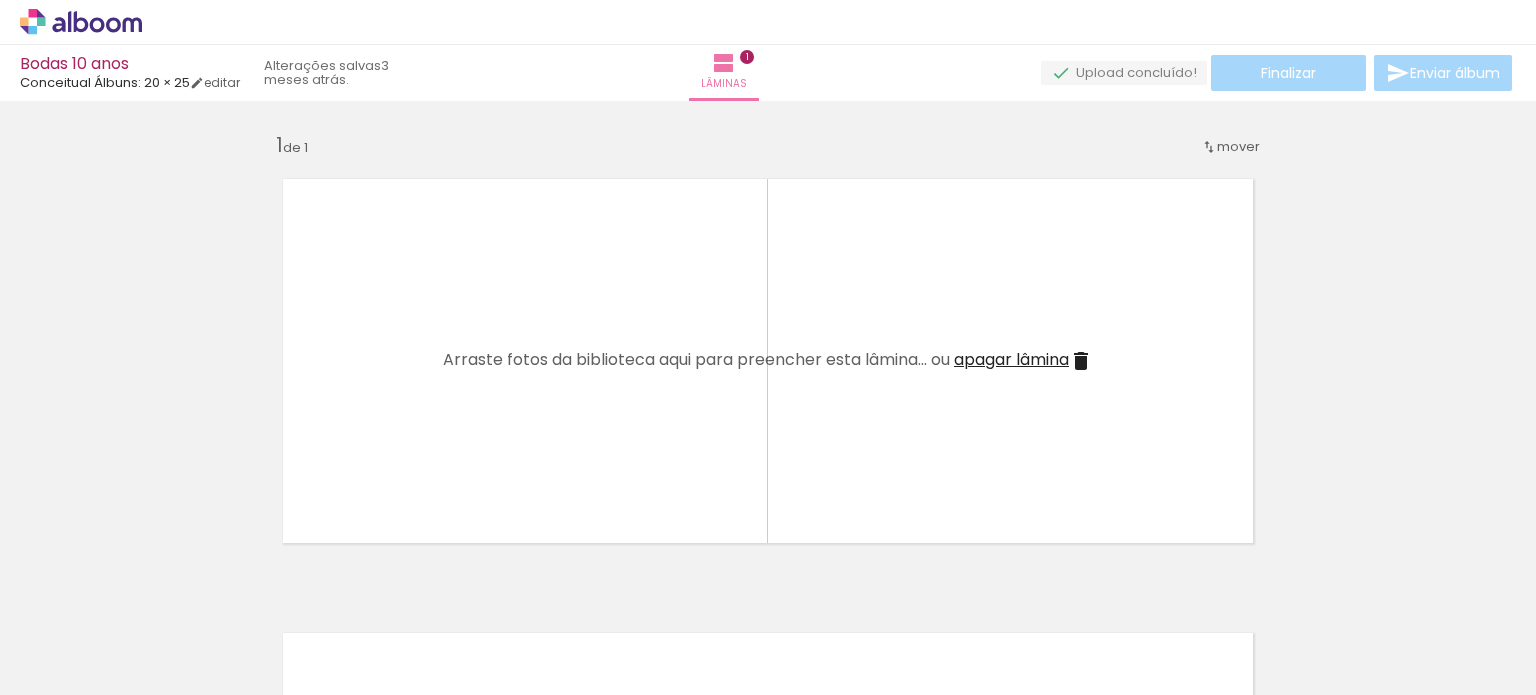 click at bounding box center (-4189, 587) 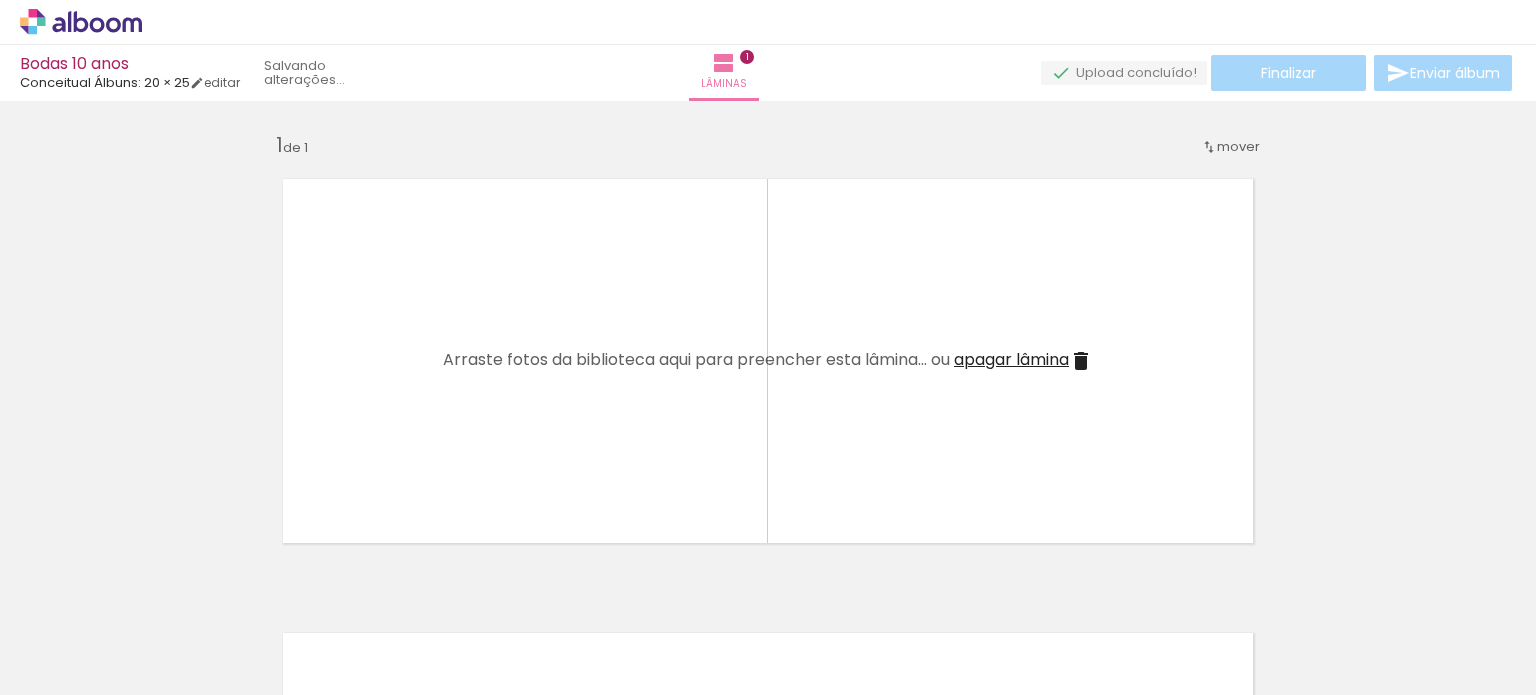 click at bounding box center (-3965, 587) 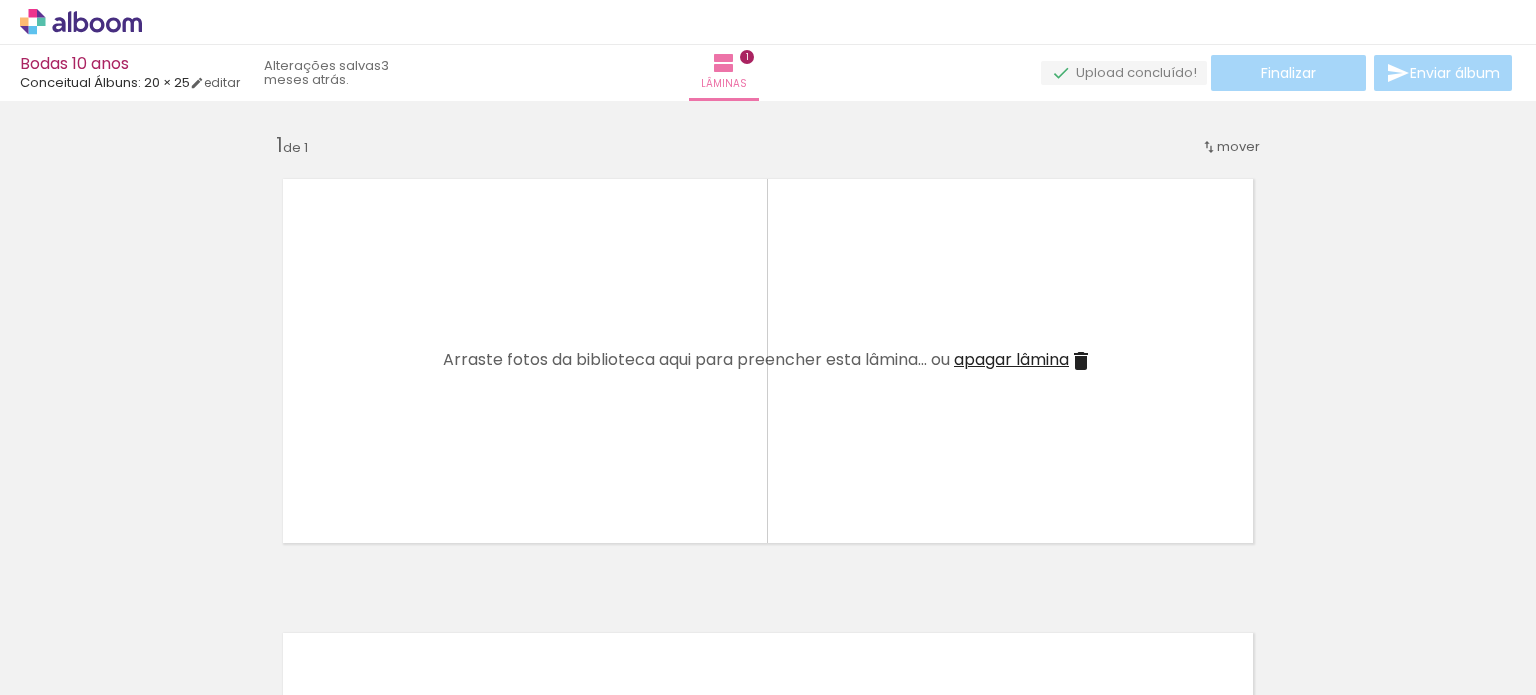 click at bounding box center [-3741, 587] 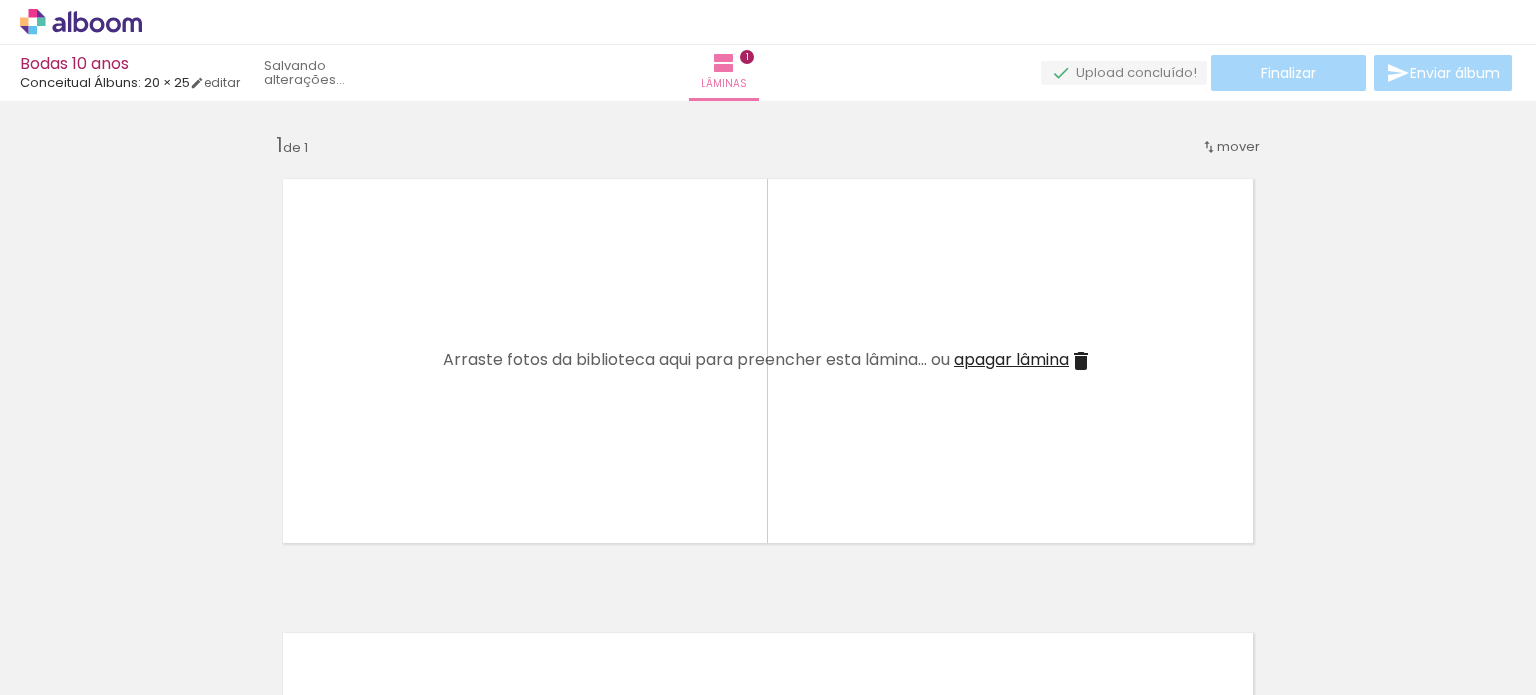 click at bounding box center [-3181, 587] 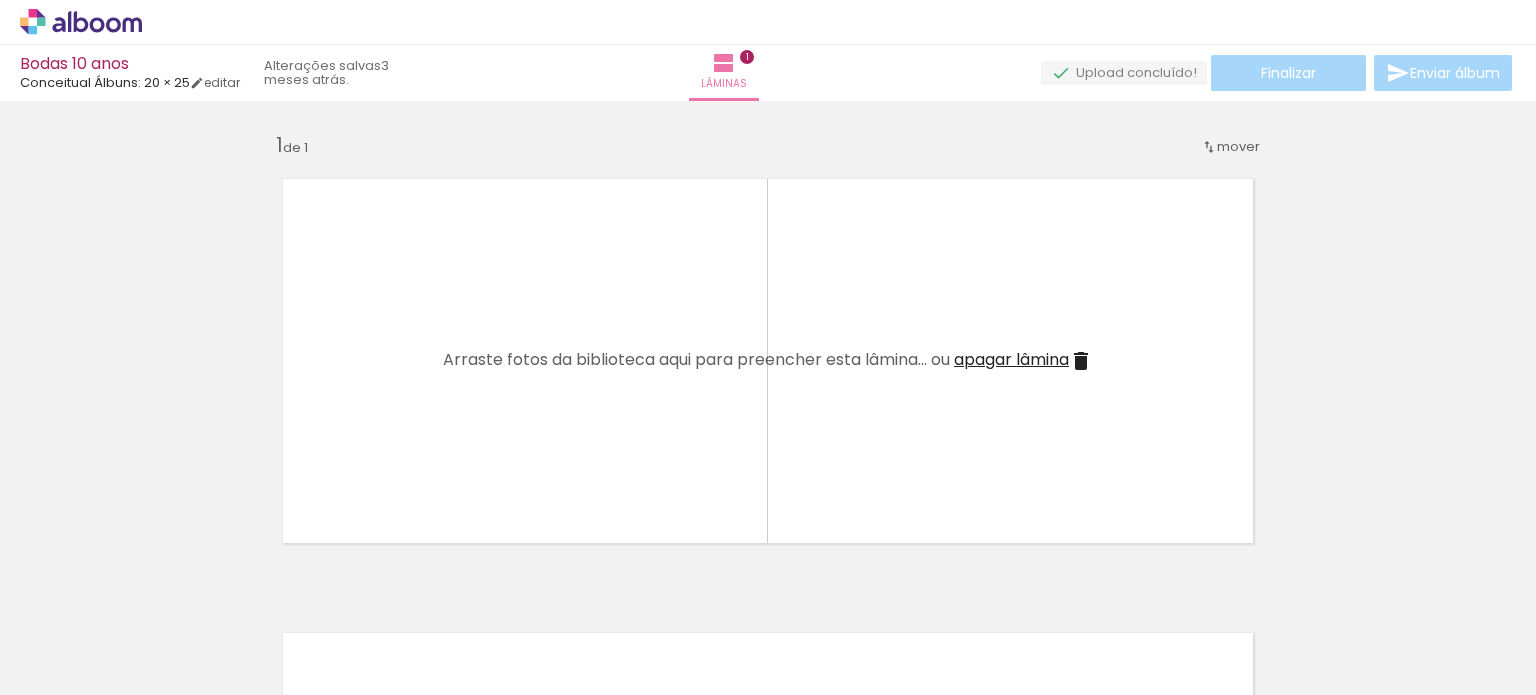 click at bounding box center [-2509, 587] 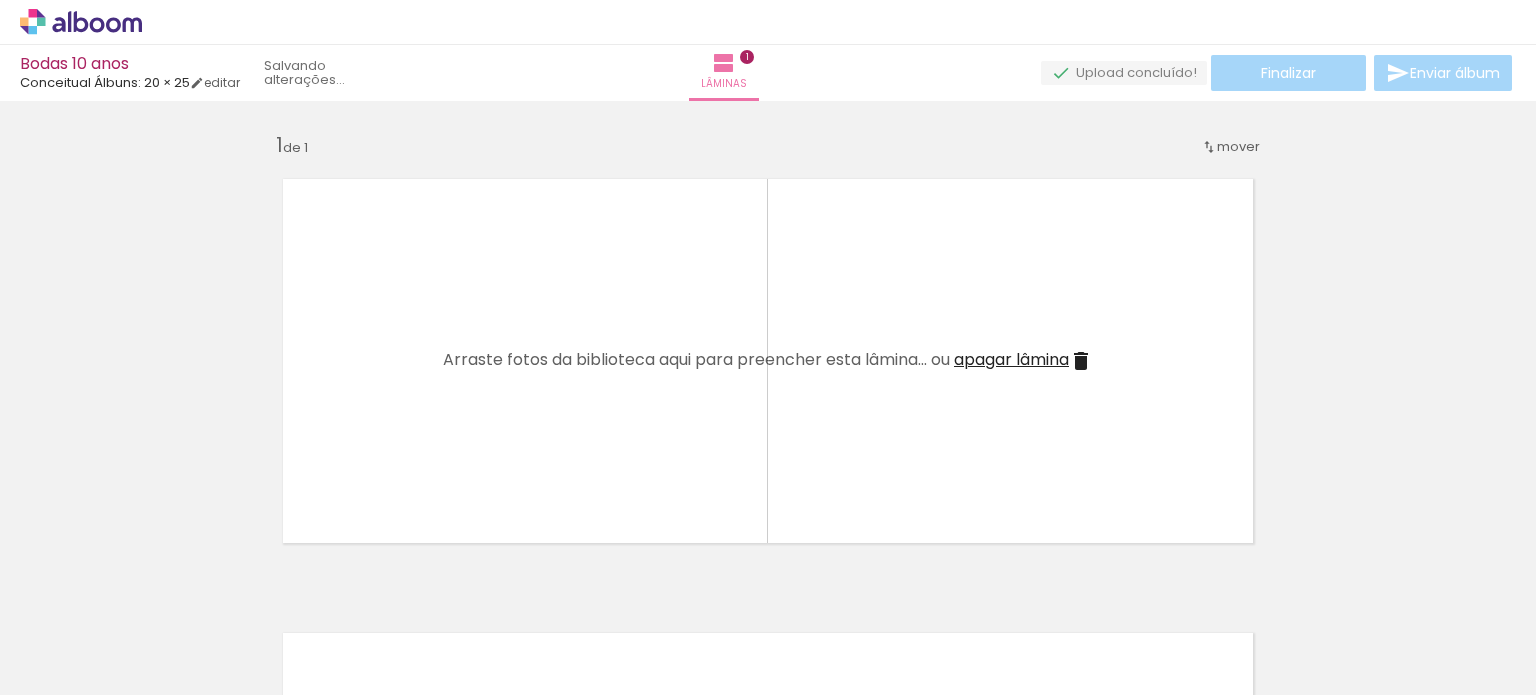 click at bounding box center (-2173, 587) 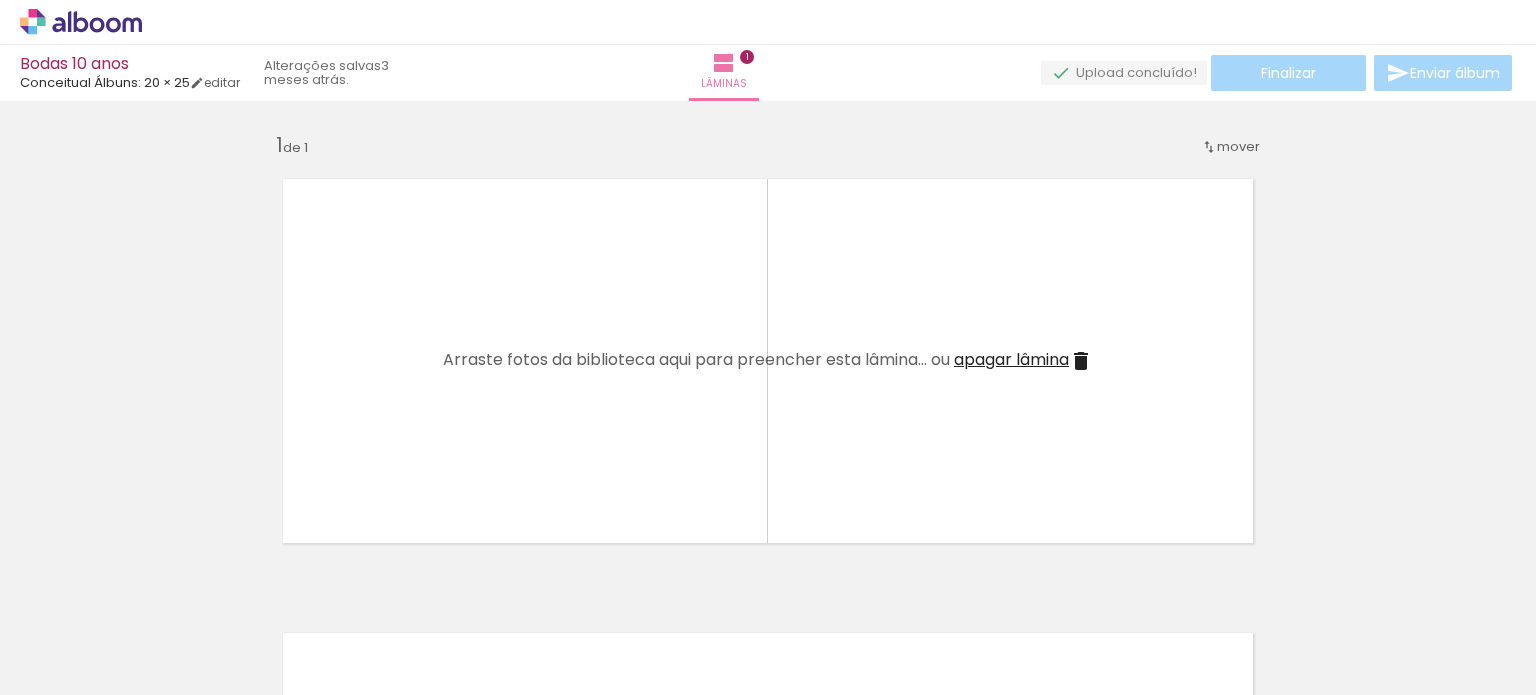 click at bounding box center [-1613, 587] 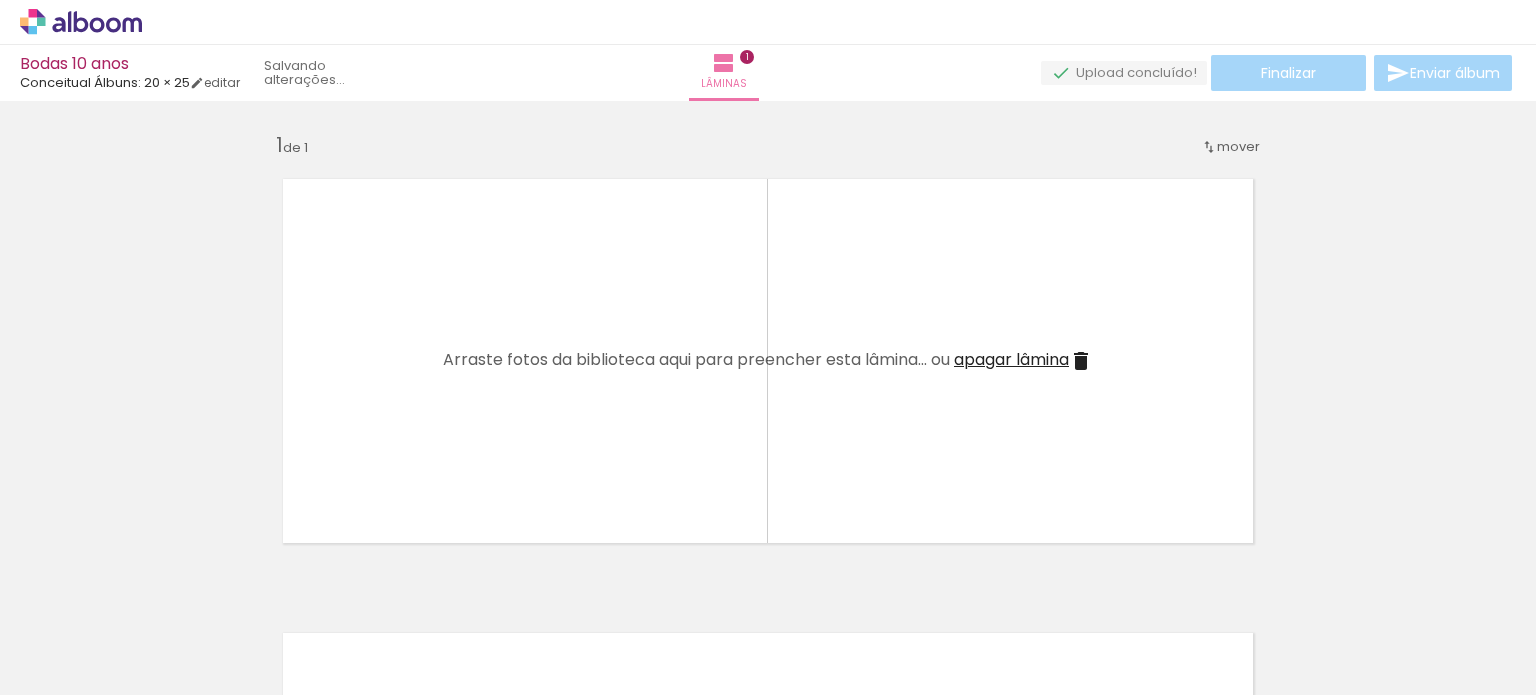 click at bounding box center (-1389, 587) 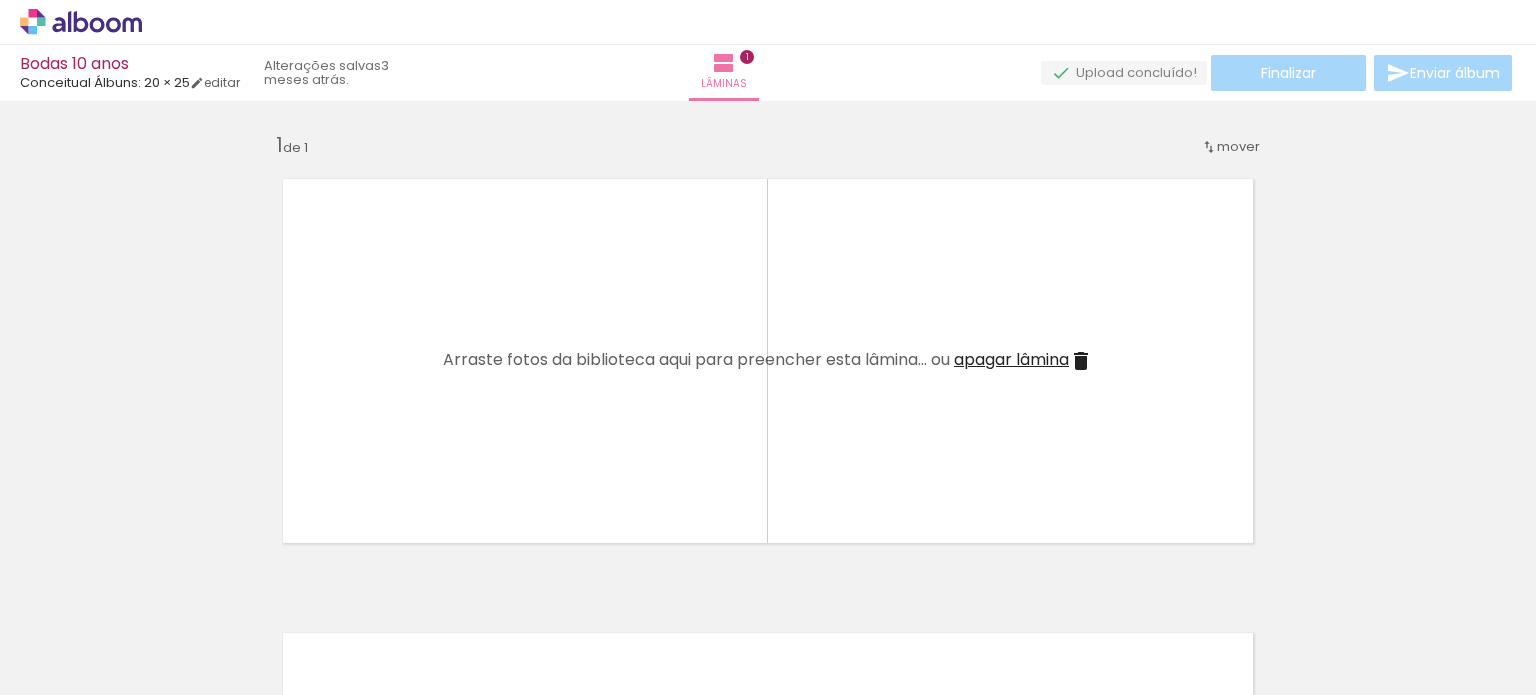 click at bounding box center [-381, 587] 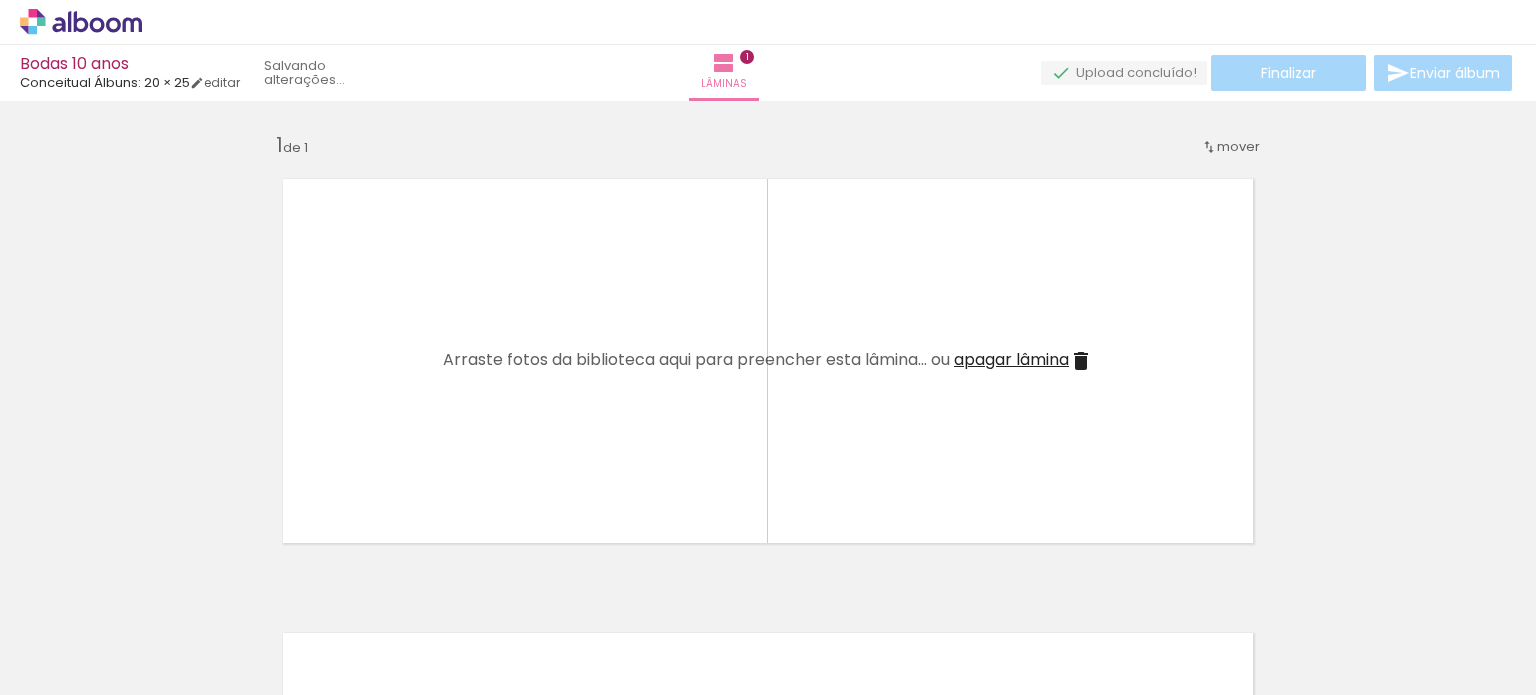 click at bounding box center (-269, 587) 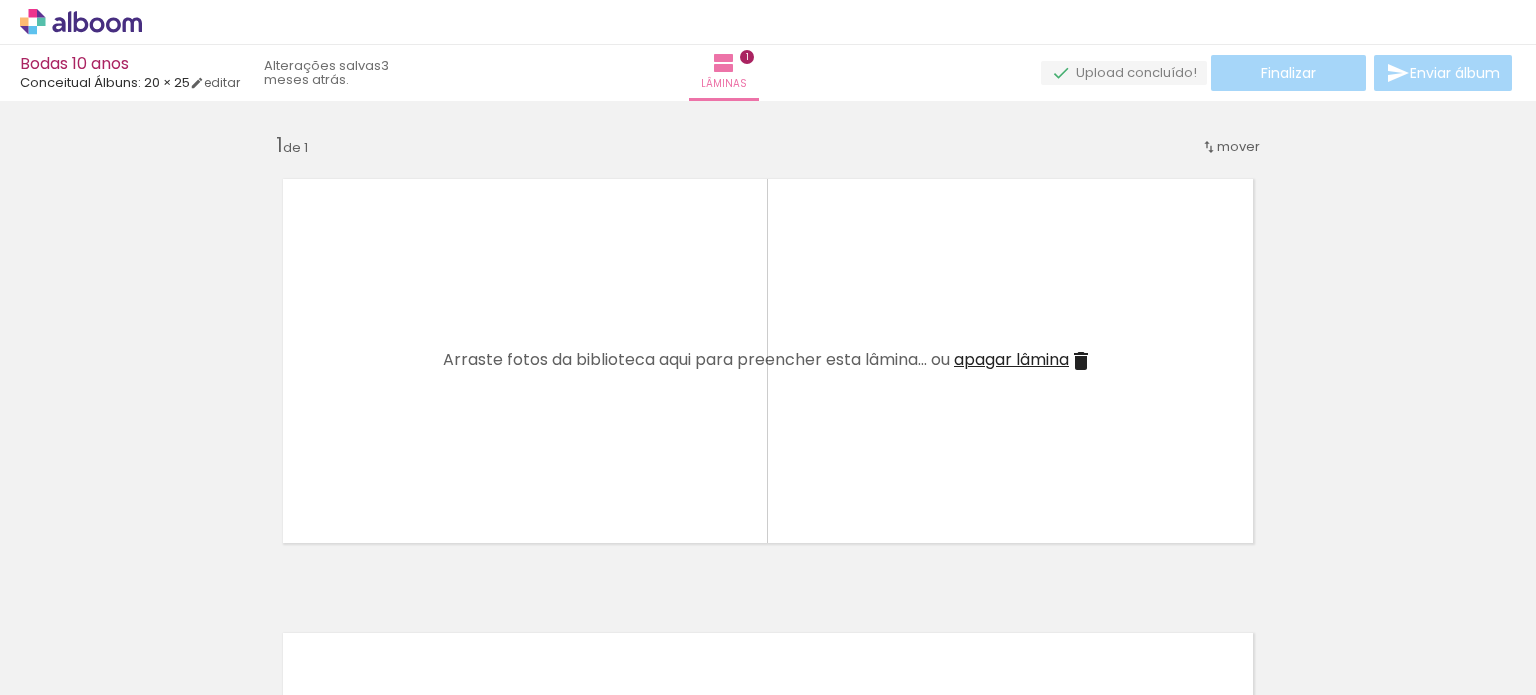 click at bounding box center [-157, 587] 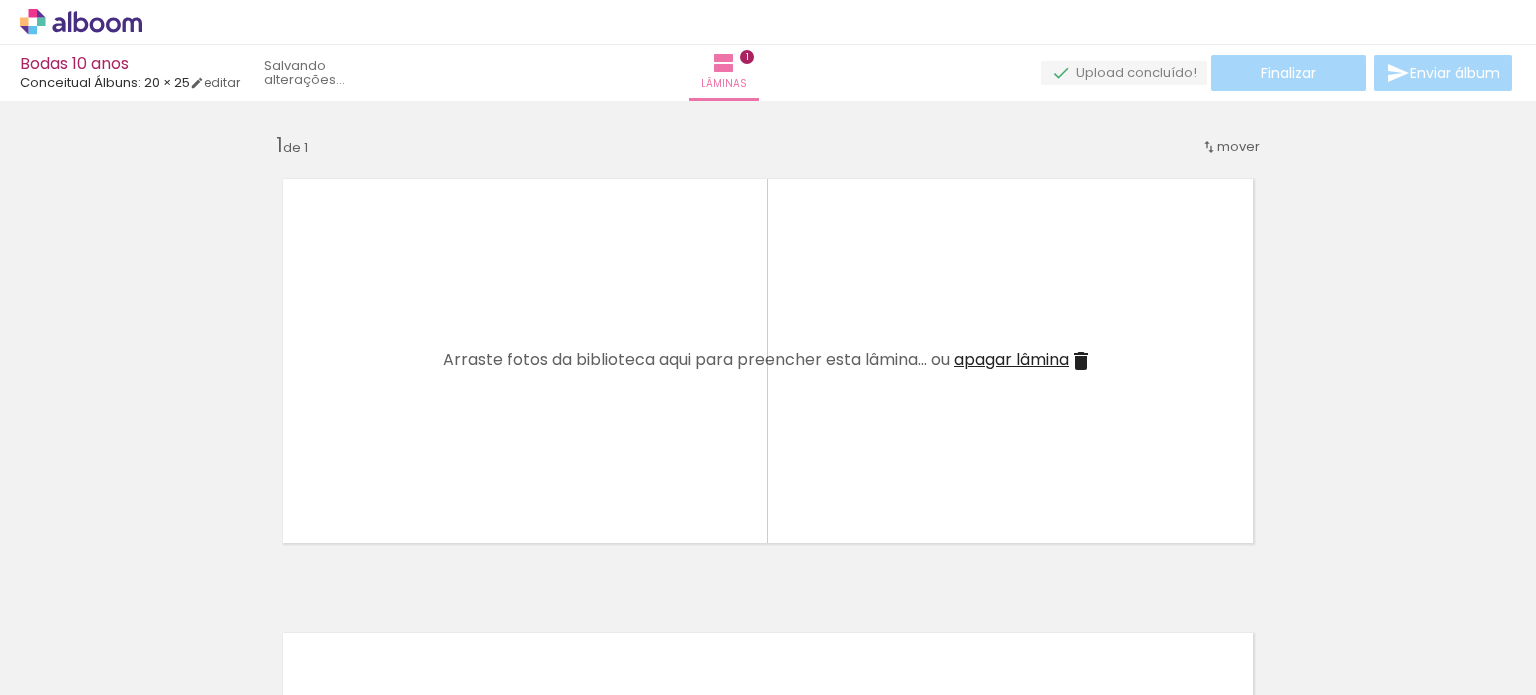 click at bounding box center (223, 628) 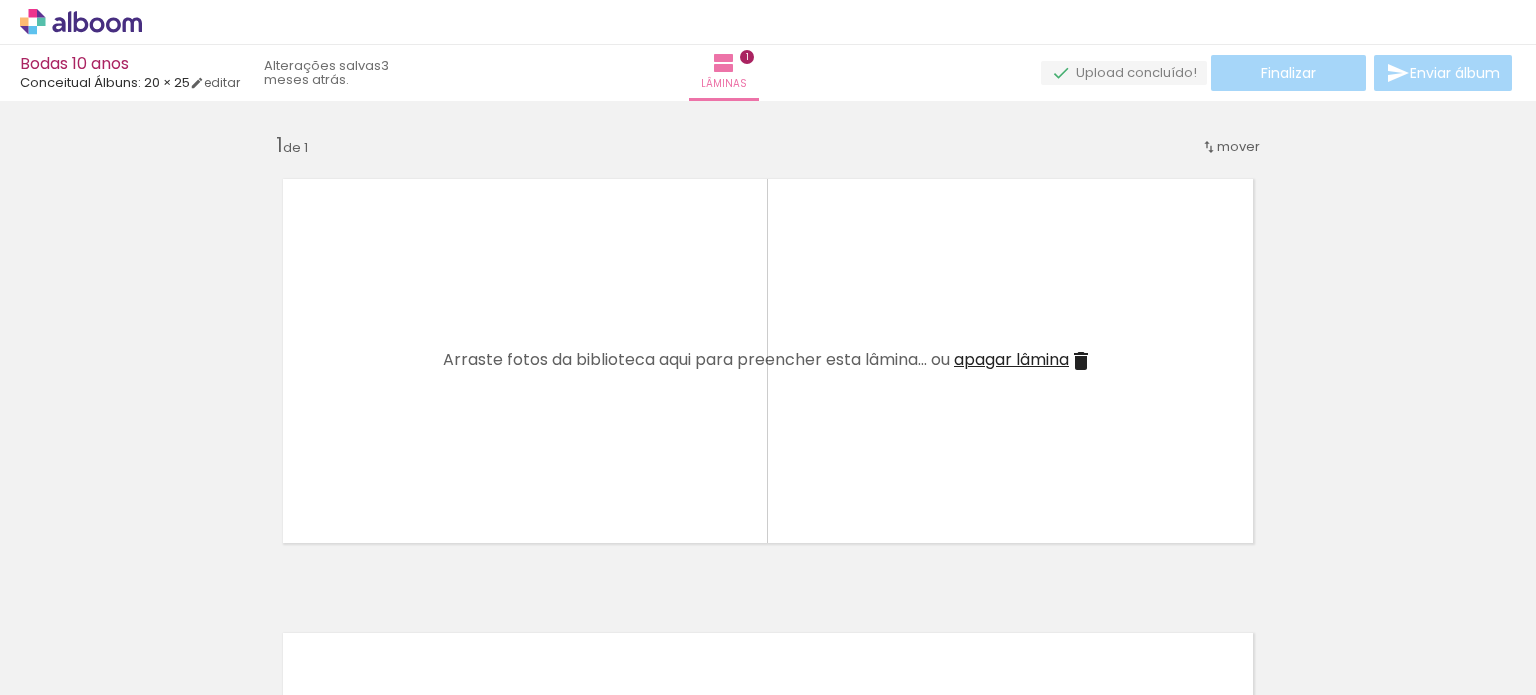 click at bounding box center [312, 628] 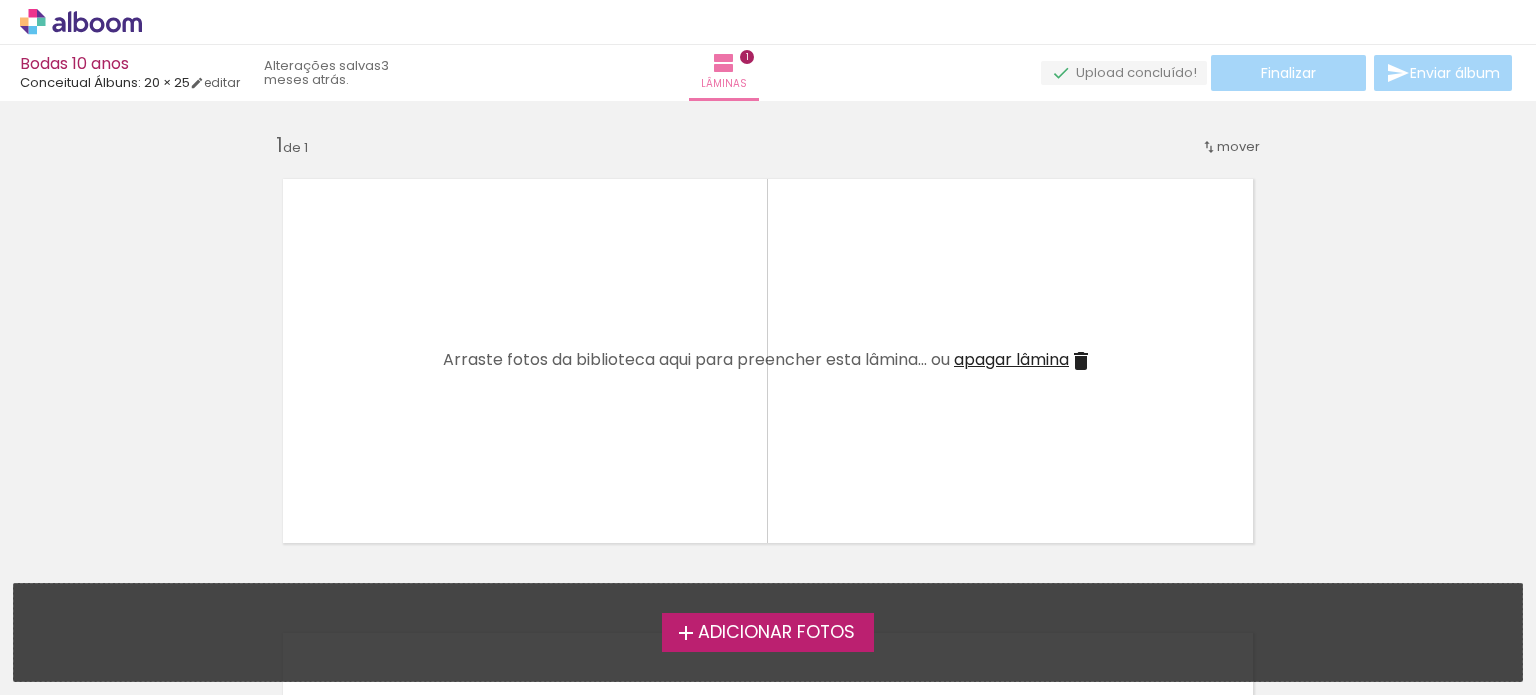 click on "Adicionar Fotos" at bounding box center (776, 633) 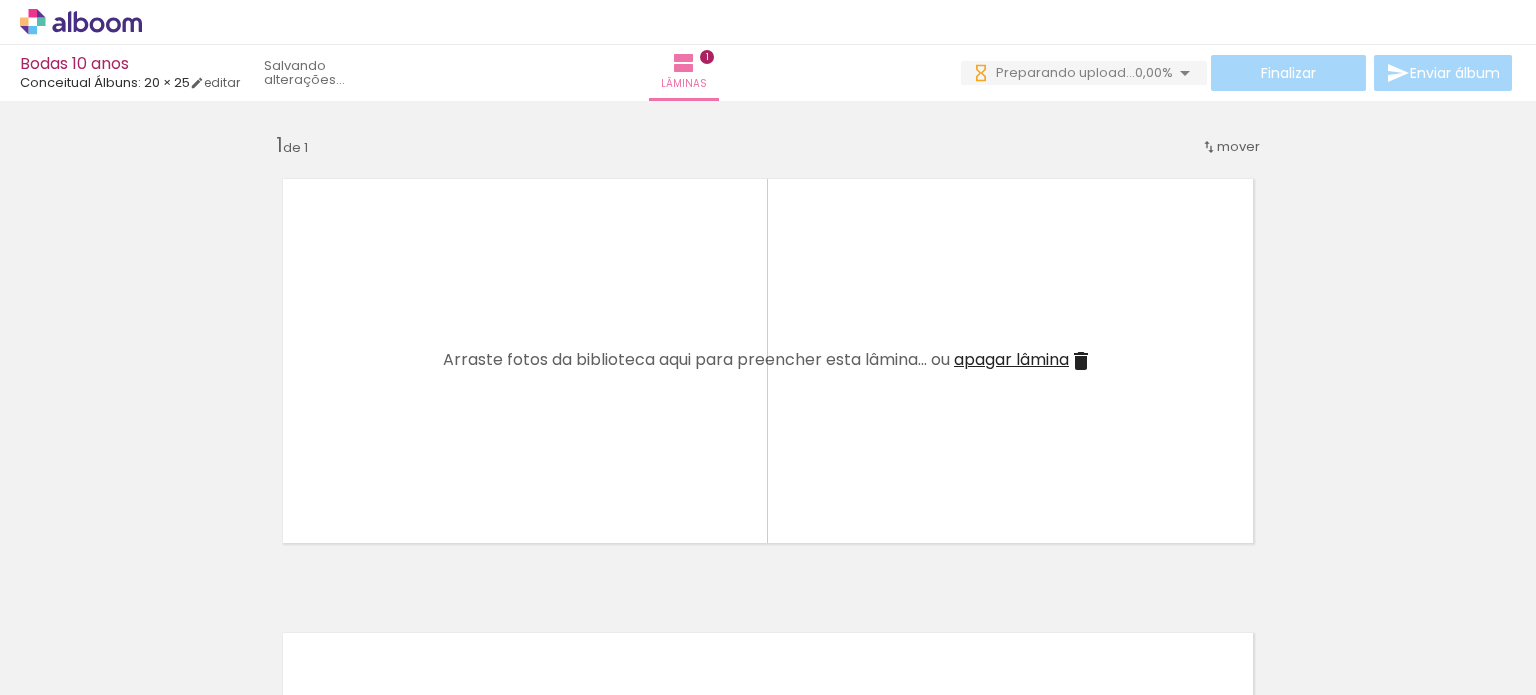 scroll, scrollTop: 0, scrollLeft: 0, axis: both 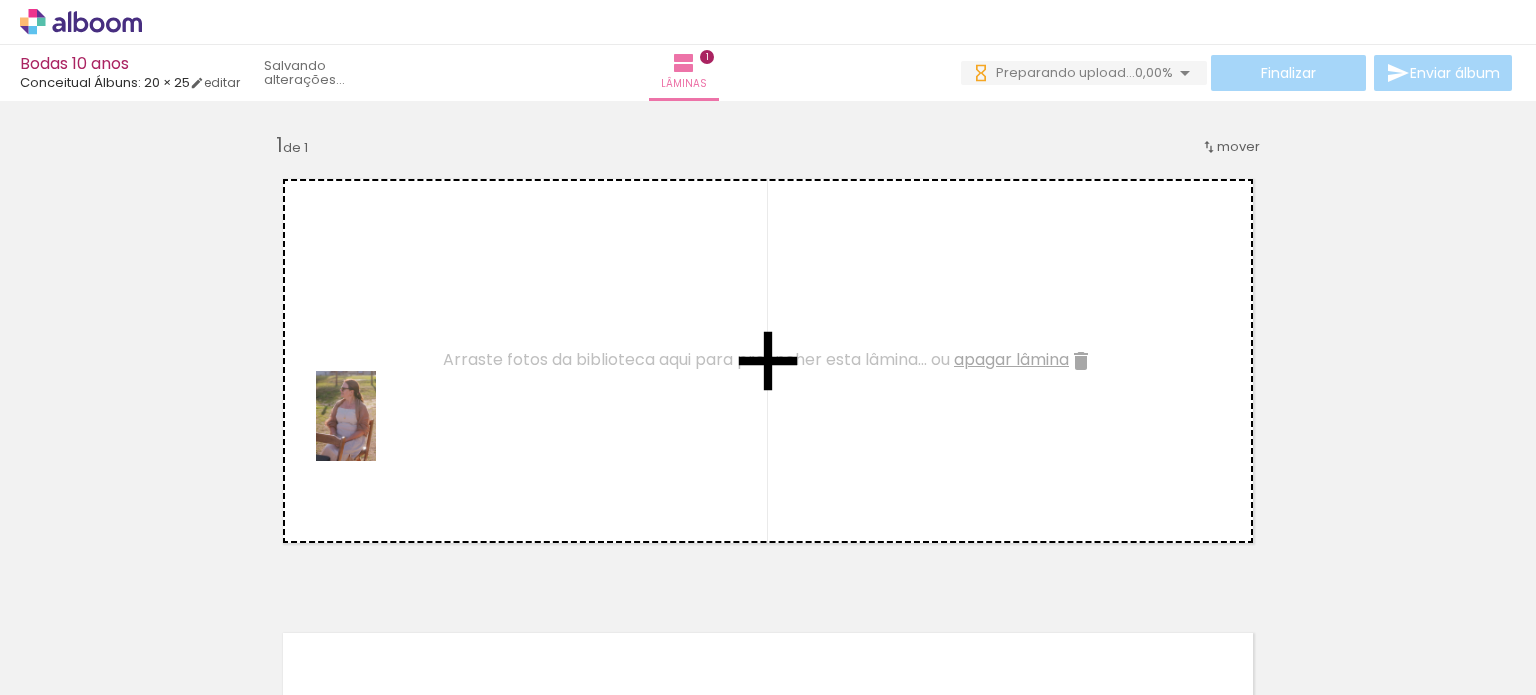 drag, startPoint x: 221, startPoint y: 609, endPoint x: 376, endPoint y: 431, distance: 236.02754 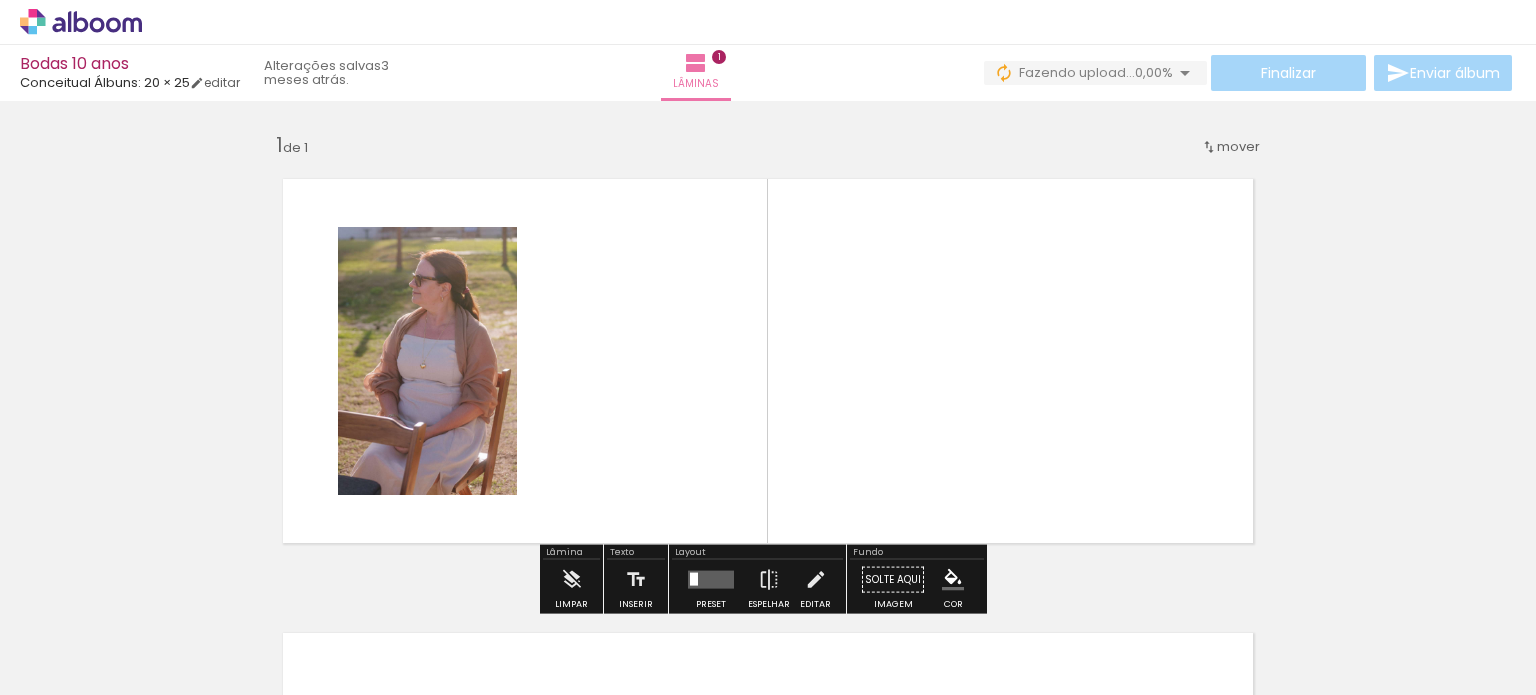 click at bounding box center (156, 587) 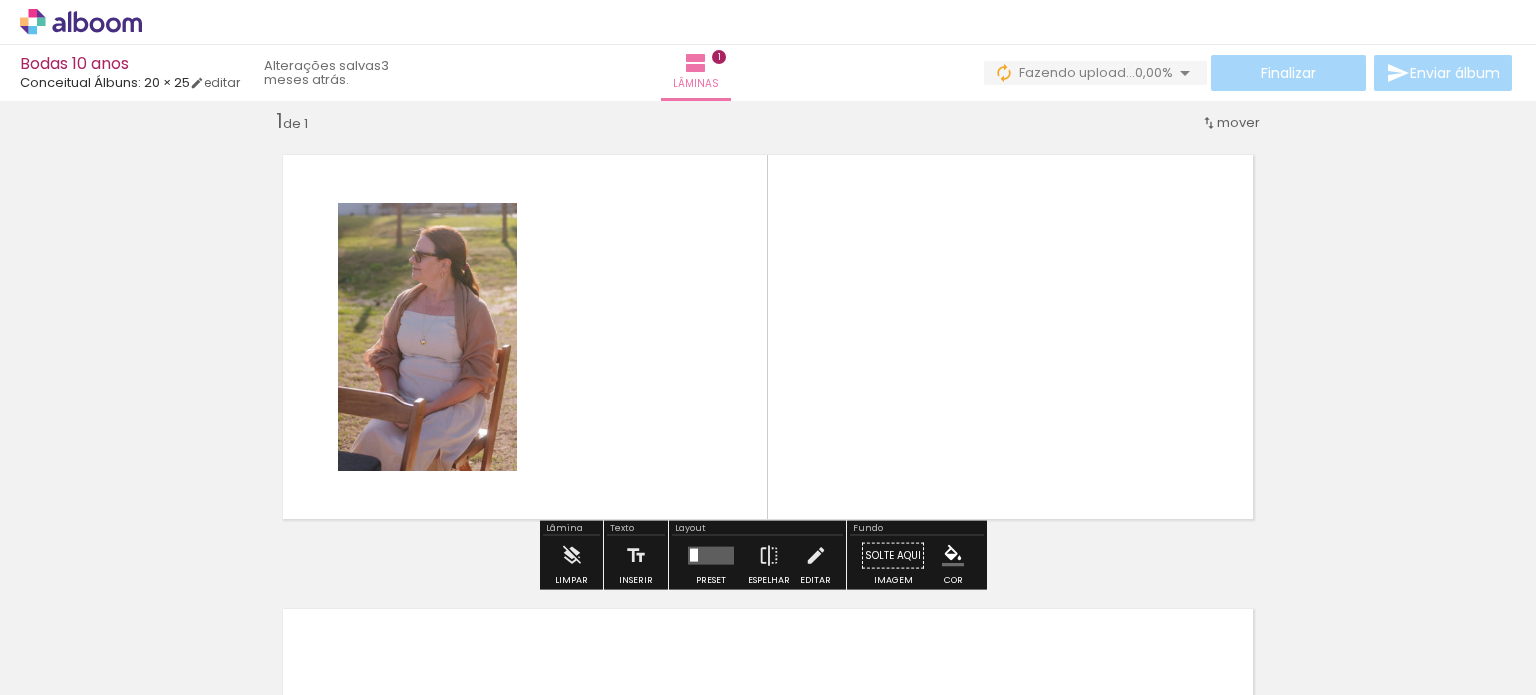 scroll, scrollTop: 25, scrollLeft: 0, axis: vertical 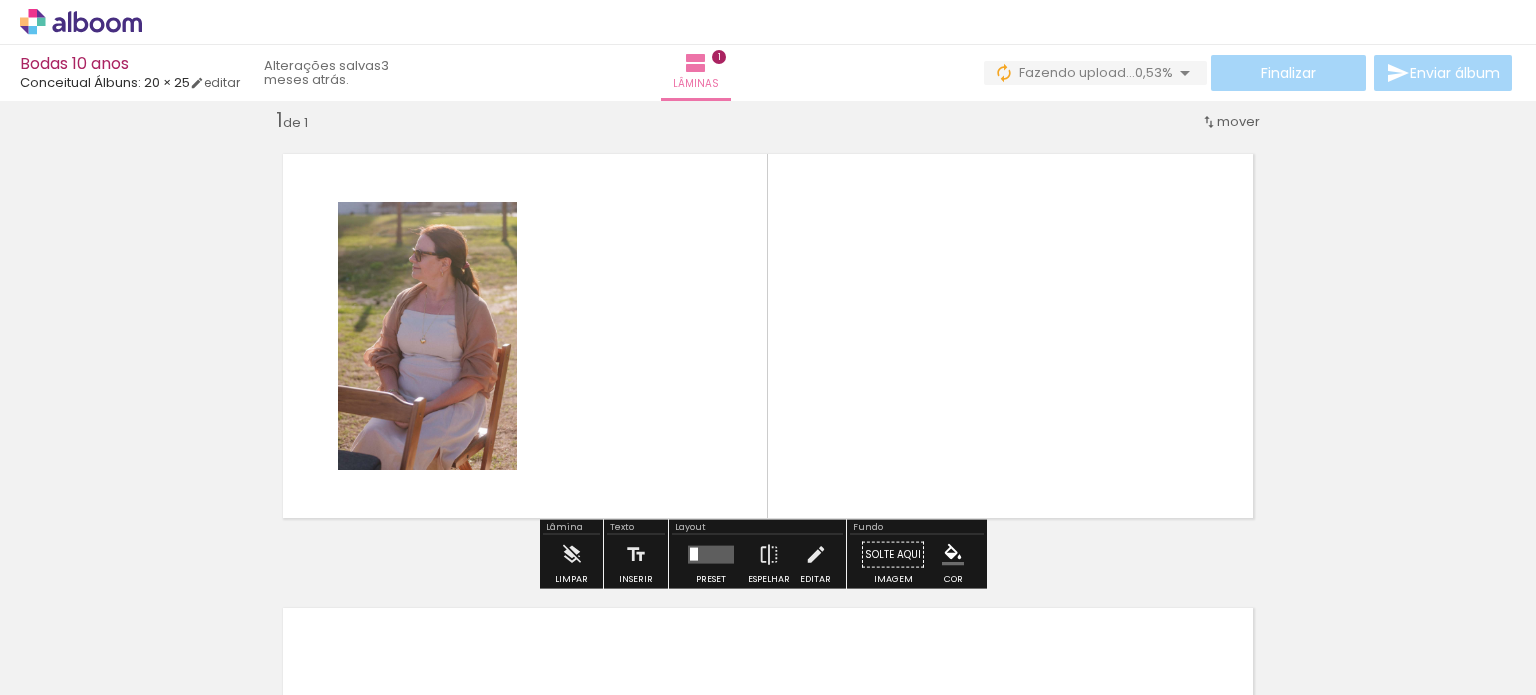 click at bounding box center [156, 587] 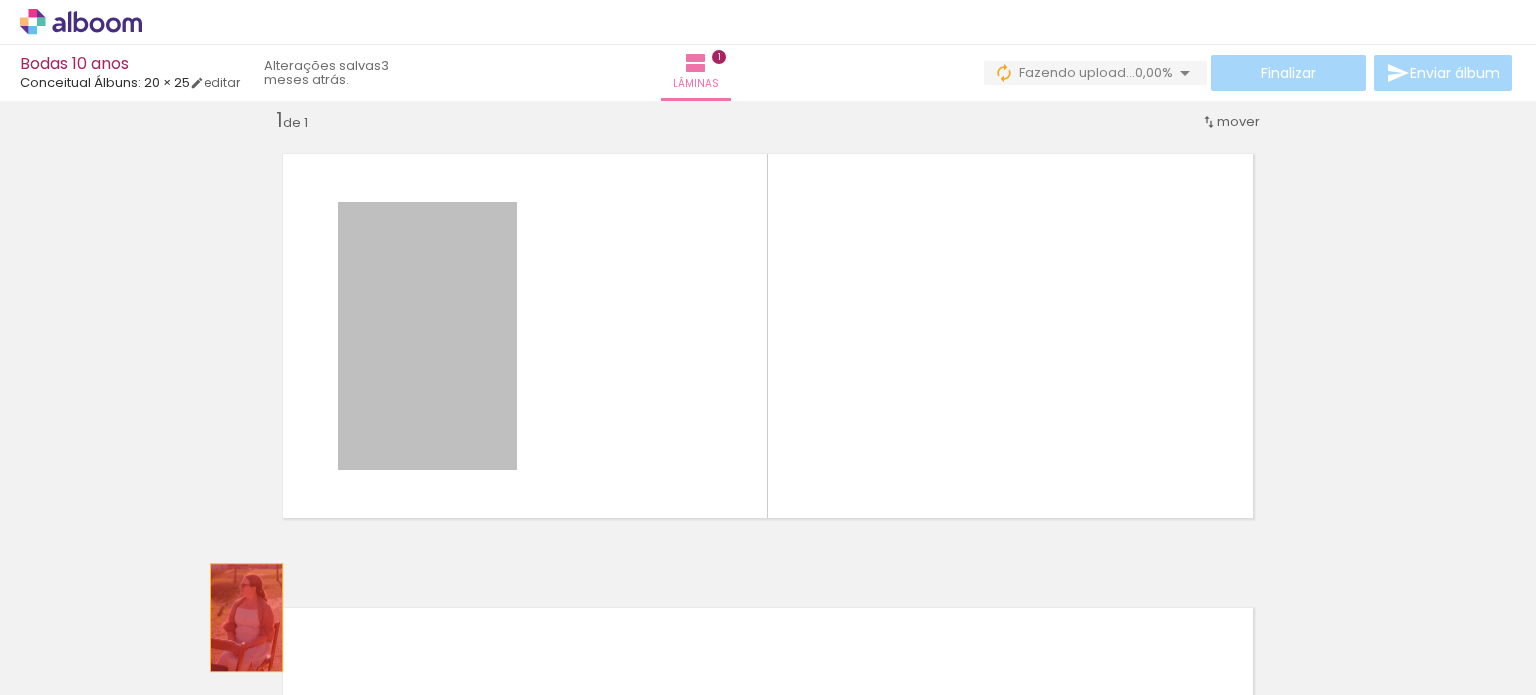 drag, startPoint x: 456, startPoint y: 280, endPoint x: 236, endPoint y: 621, distance: 405.80908 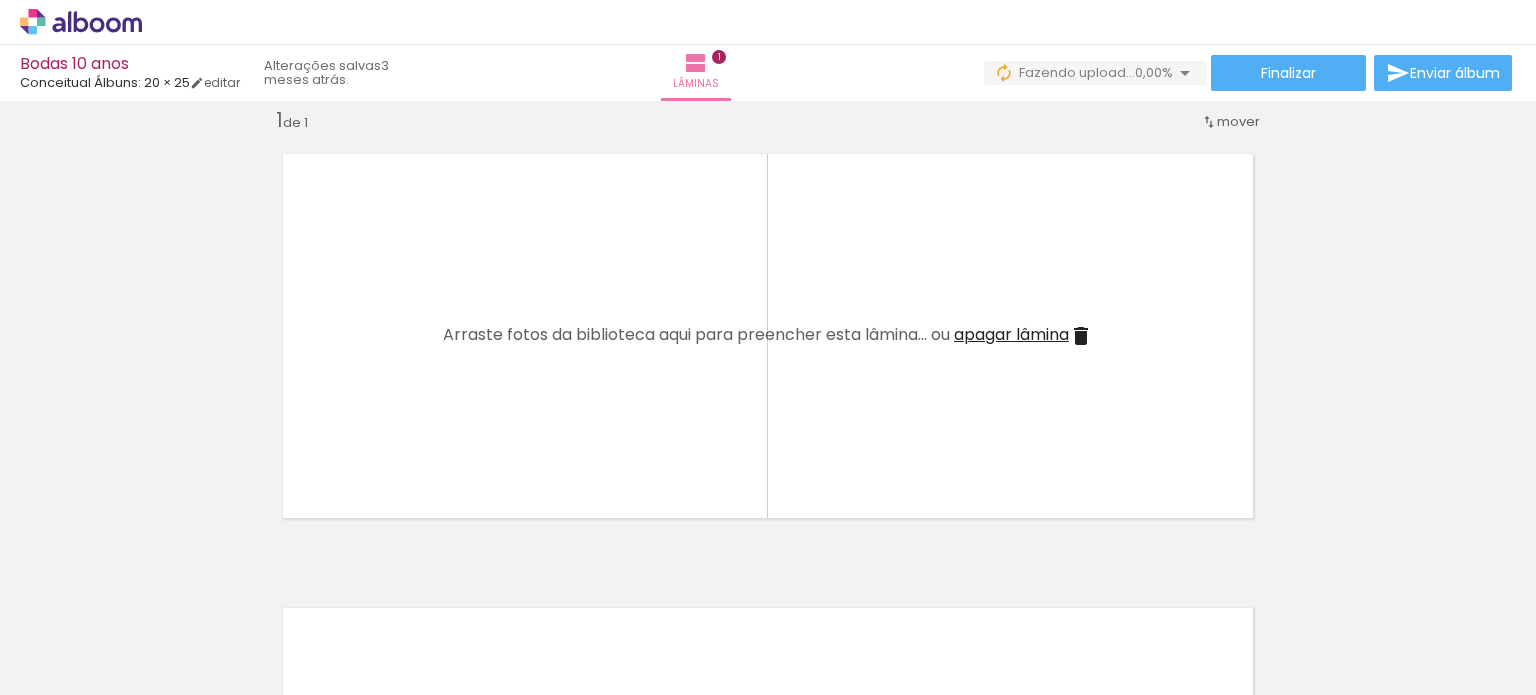 click at bounding box center [268, 587] 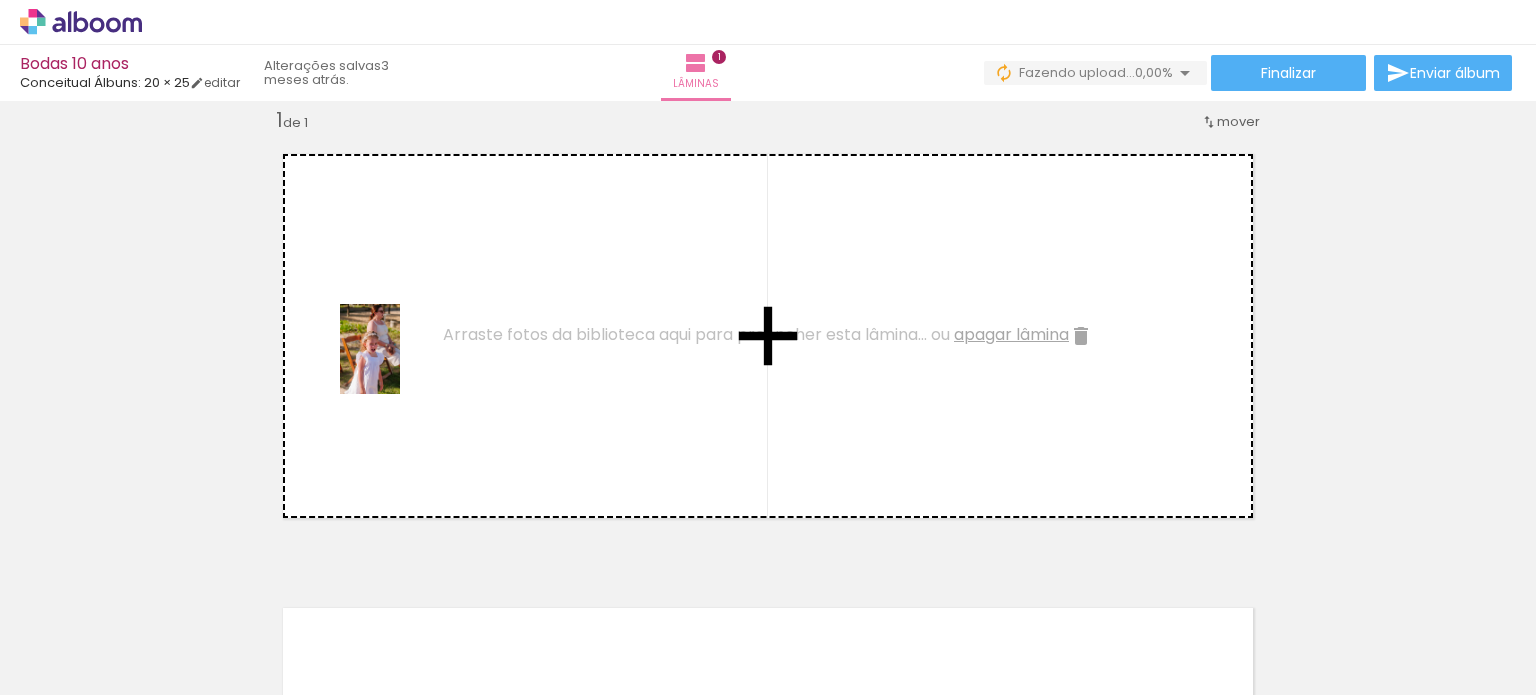 drag, startPoint x: 204, startPoint y: 636, endPoint x: 400, endPoint y: 364, distance: 335.26108 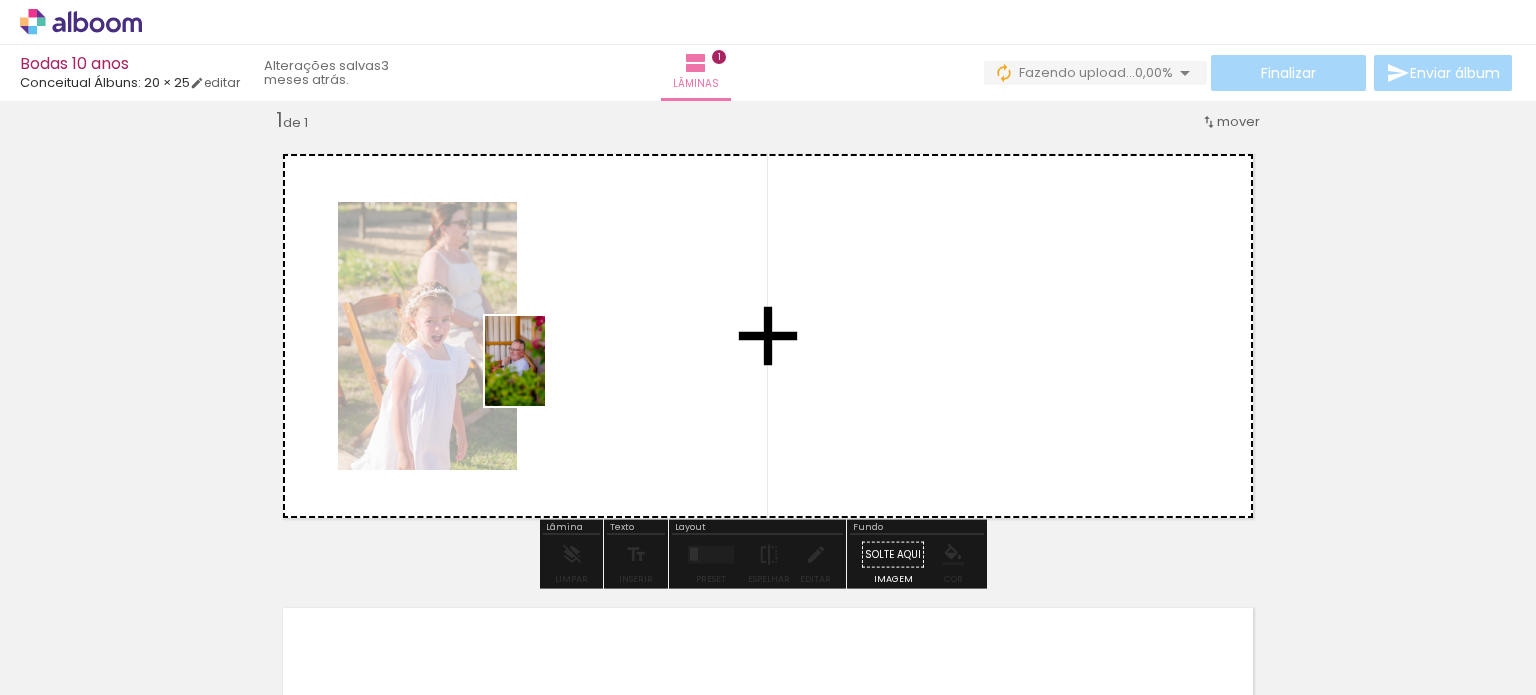 drag, startPoint x: 314, startPoint y: 635, endPoint x: 560, endPoint y: 367, distance: 363.78564 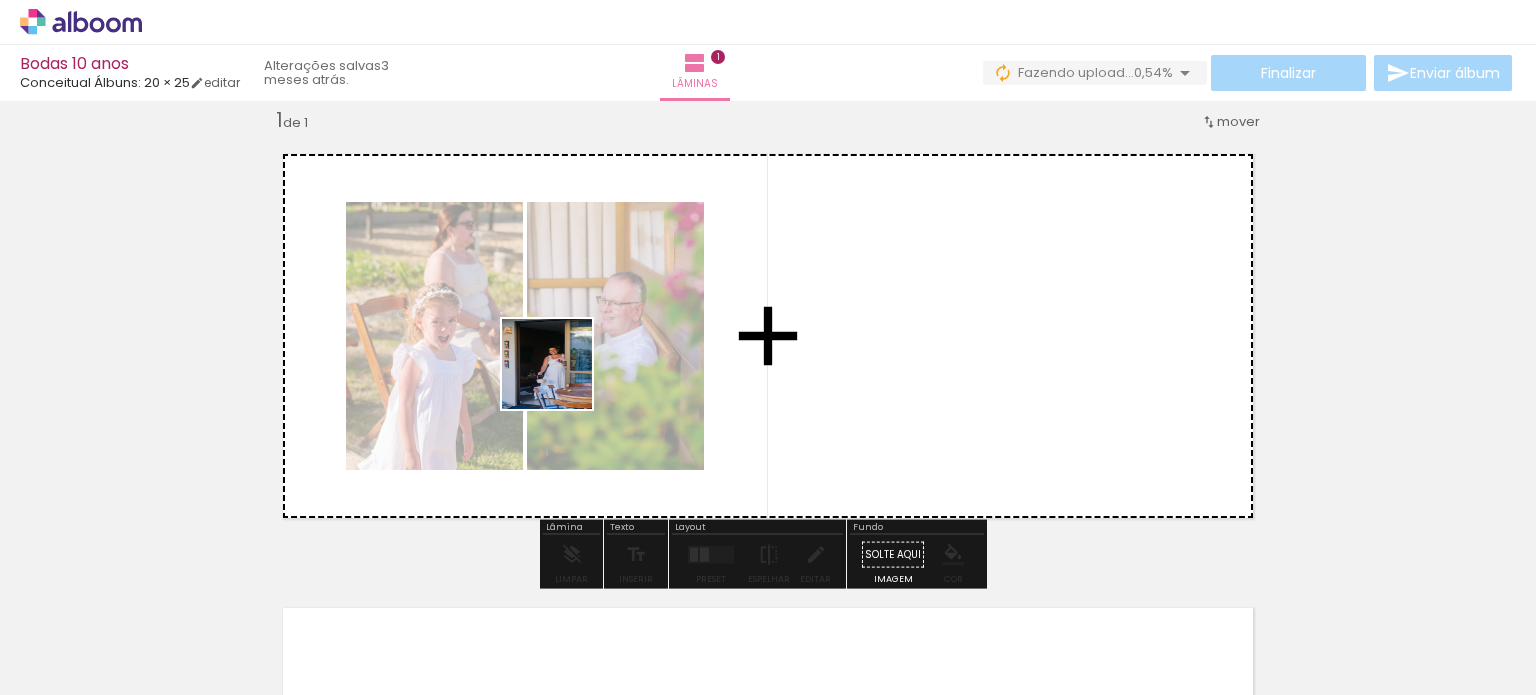 drag, startPoint x: 451, startPoint y: 629, endPoint x: 562, endPoint y: 379, distance: 273.53427 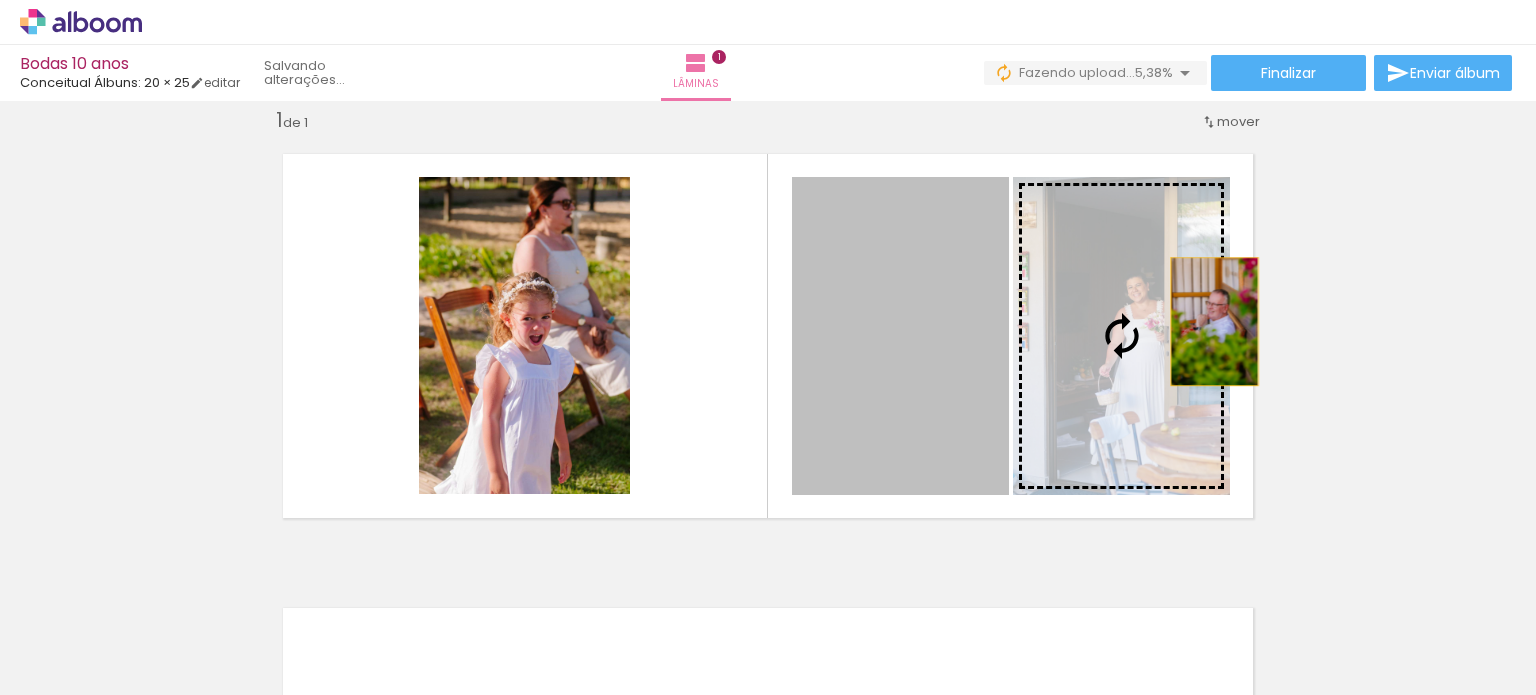 drag, startPoint x: 826, startPoint y: 331, endPoint x: 1210, endPoint y: 321, distance: 384.1302 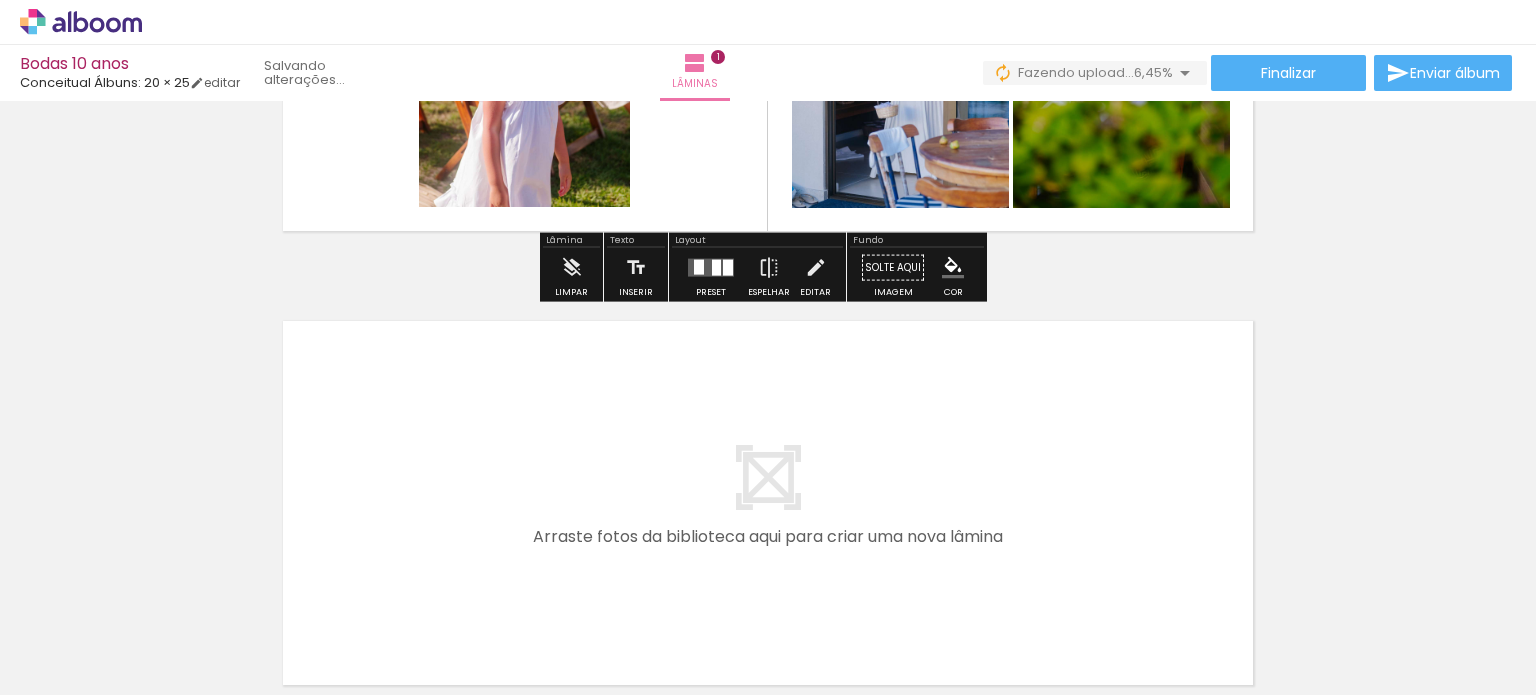 scroll, scrollTop: 325, scrollLeft: 0, axis: vertical 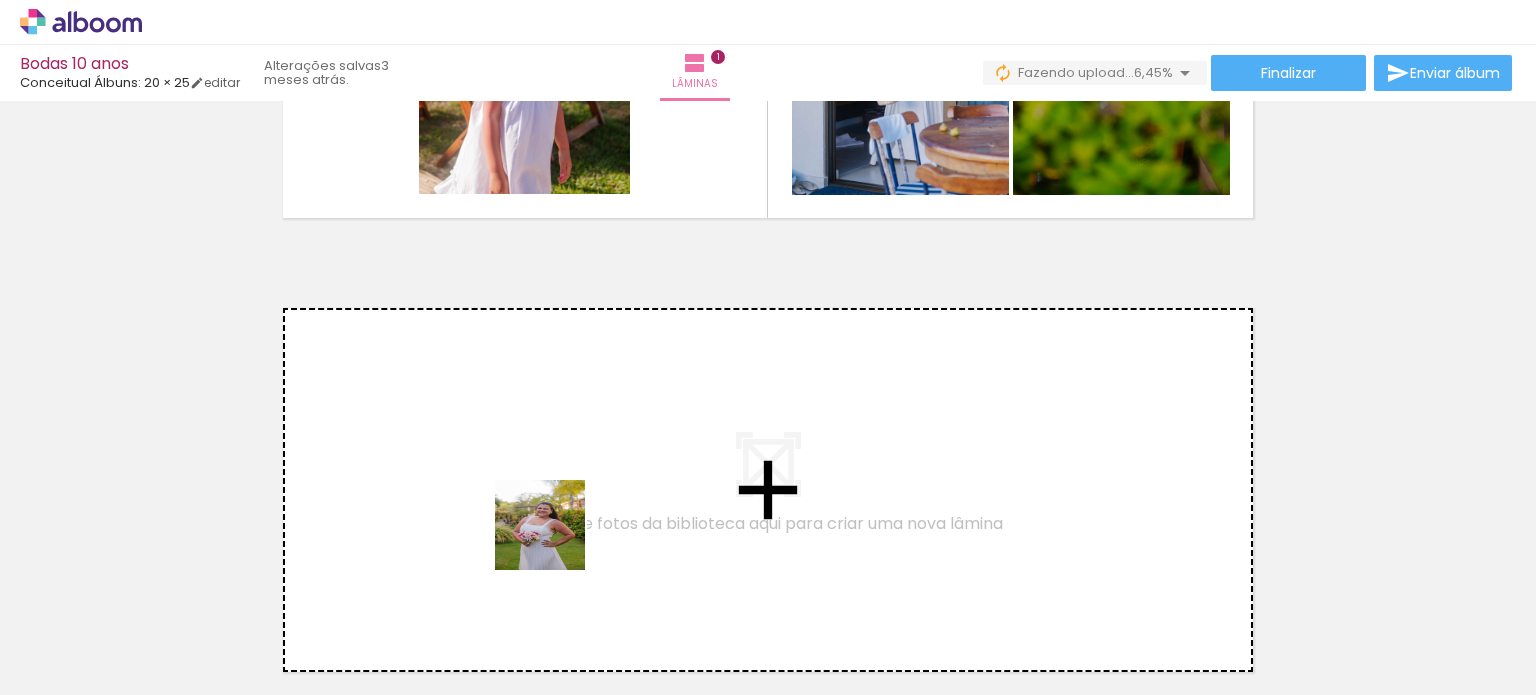 drag, startPoint x: 544, startPoint y: 638, endPoint x: 552, endPoint y: 484, distance: 154.20766 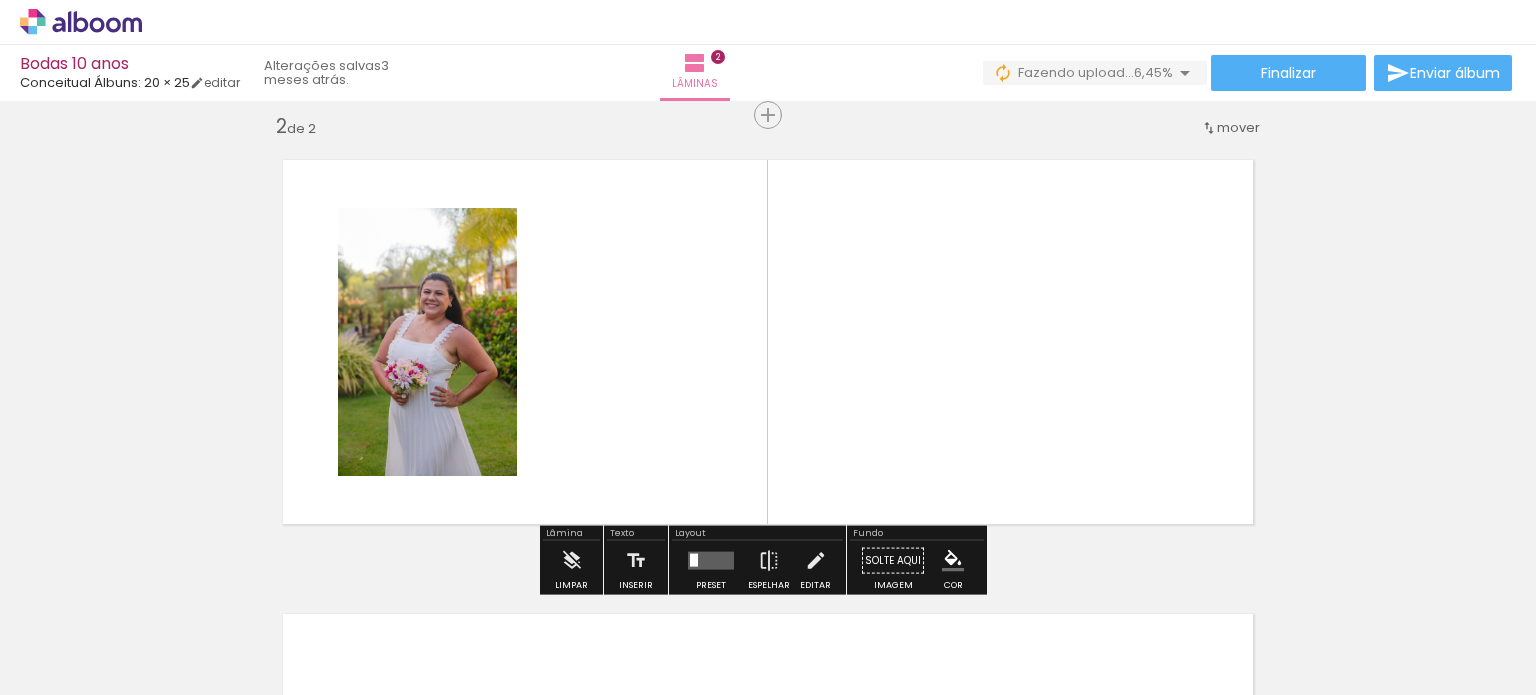 scroll, scrollTop: 479, scrollLeft: 0, axis: vertical 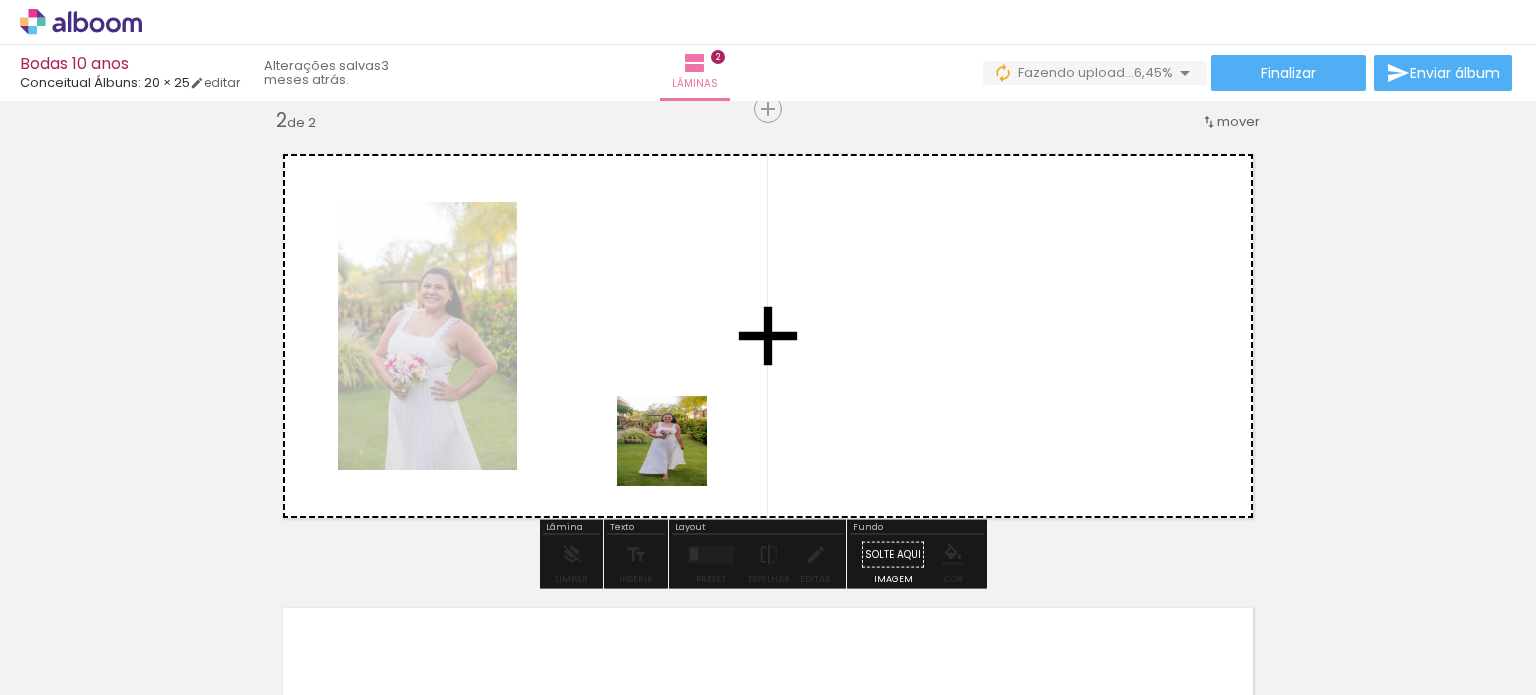 drag, startPoint x: 676, startPoint y: 632, endPoint x: 676, endPoint y: 410, distance: 222 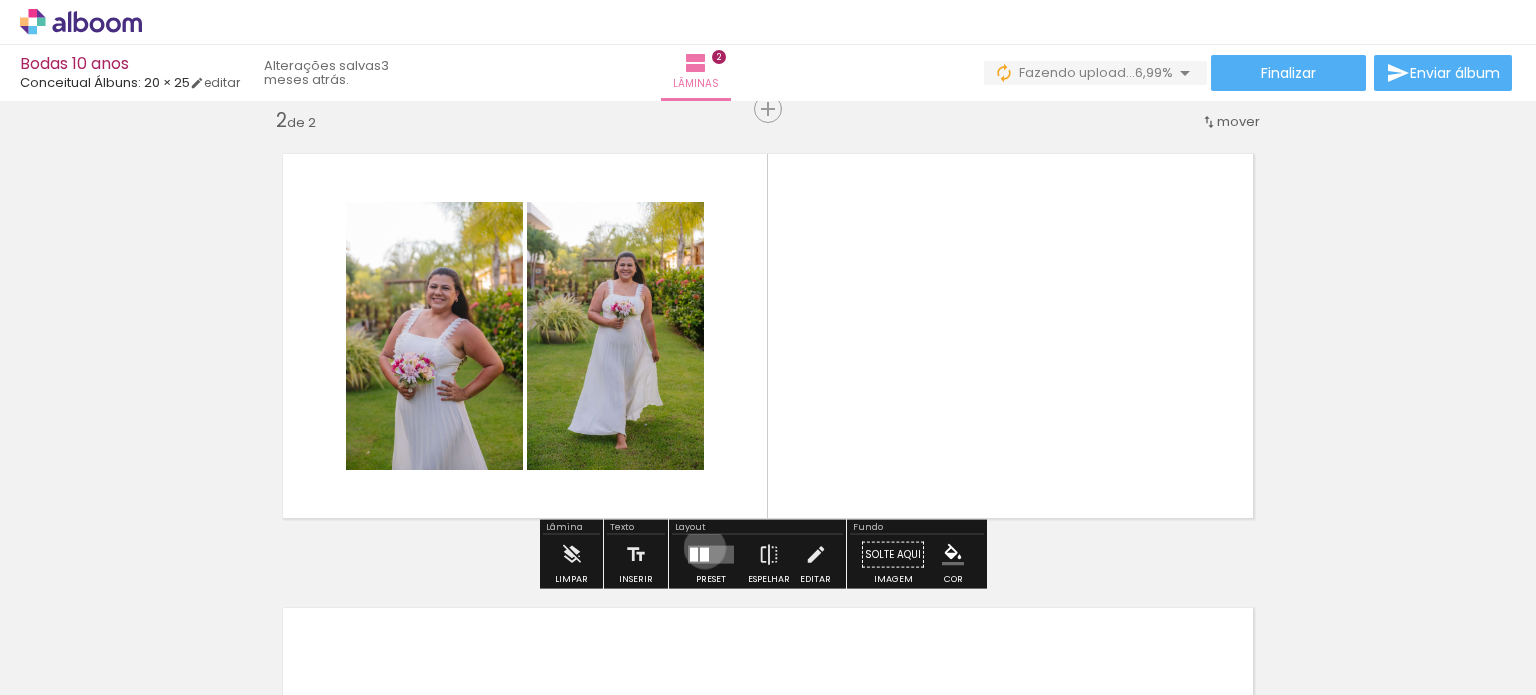 click at bounding box center [704, 555] 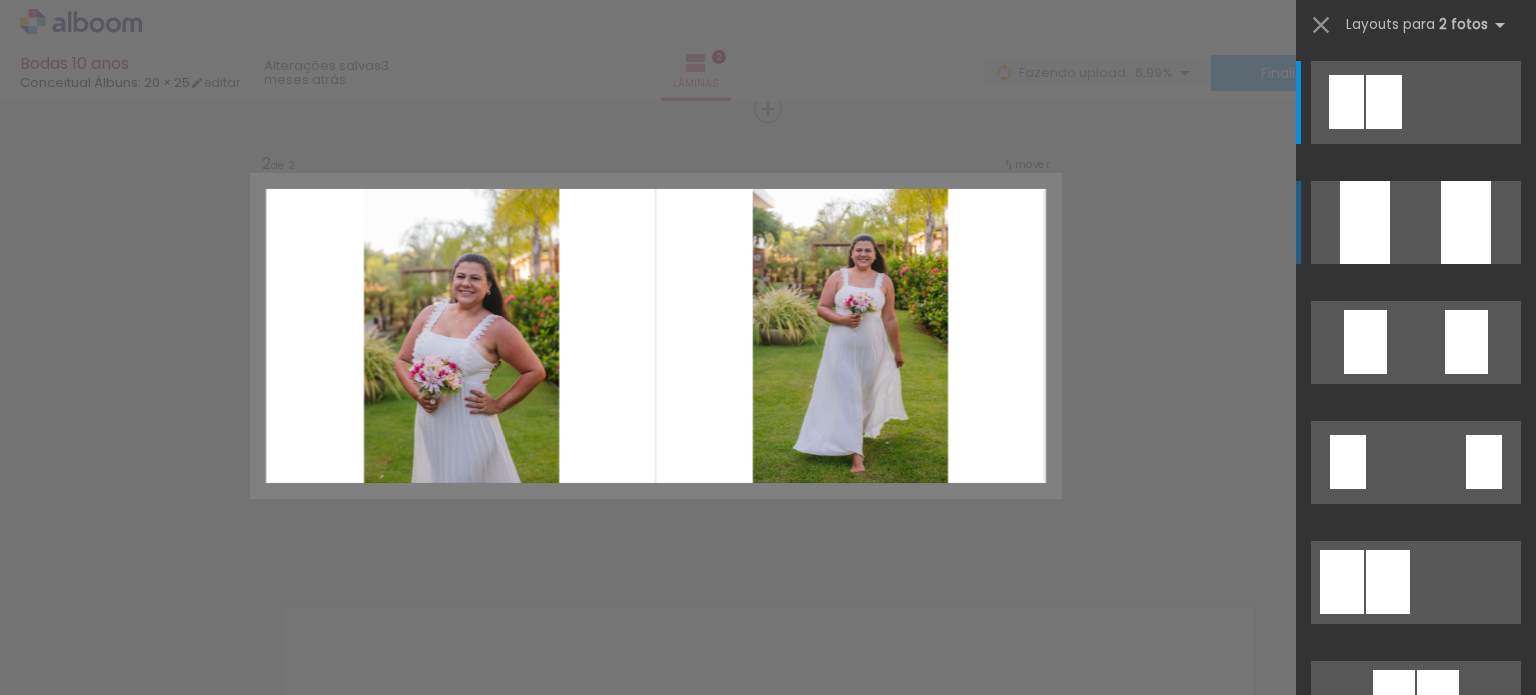 click at bounding box center (1365, 222) 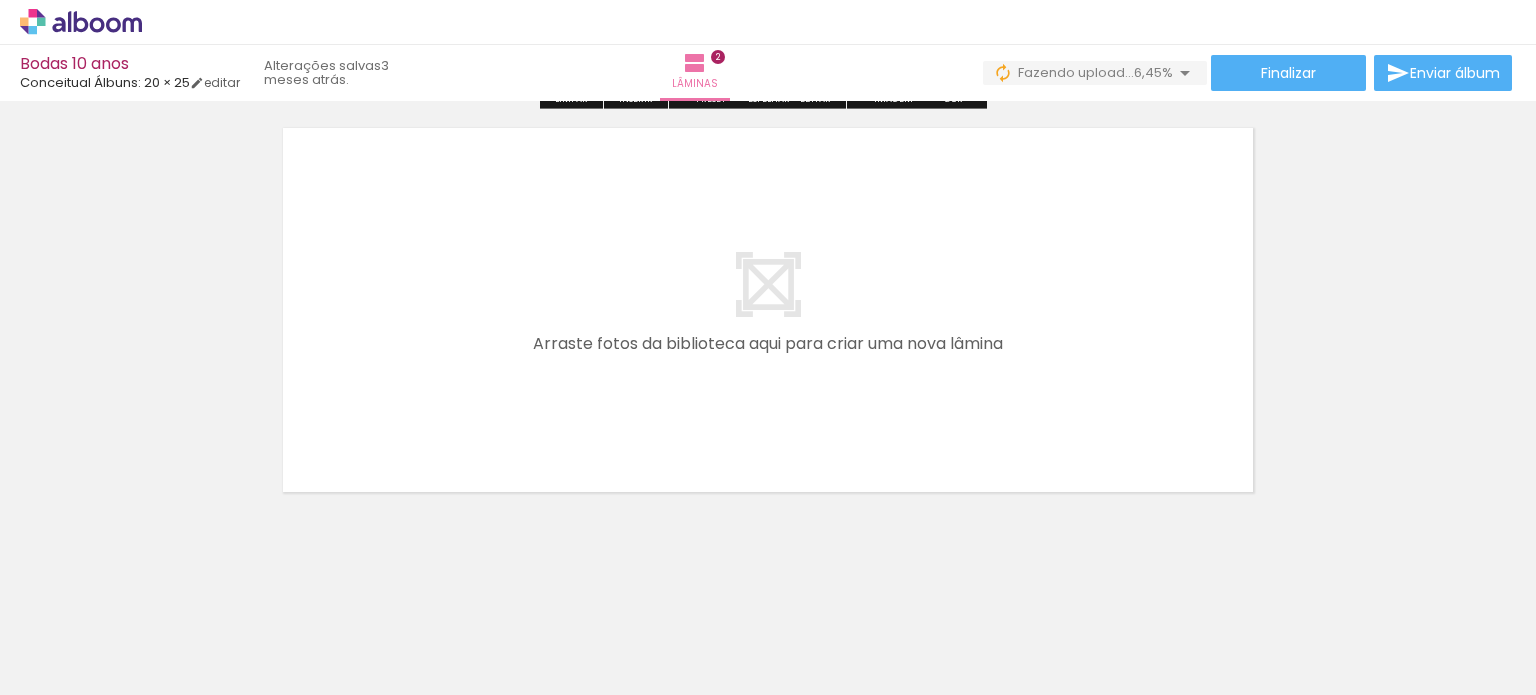 scroll, scrollTop: 970, scrollLeft: 0, axis: vertical 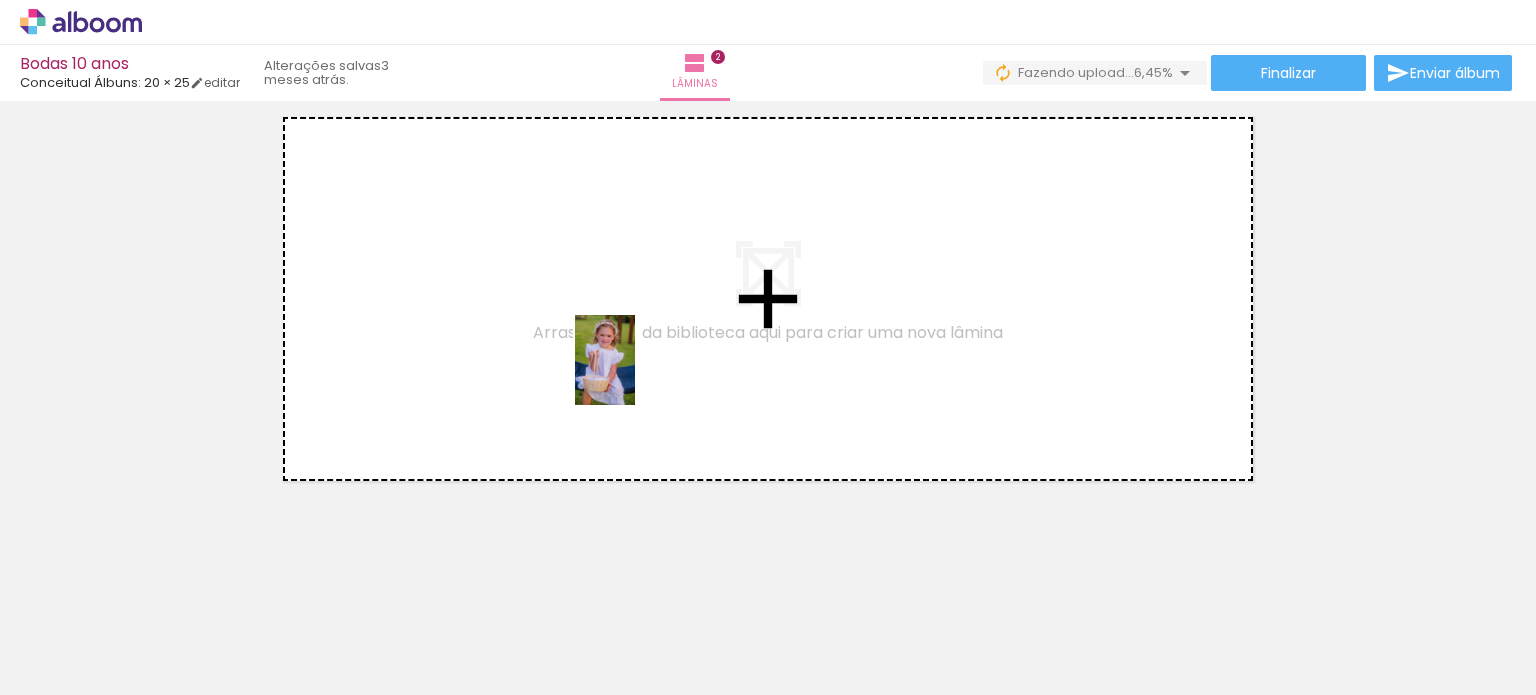 drag, startPoint x: 762, startPoint y: 648, endPoint x: 637, endPoint y: 371, distance: 303.898 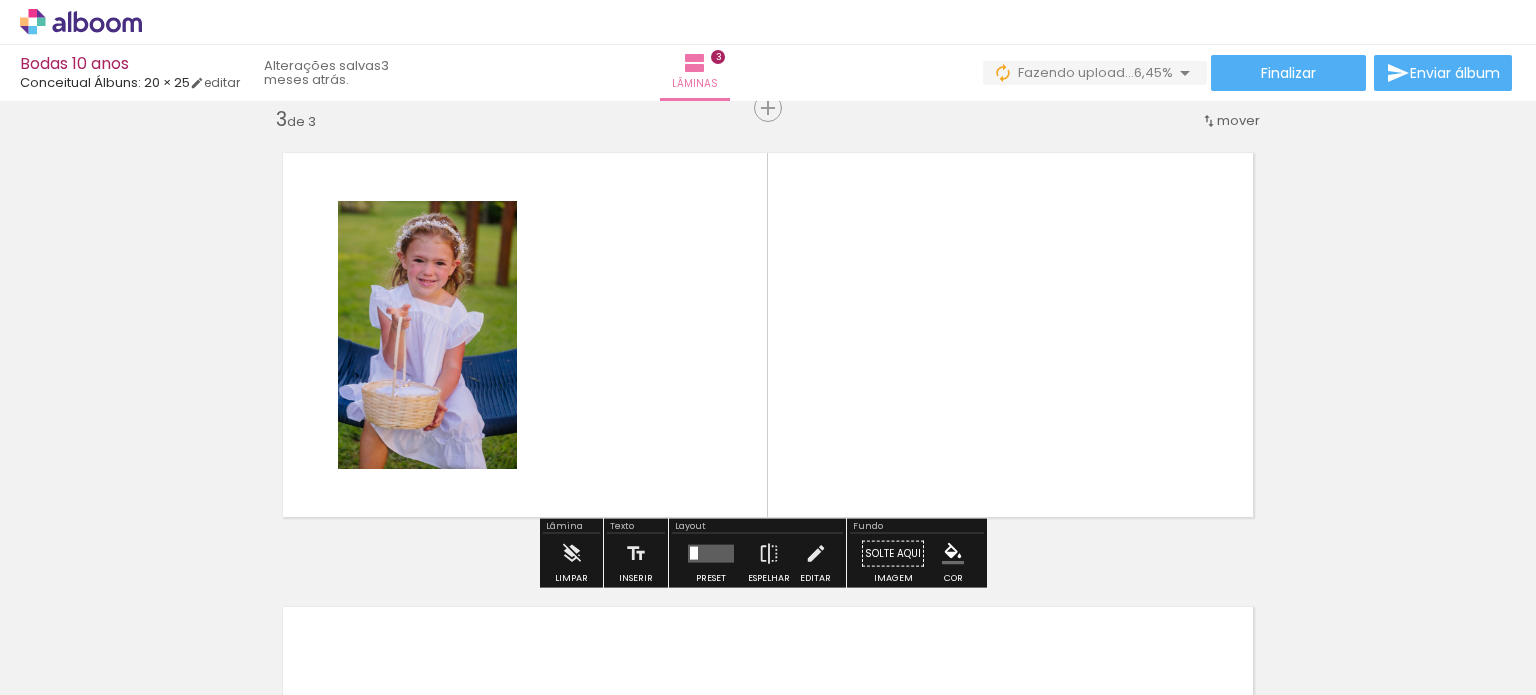 scroll, scrollTop: 933, scrollLeft: 0, axis: vertical 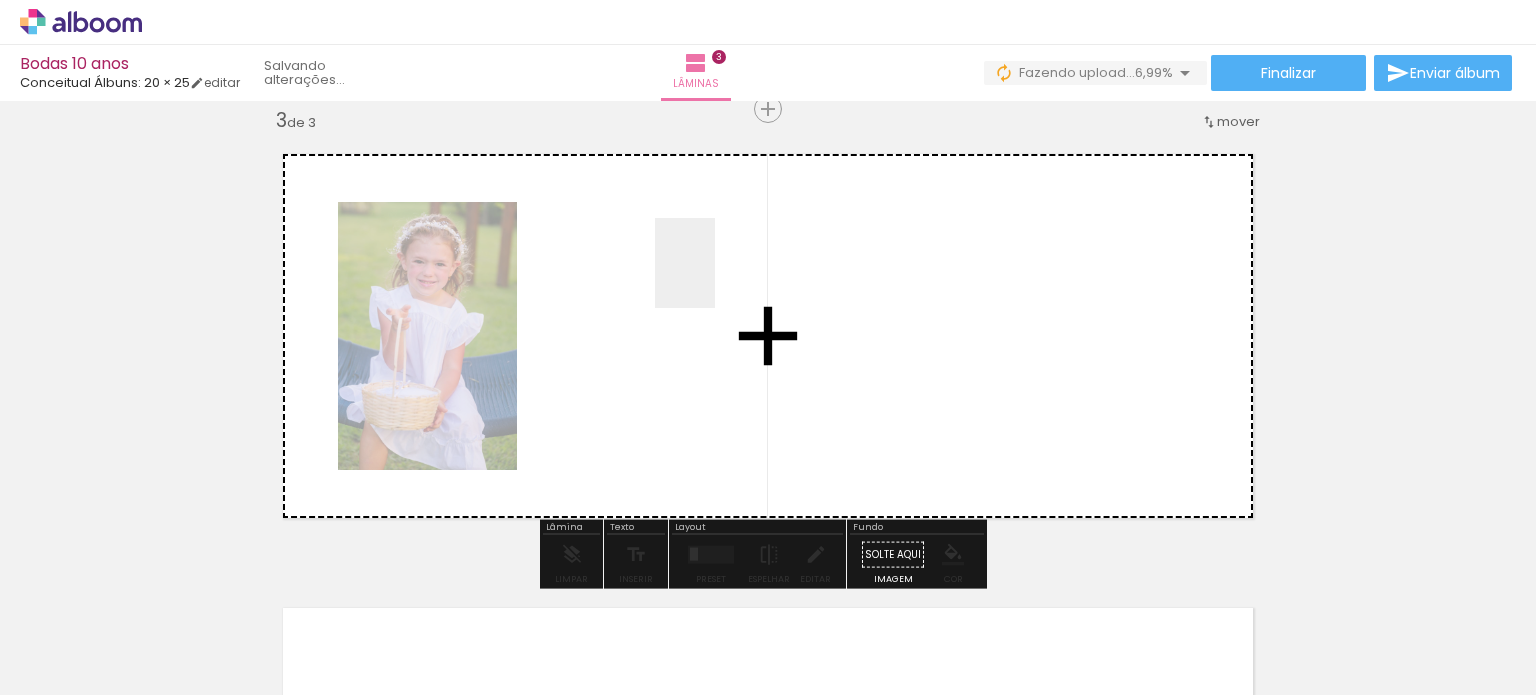 drag, startPoint x: 880, startPoint y: 640, endPoint x: 715, endPoint y: 277, distance: 398.7405 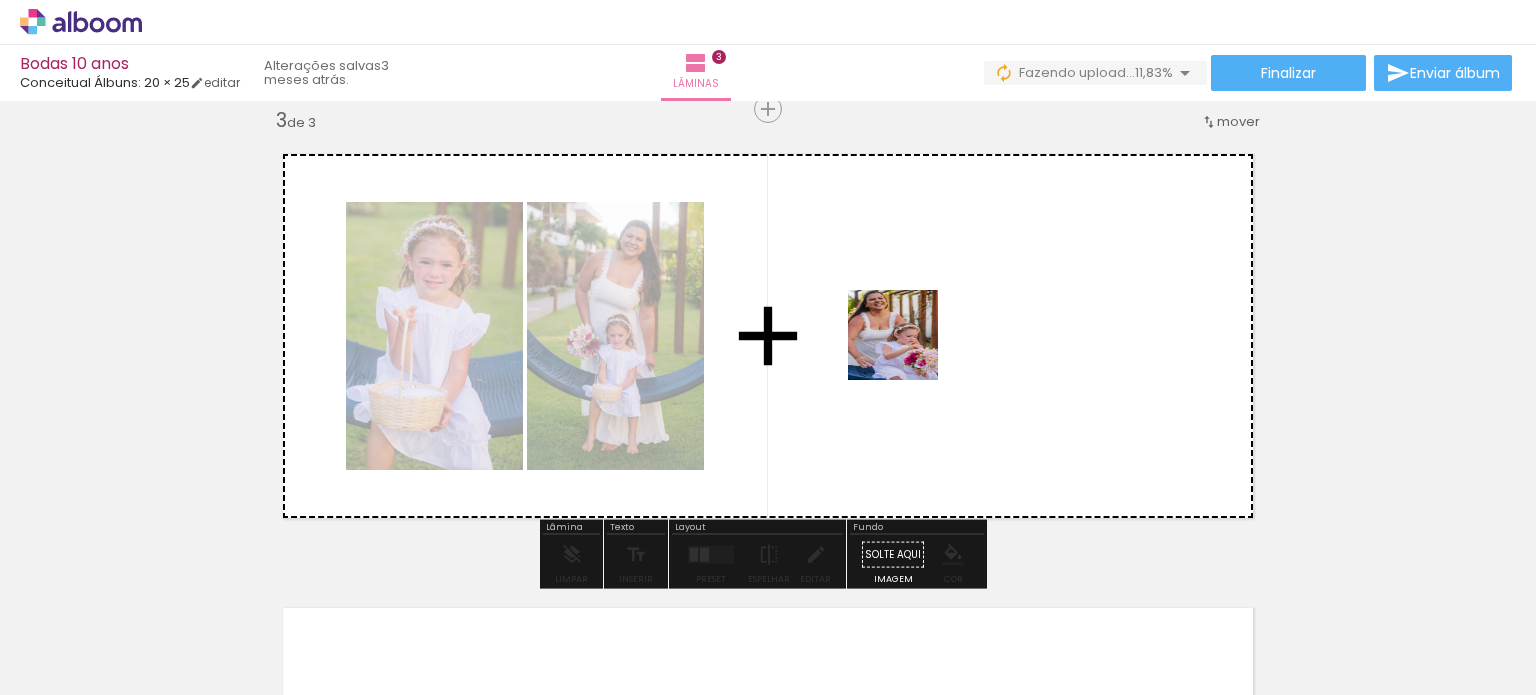 drag, startPoint x: 1003, startPoint y: 631, endPoint x: 904, endPoint y: 339, distance: 308.3261 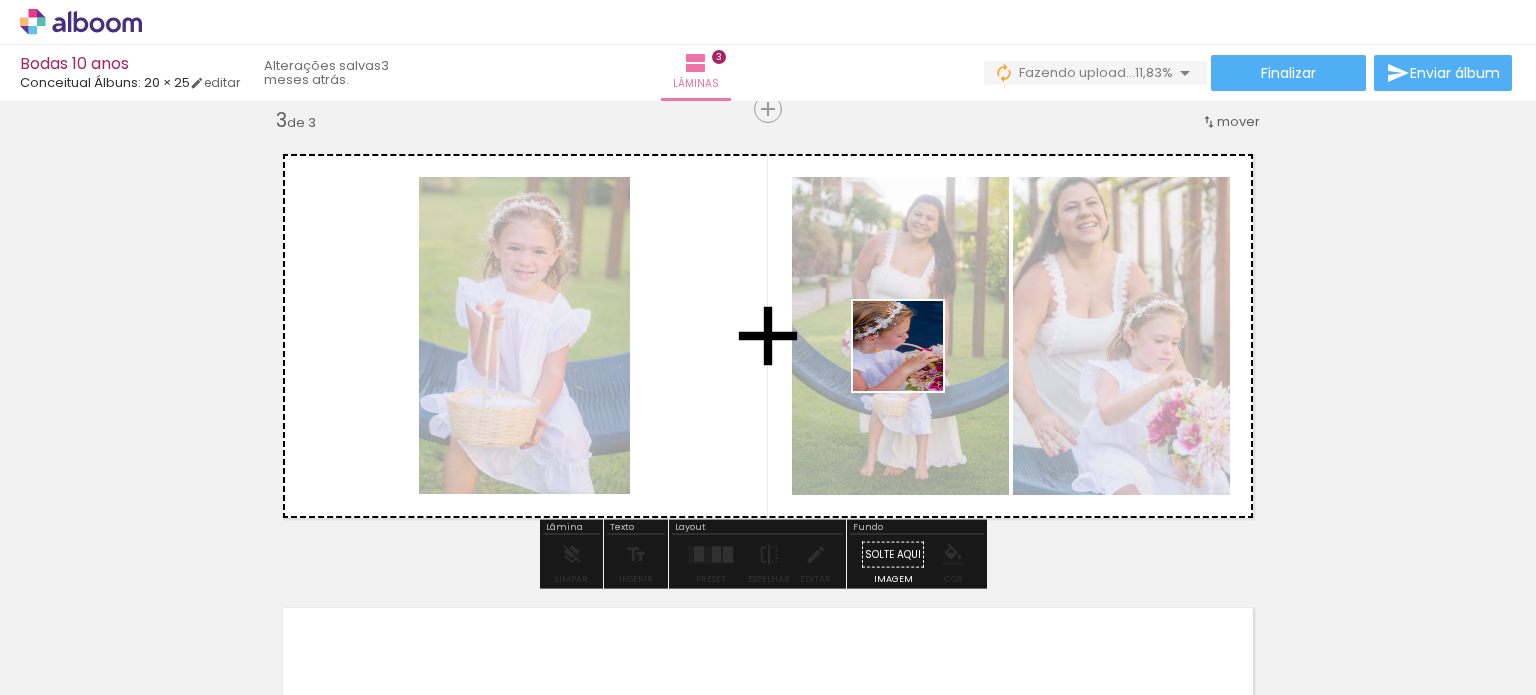 drag, startPoint x: 1089, startPoint y: 621, endPoint x: 848, endPoint y: 313, distance: 391.08182 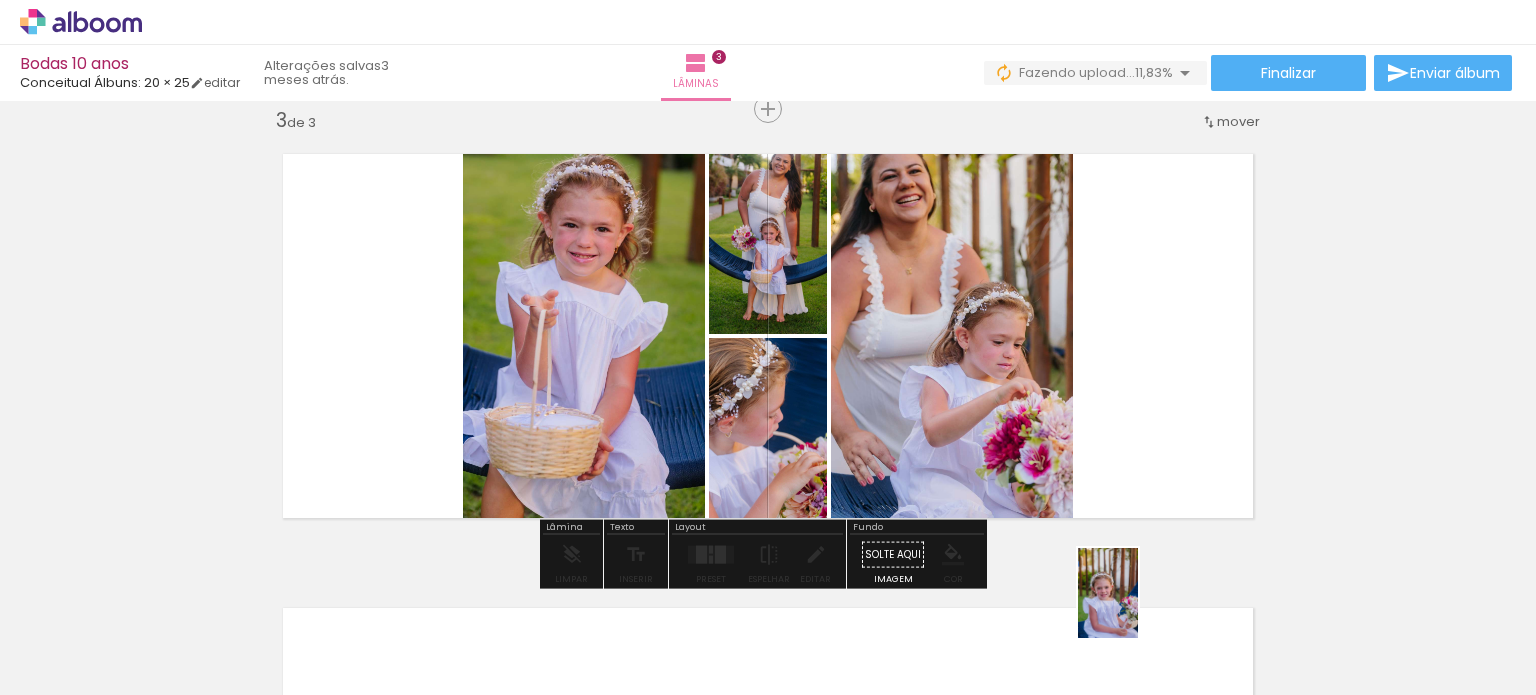 drag, startPoint x: 1221, startPoint y: 624, endPoint x: 1138, endPoint y: 608, distance: 84.5281 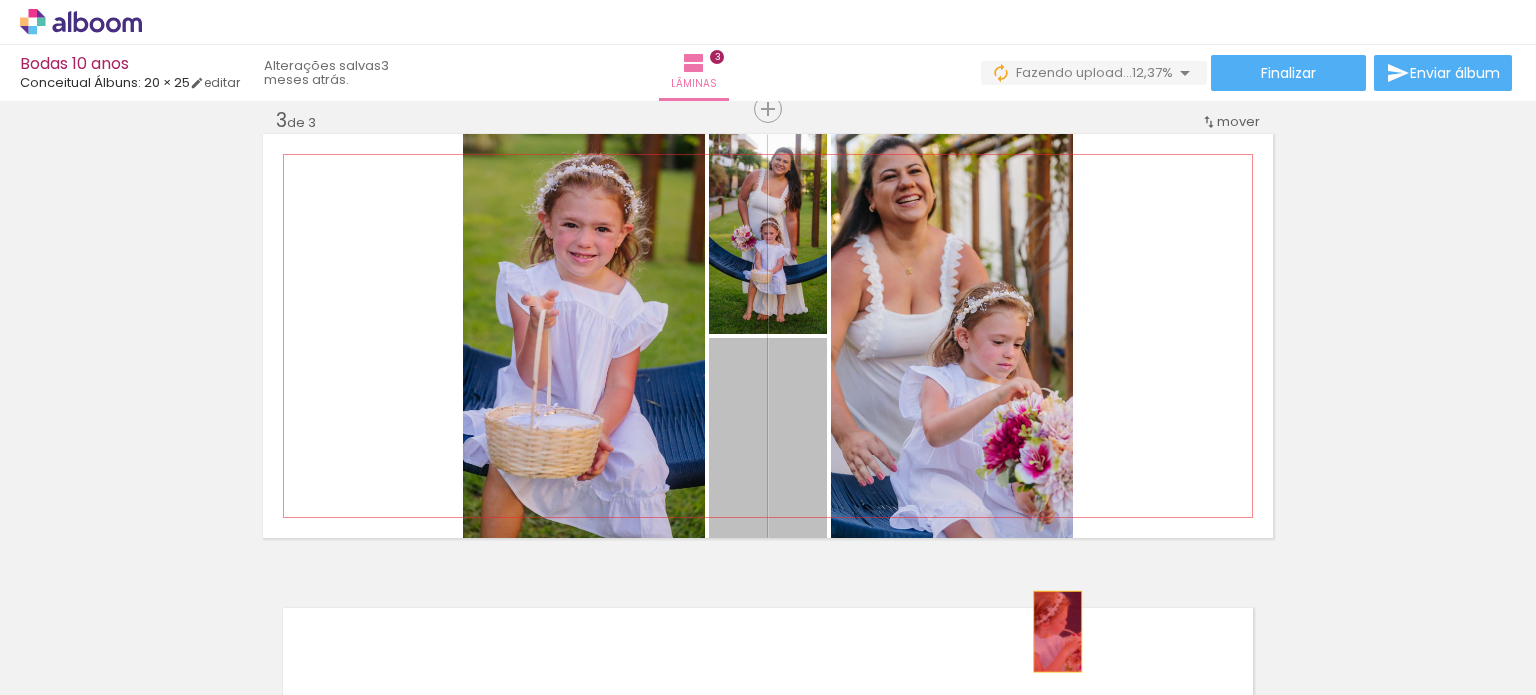 drag, startPoint x: 800, startPoint y: 455, endPoint x: 1050, endPoint y: 631, distance: 305.73846 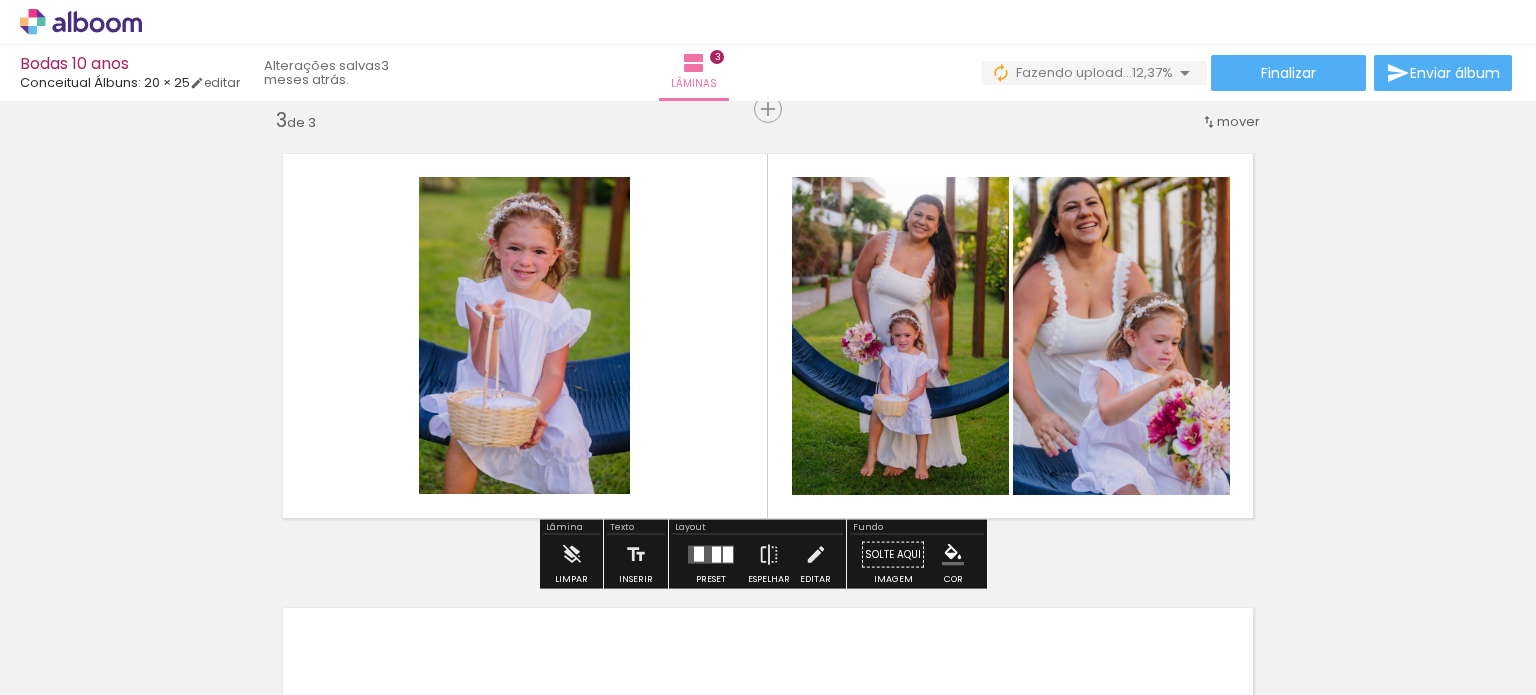 click at bounding box center [728, 555] 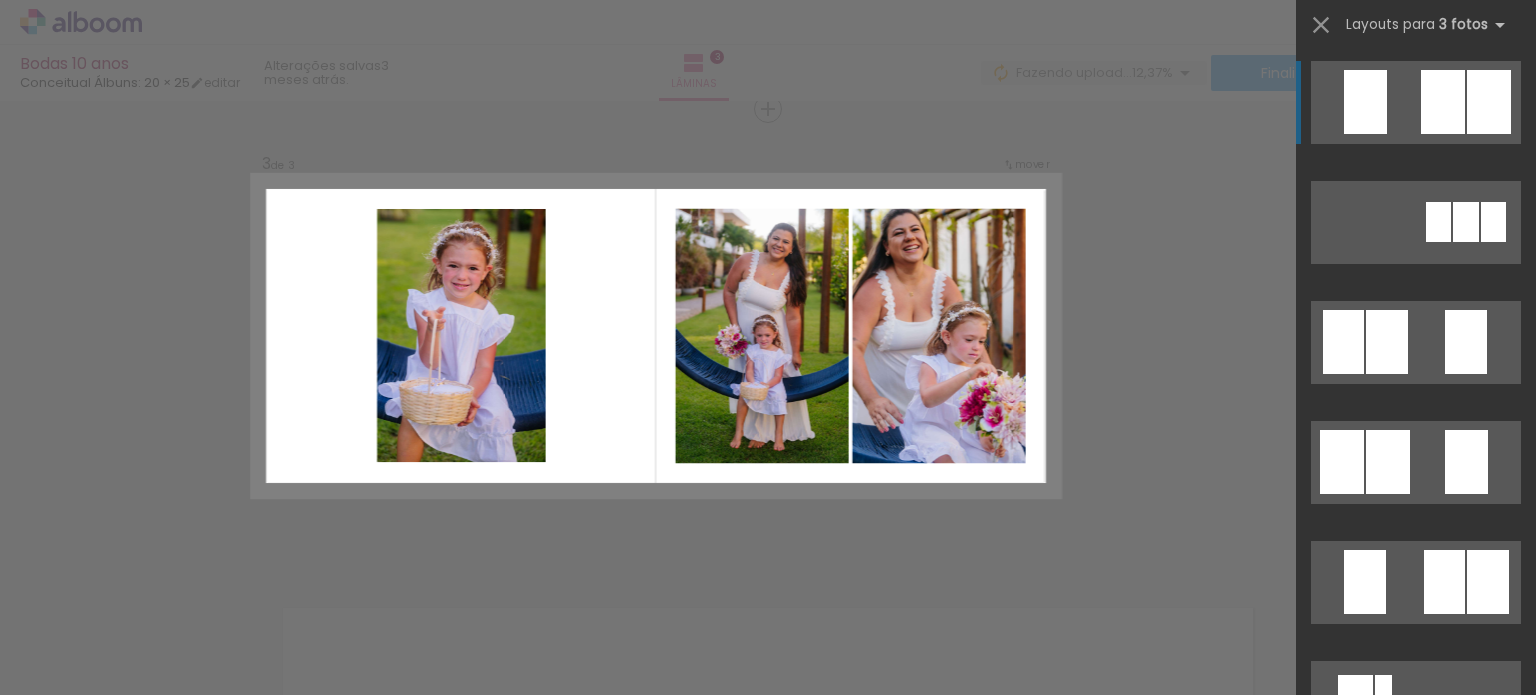 click at bounding box center (1365, 102) 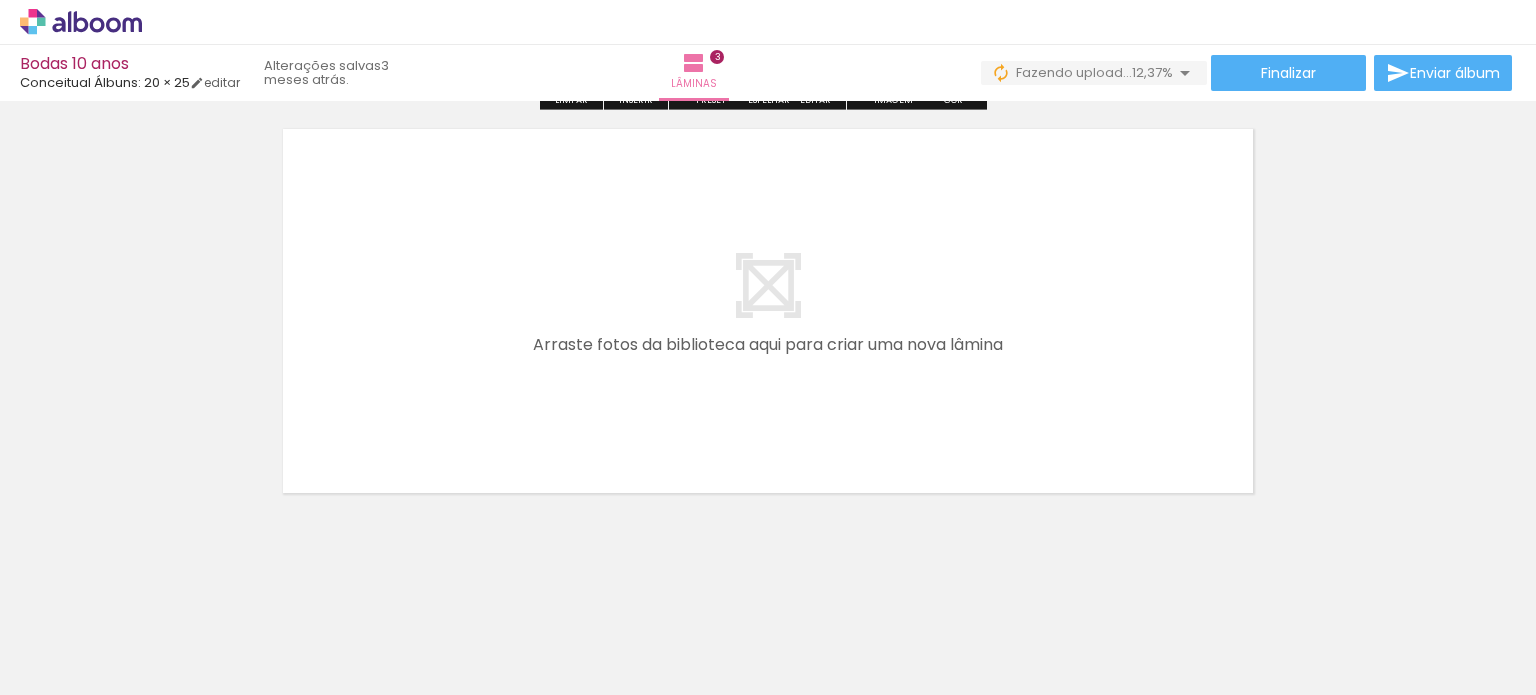 scroll, scrollTop: 1424, scrollLeft: 0, axis: vertical 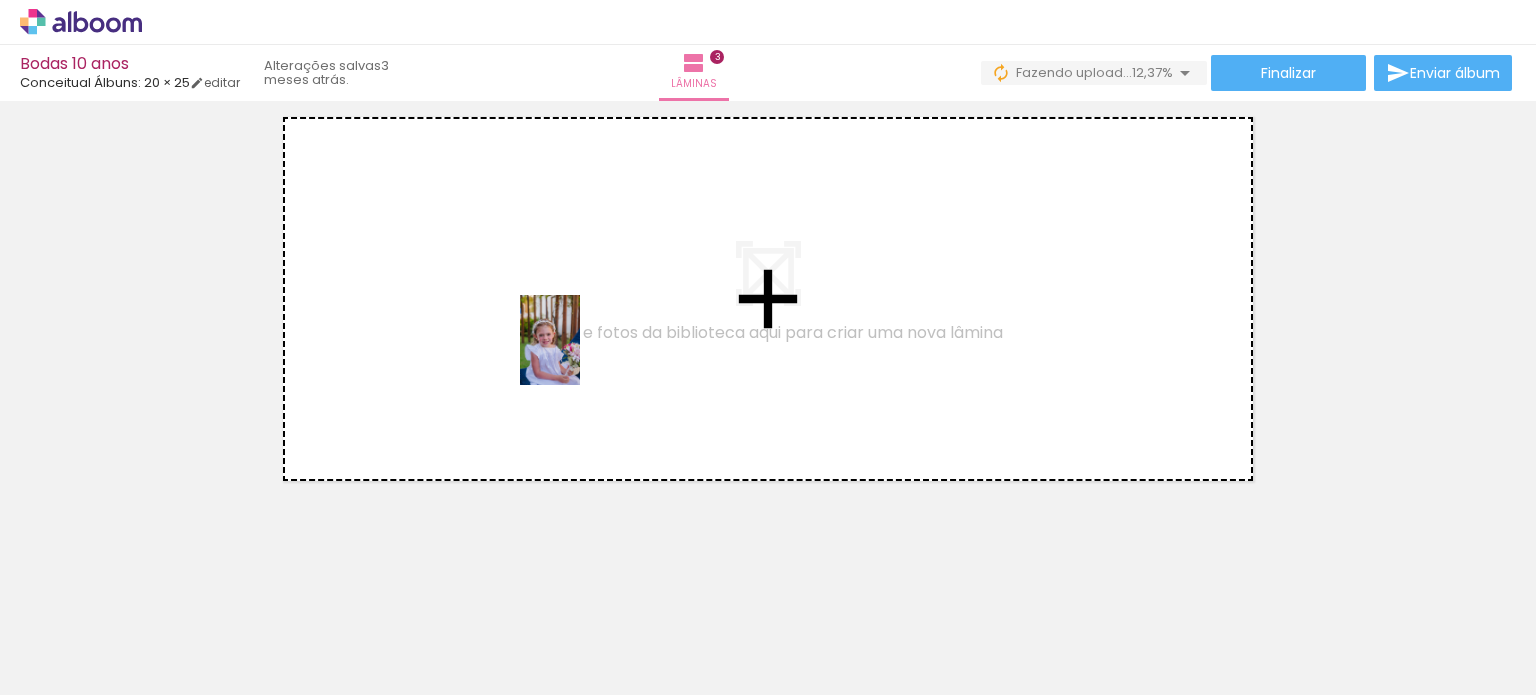drag, startPoint x: 1212, startPoint y: 632, endPoint x: 577, endPoint y: 354, distance: 693.18756 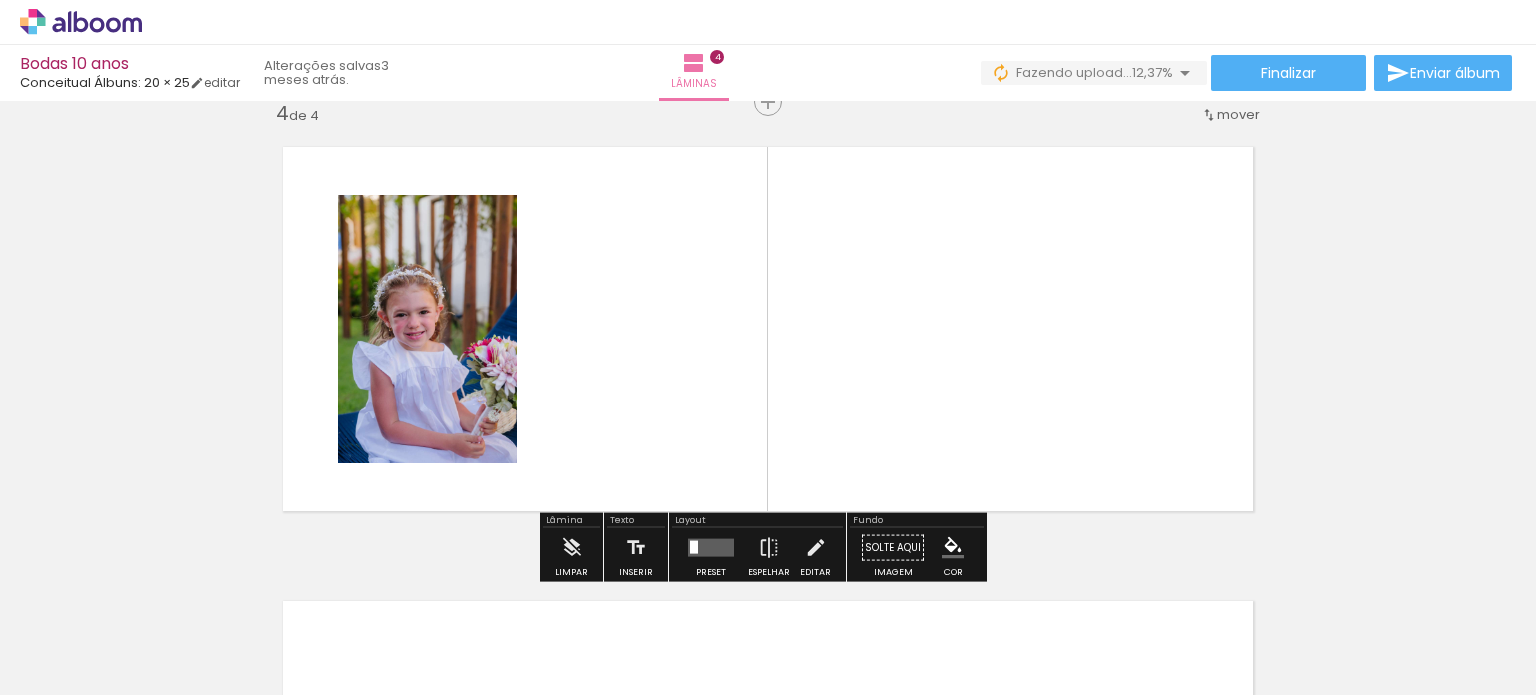 scroll, scrollTop: 1387, scrollLeft: 0, axis: vertical 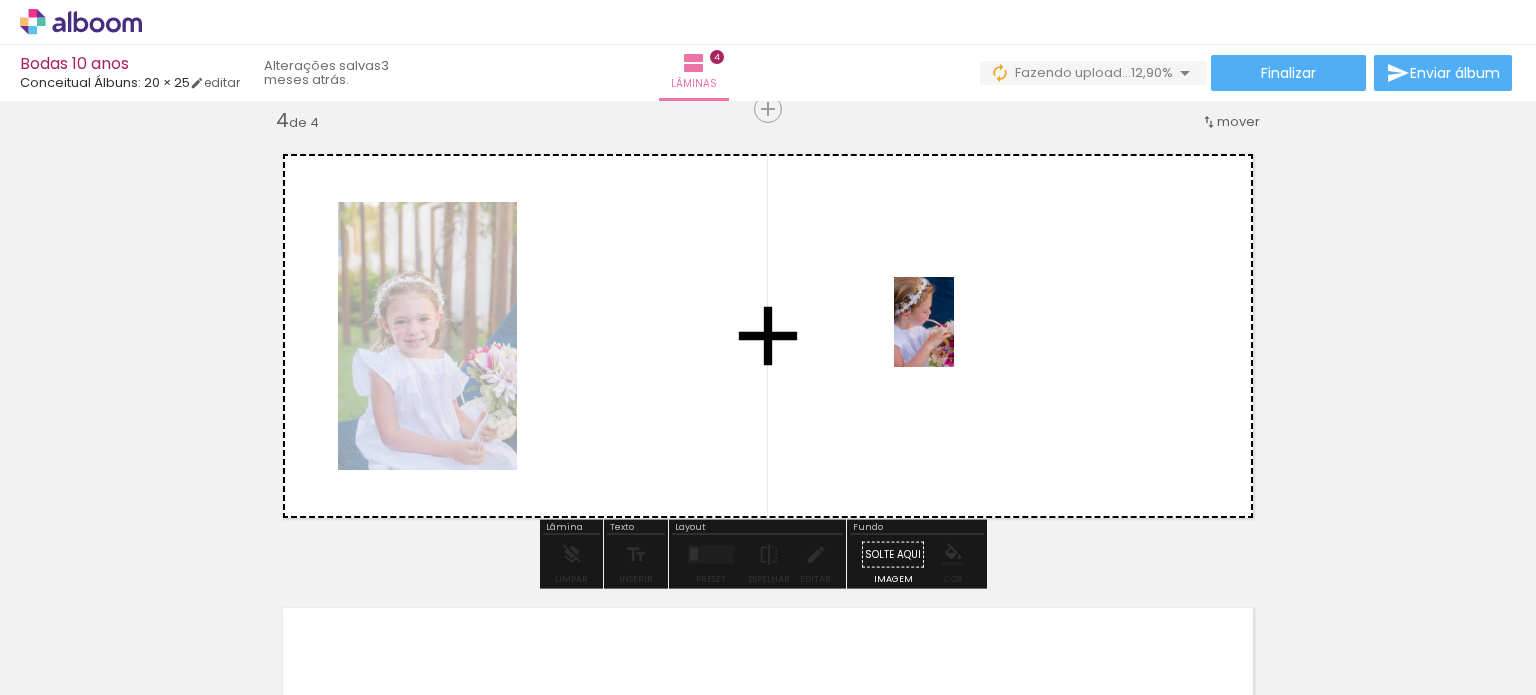 drag, startPoint x: 1096, startPoint y: 624, endPoint x: 954, endPoint y: 337, distance: 320.20773 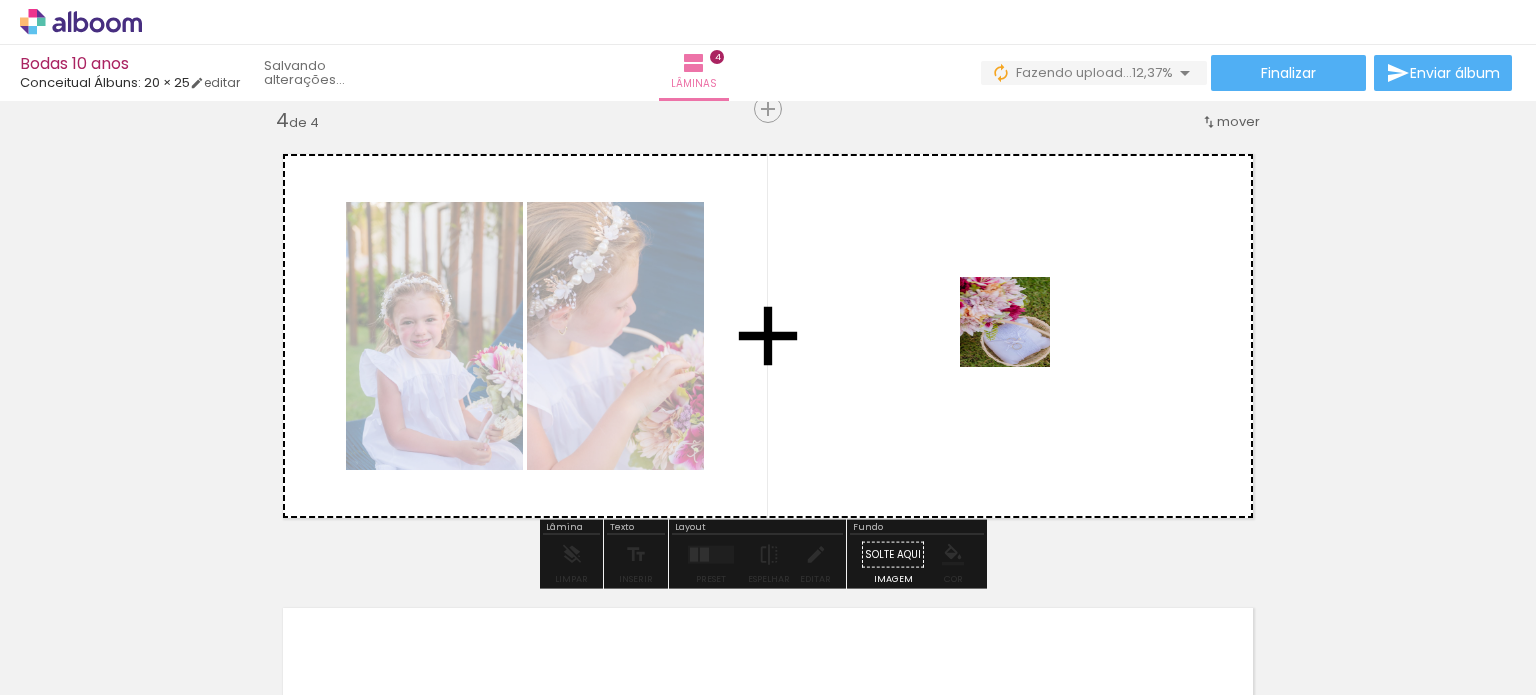 drag, startPoint x: 1036, startPoint y: 356, endPoint x: 1016, endPoint y: 331, distance: 32.01562 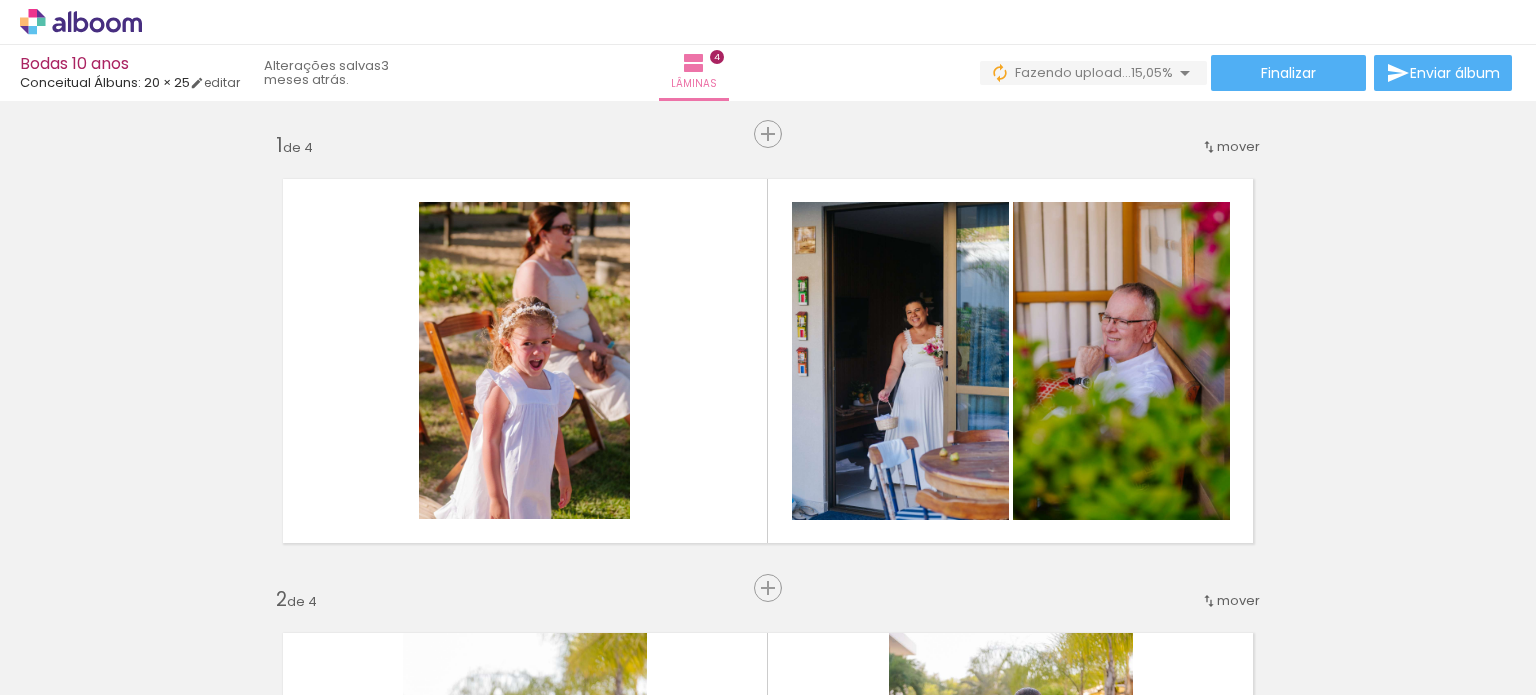 scroll, scrollTop: 0, scrollLeft: 0, axis: both 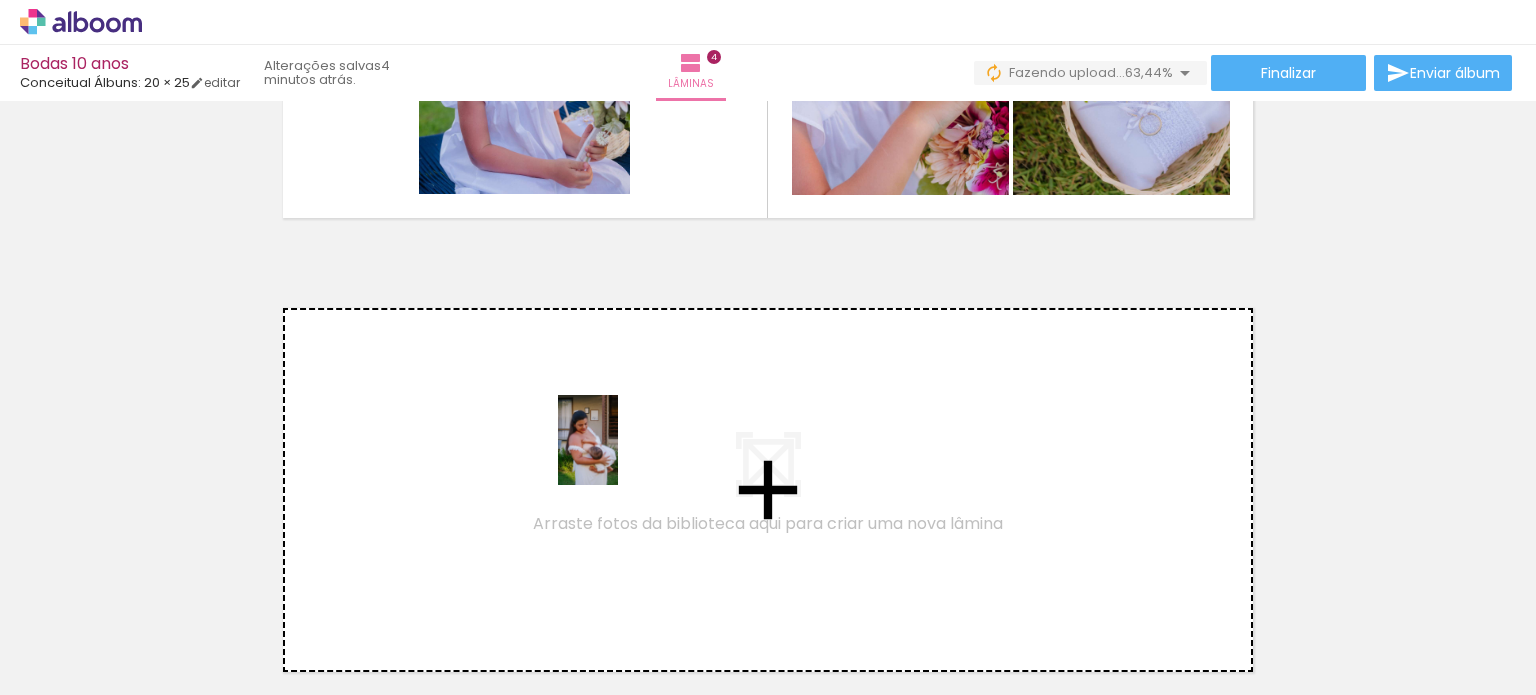 drag, startPoint x: 732, startPoint y: 628, endPoint x: 618, endPoint y: 455, distance: 207.18349 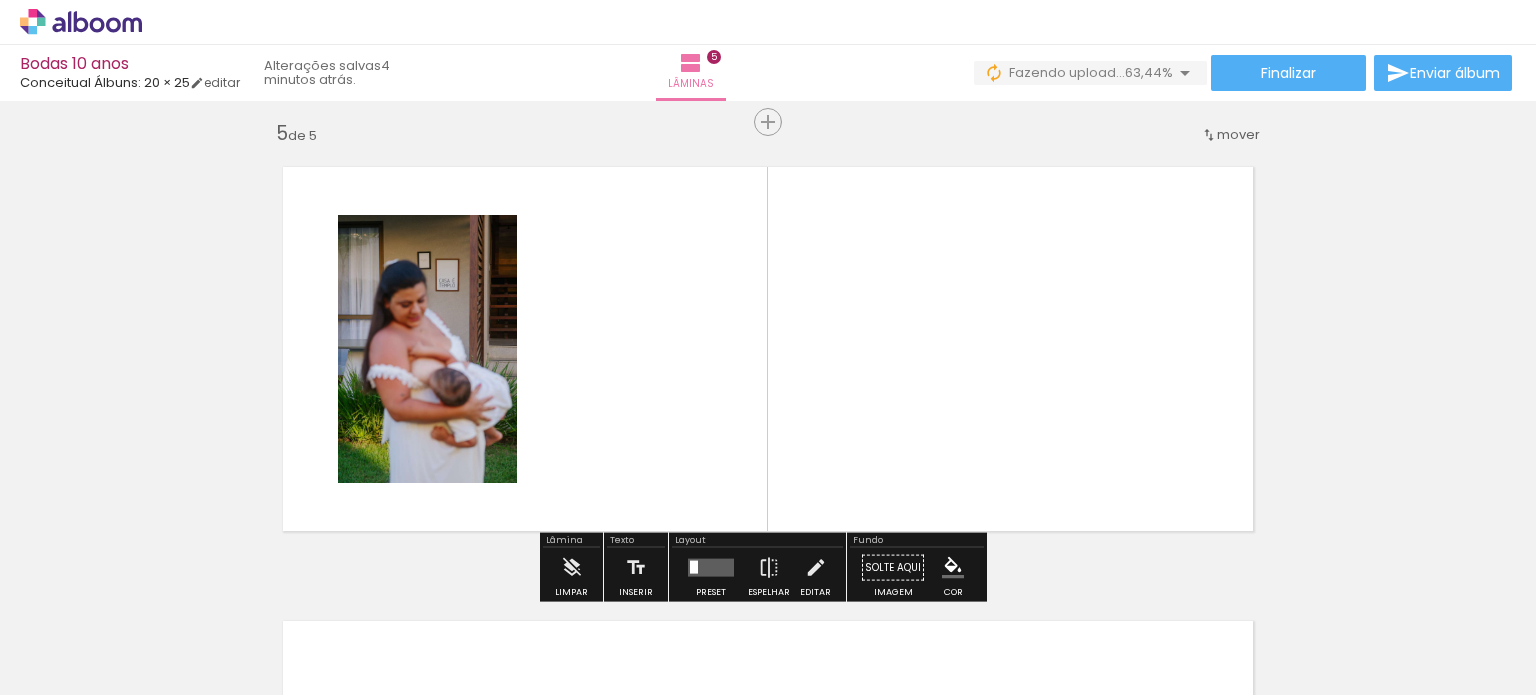 scroll, scrollTop: 1841, scrollLeft: 0, axis: vertical 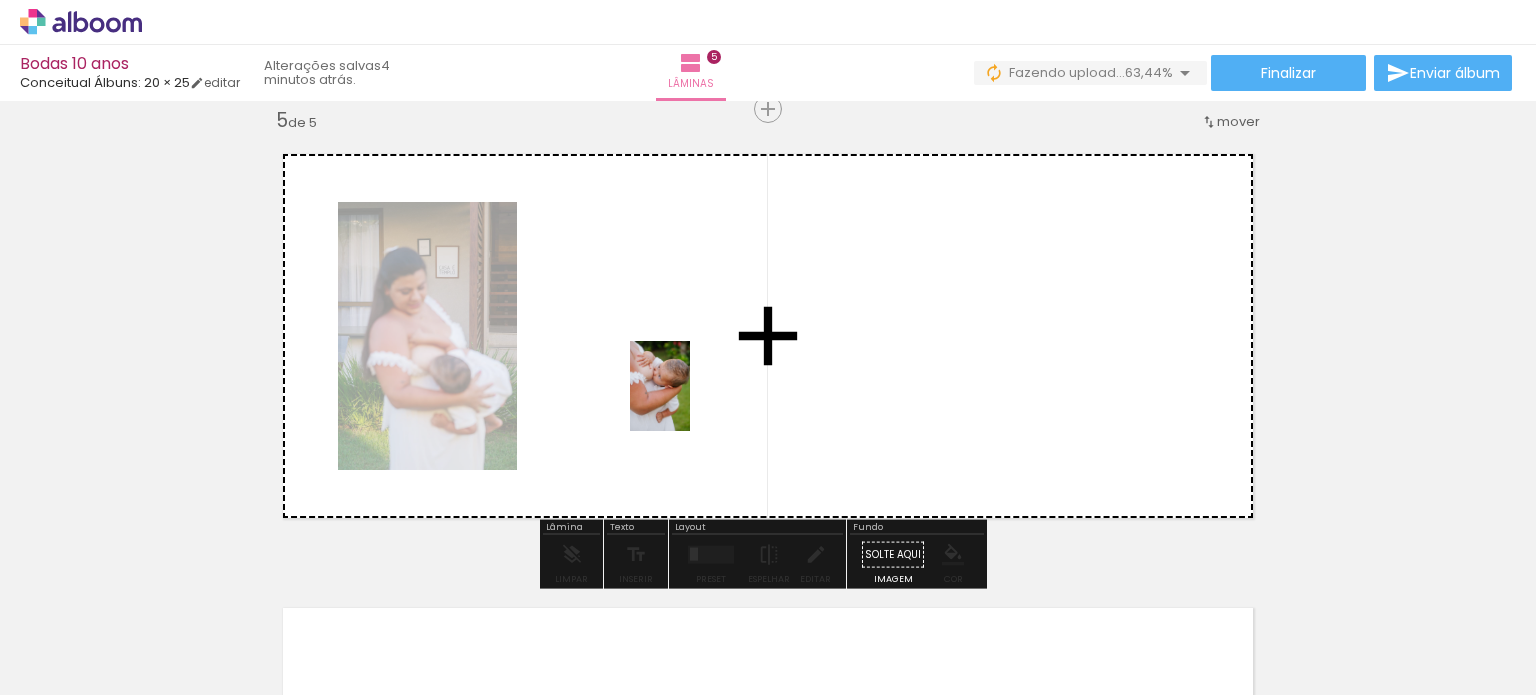 drag, startPoint x: 845, startPoint y: 629, endPoint x: 686, endPoint y: 391, distance: 286.22543 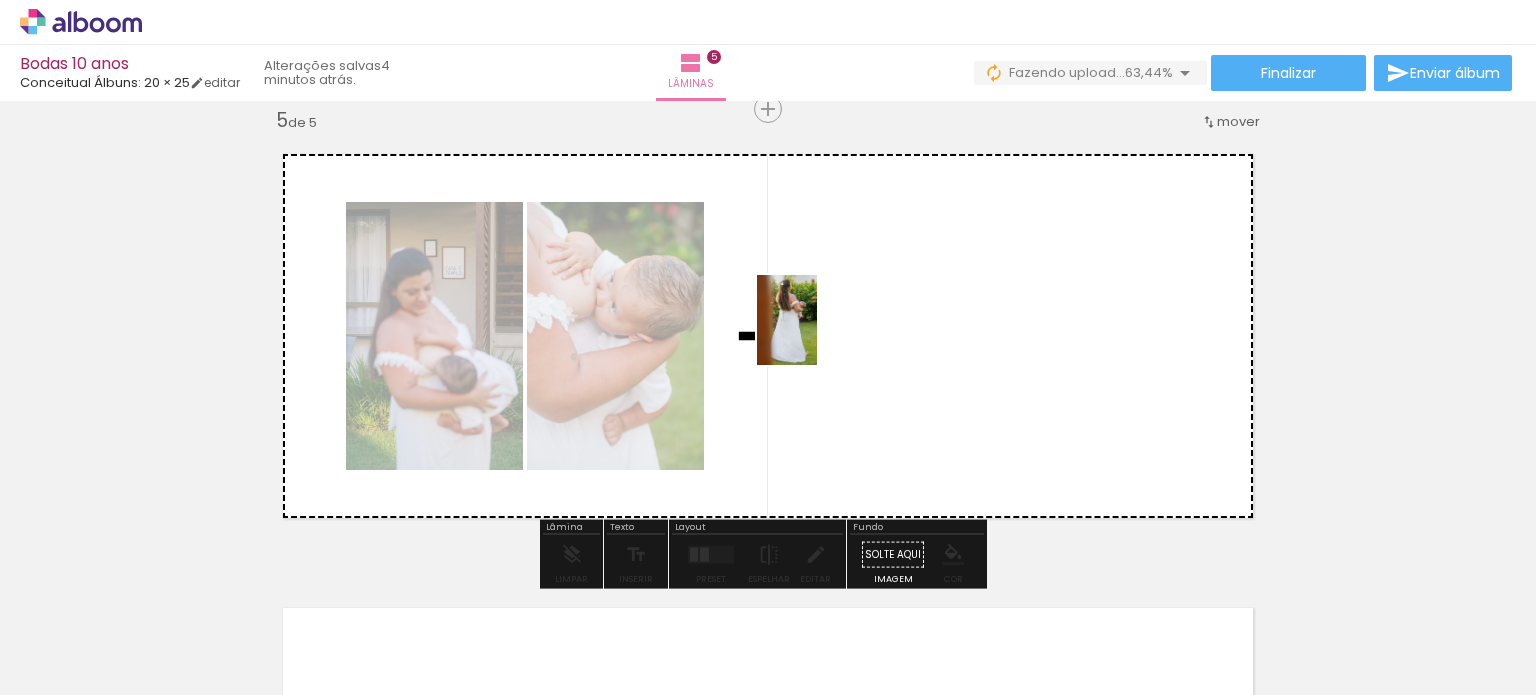 drag, startPoint x: 967, startPoint y: 617, endPoint x: 808, endPoint y: 328, distance: 329.85147 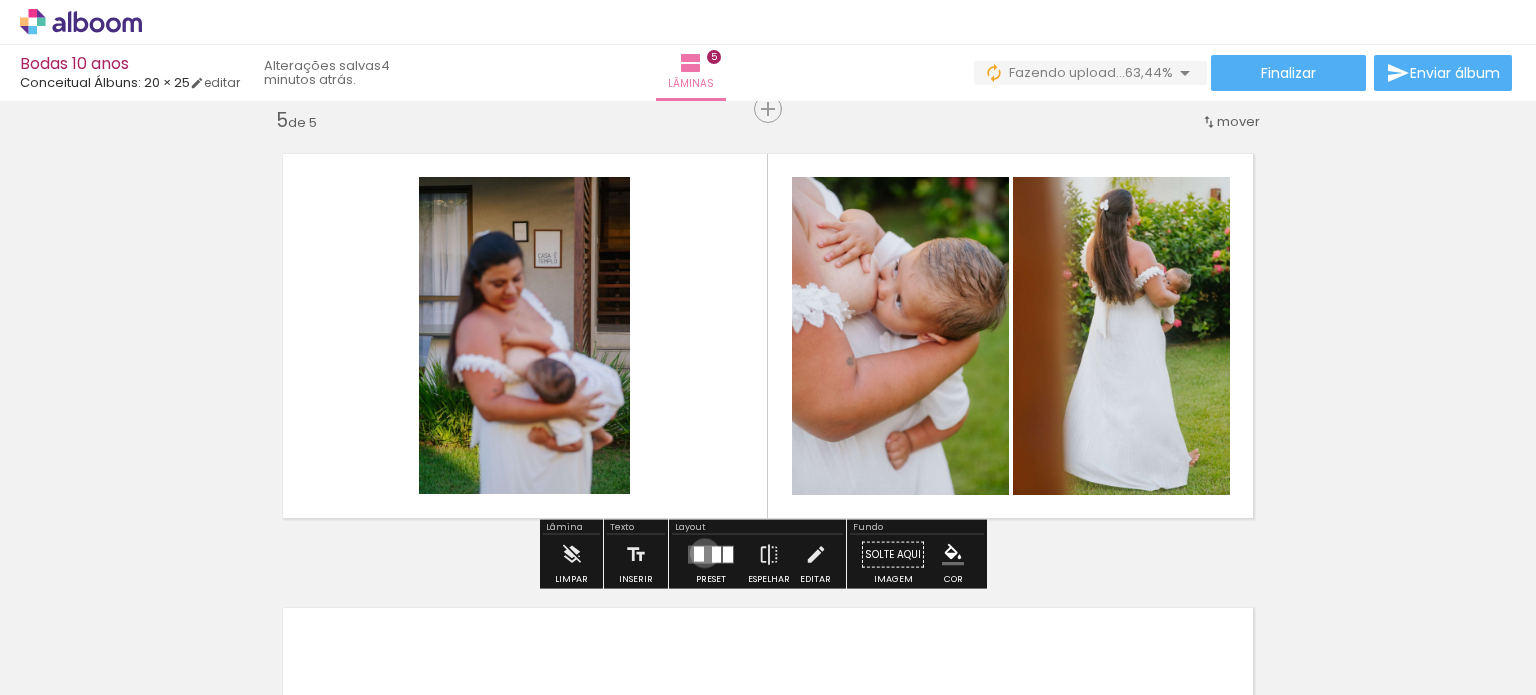 click at bounding box center [711, 555] 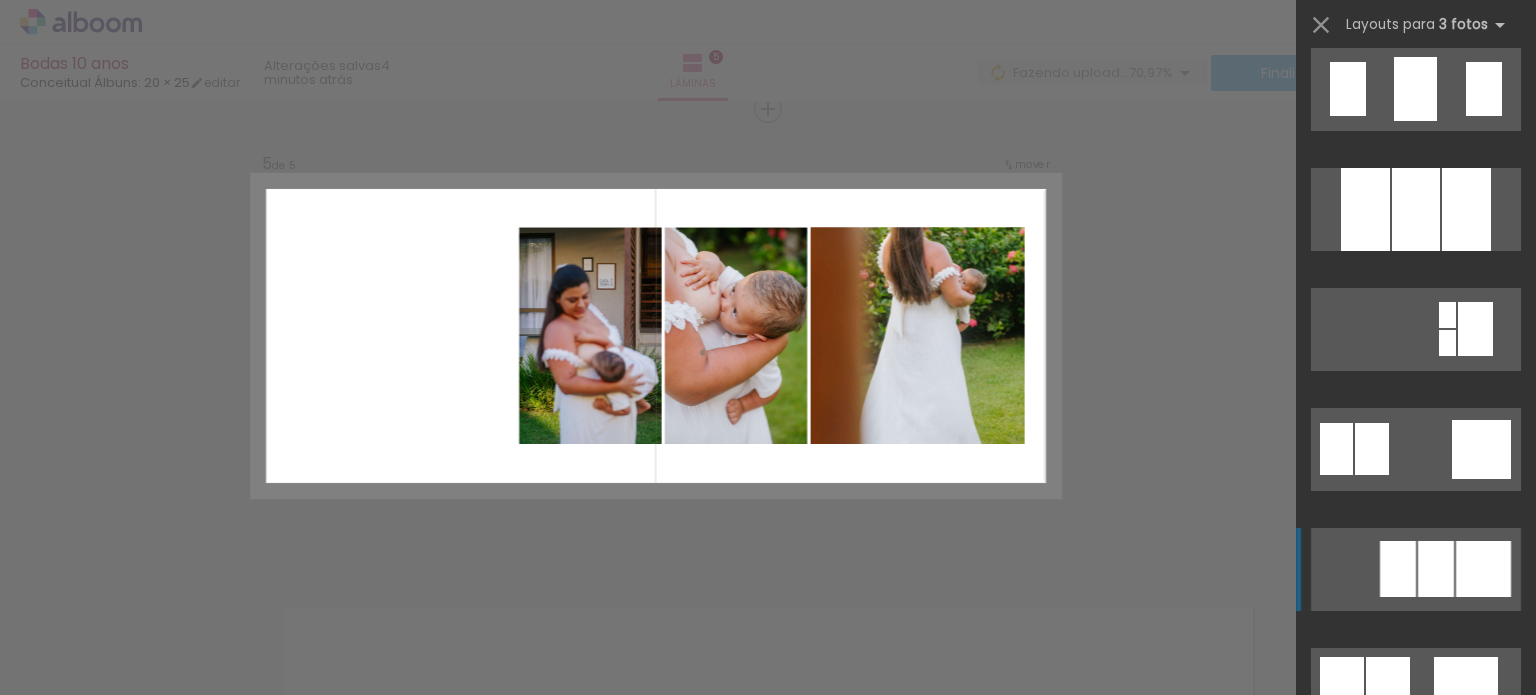 scroll, scrollTop: 1700, scrollLeft: 0, axis: vertical 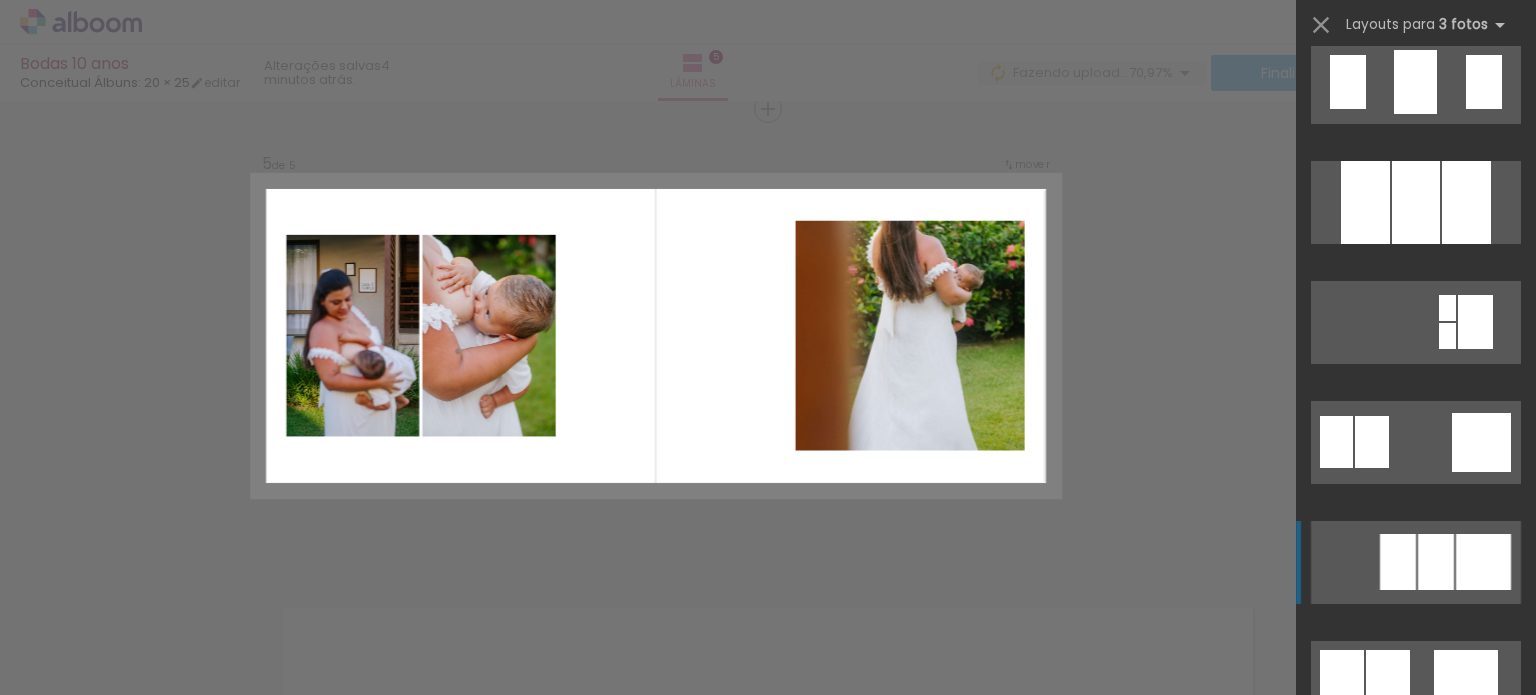 click at bounding box center (0, 0) 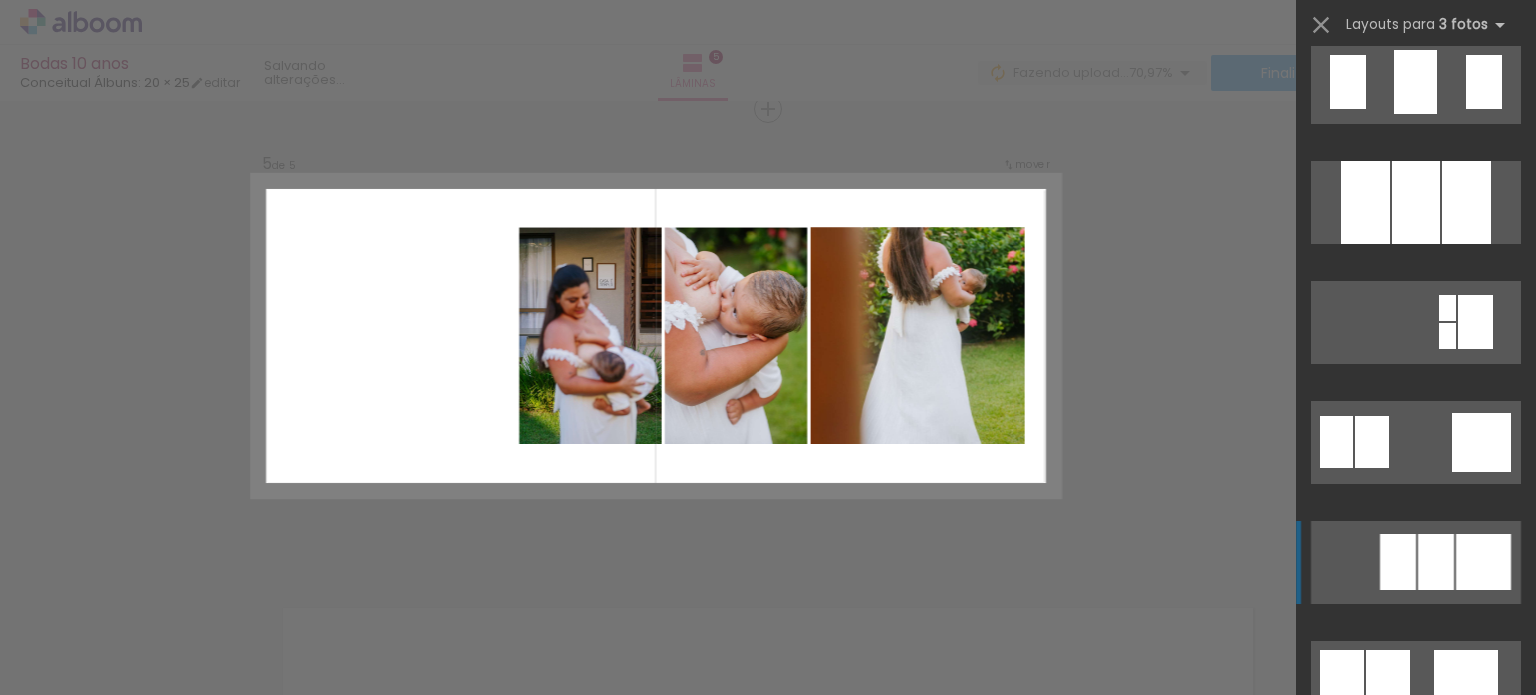 scroll, scrollTop: 2040, scrollLeft: 0, axis: vertical 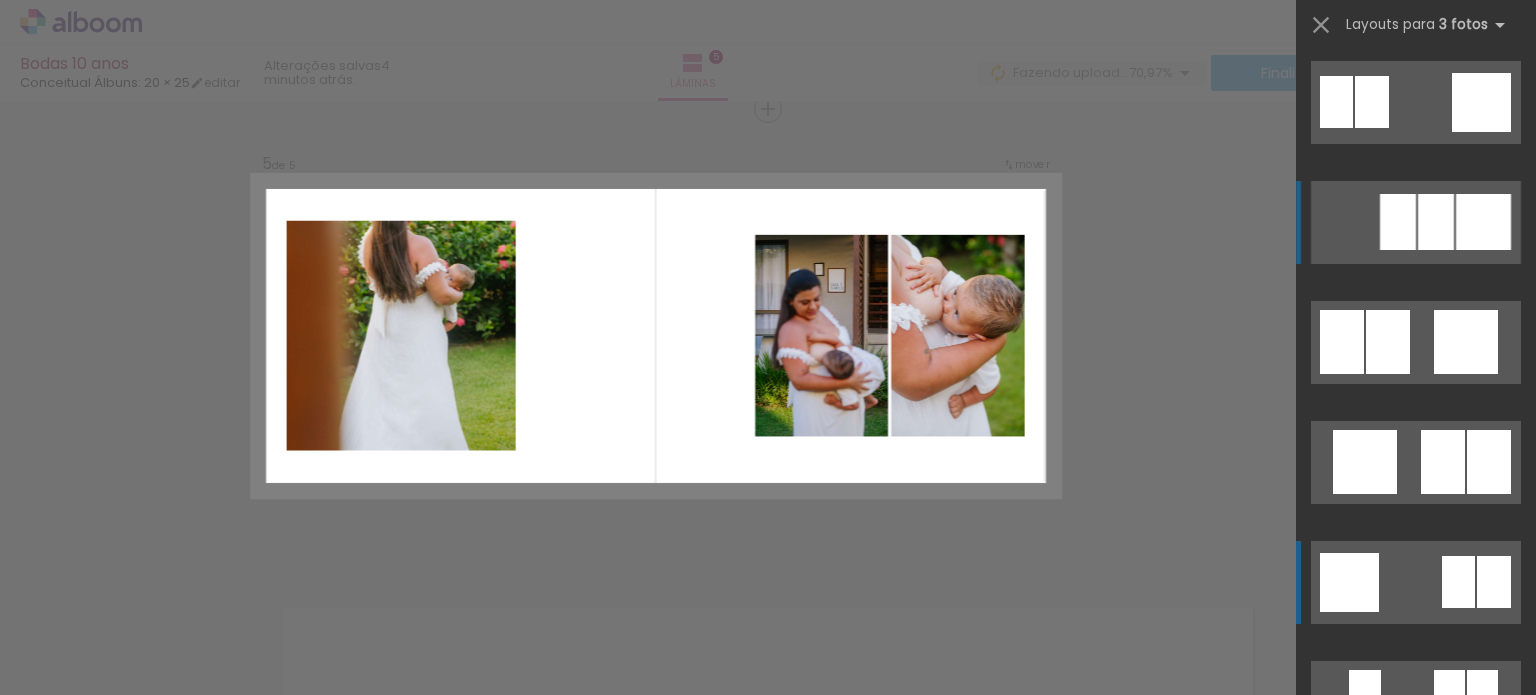 click at bounding box center [1416, -378] 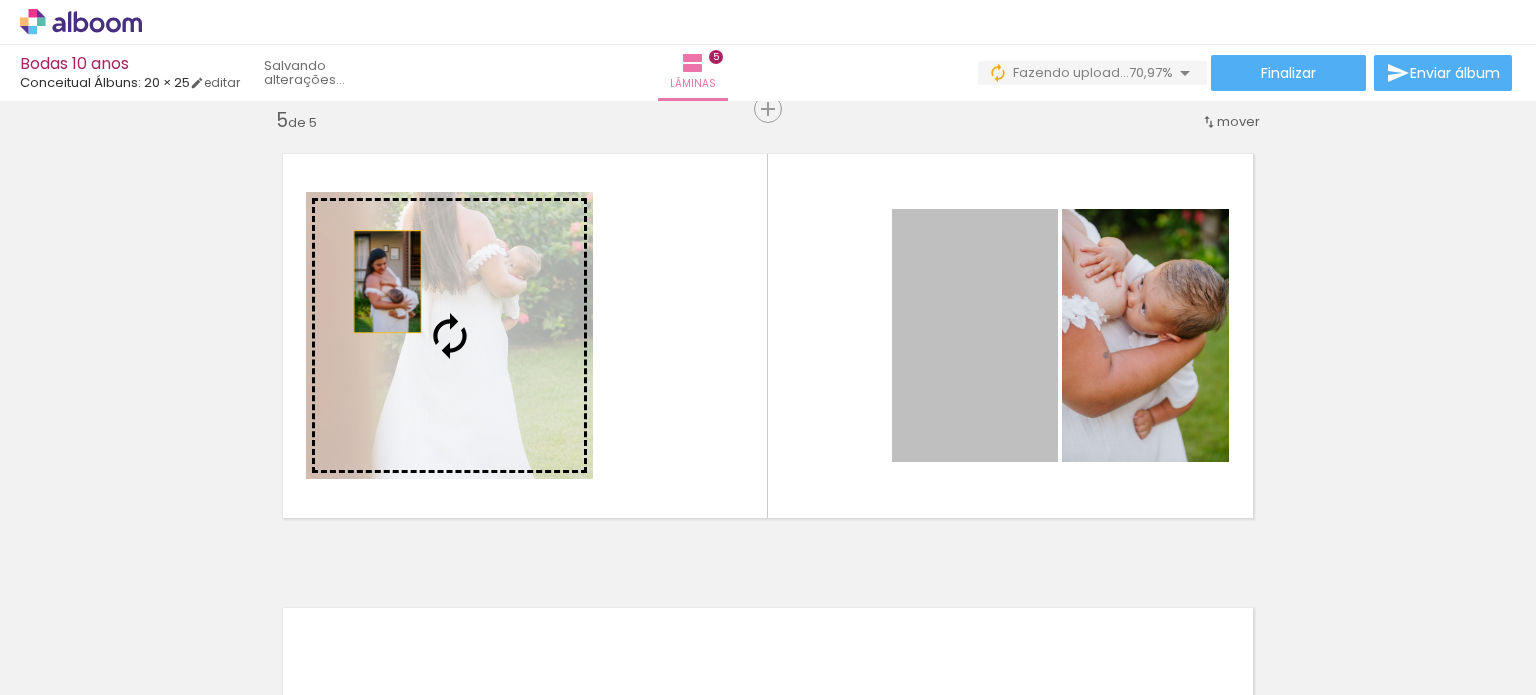 drag, startPoint x: 950, startPoint y: 331, endPoint x: 380, endPoint y: 281, distance: 572.1888 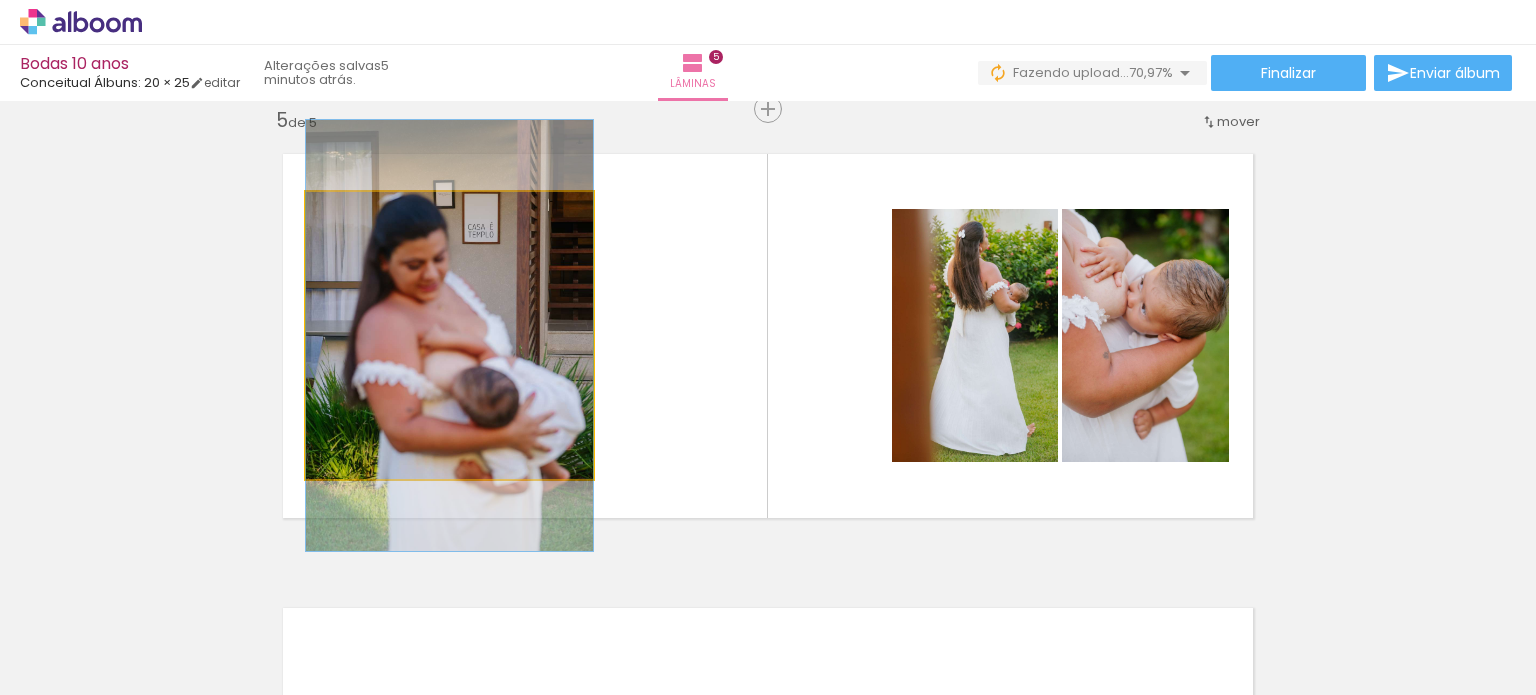 click at bounding box center (353, 213) 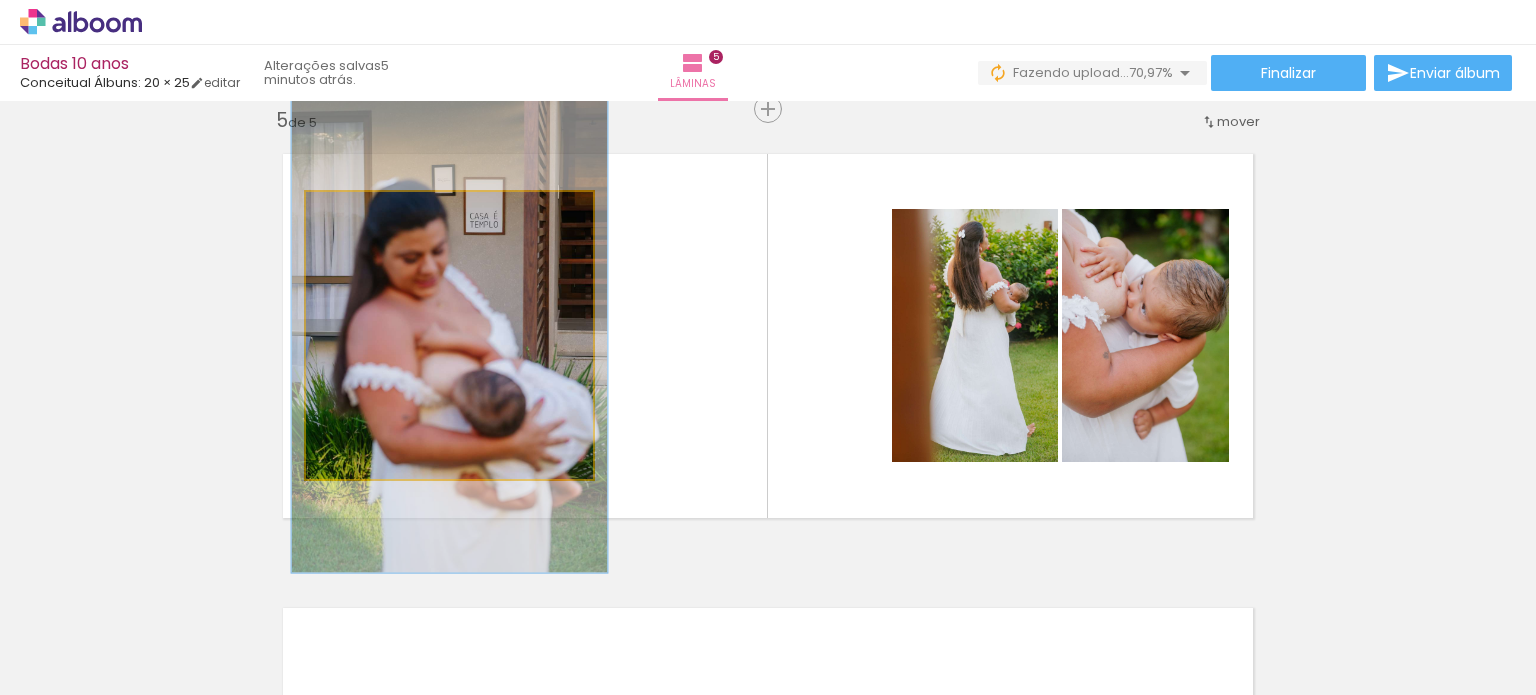 type on "110" 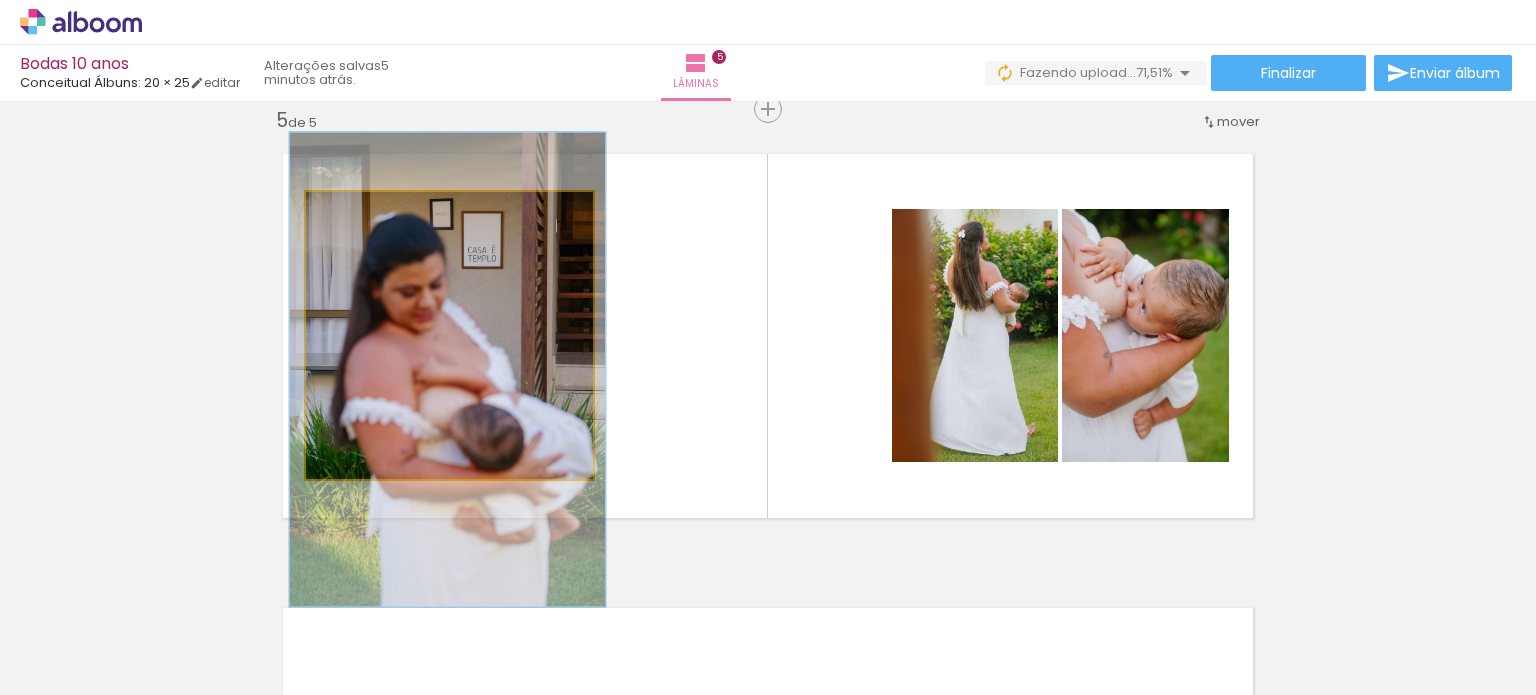 drag, startPoint x: 442, startPoint y: 281, endPoint x: 440, endPoint y: 315, distance: 34.058773 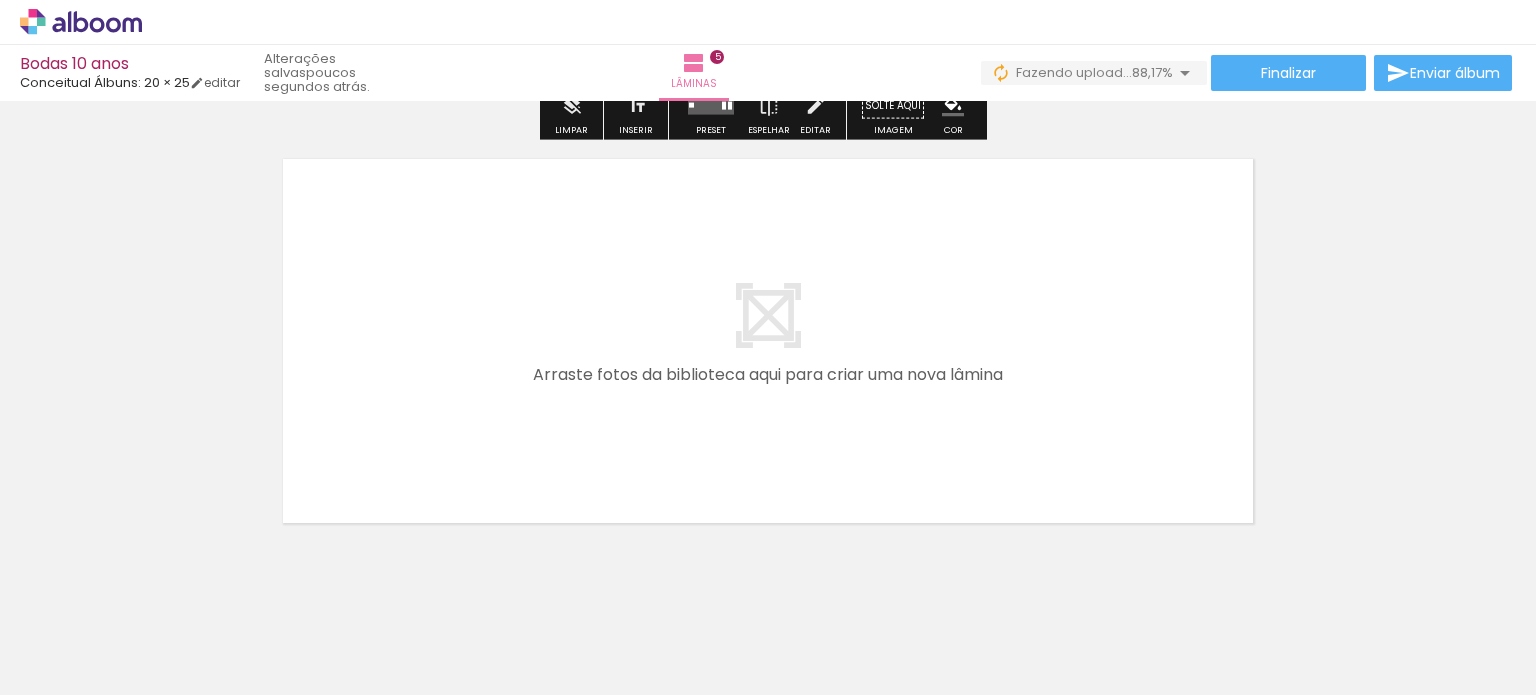 scroll, scrollTop: 2332, scrollLeft: 0, axis: vertical 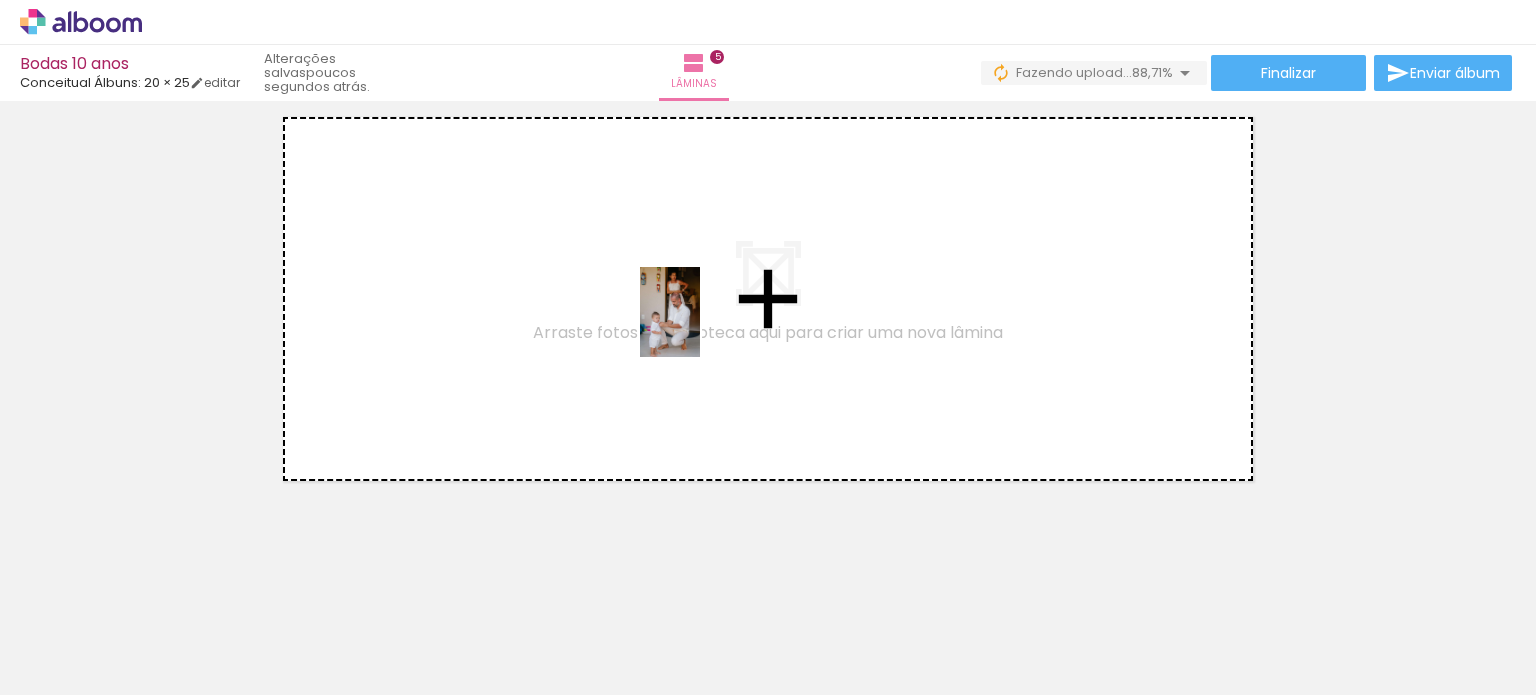 drag, startPoint x: 1078, startPoint y: 635, endPoint x: 698, endPoint y: 327, distance: 489.1462 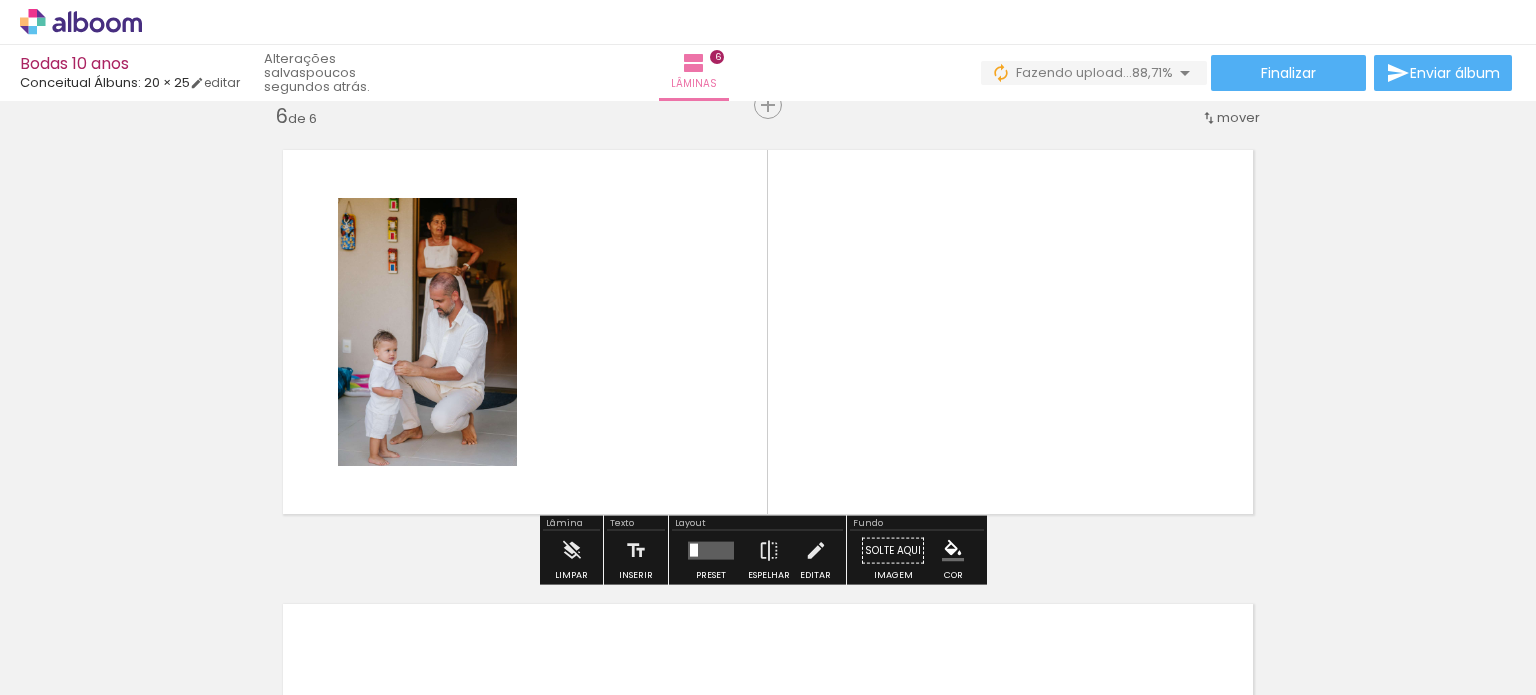 scroll, scrollTop: 2295, scrollLeft: 0, axis: vertical 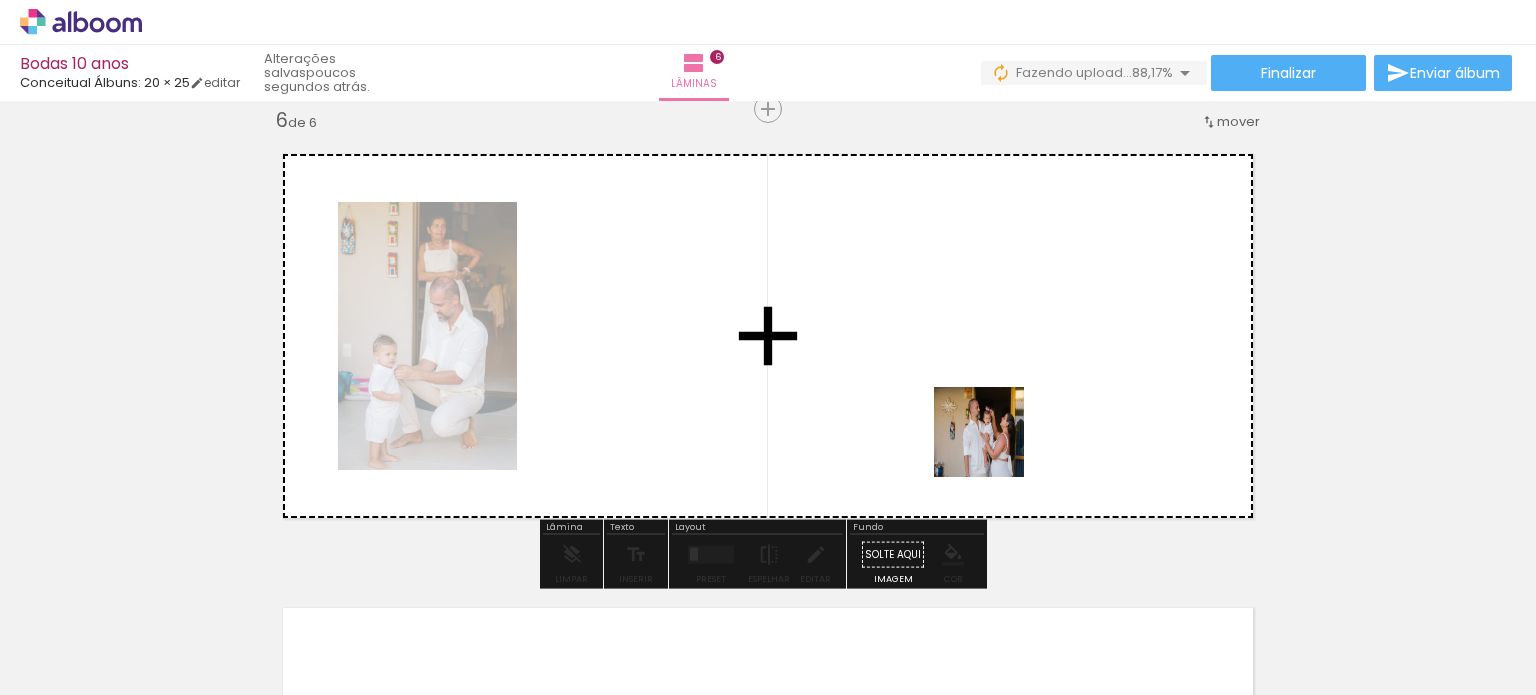 drag, startPoint x: 1184, startPoint y: 623, endPoint x: 1168, endPoint y: 517, distance: 107.200745 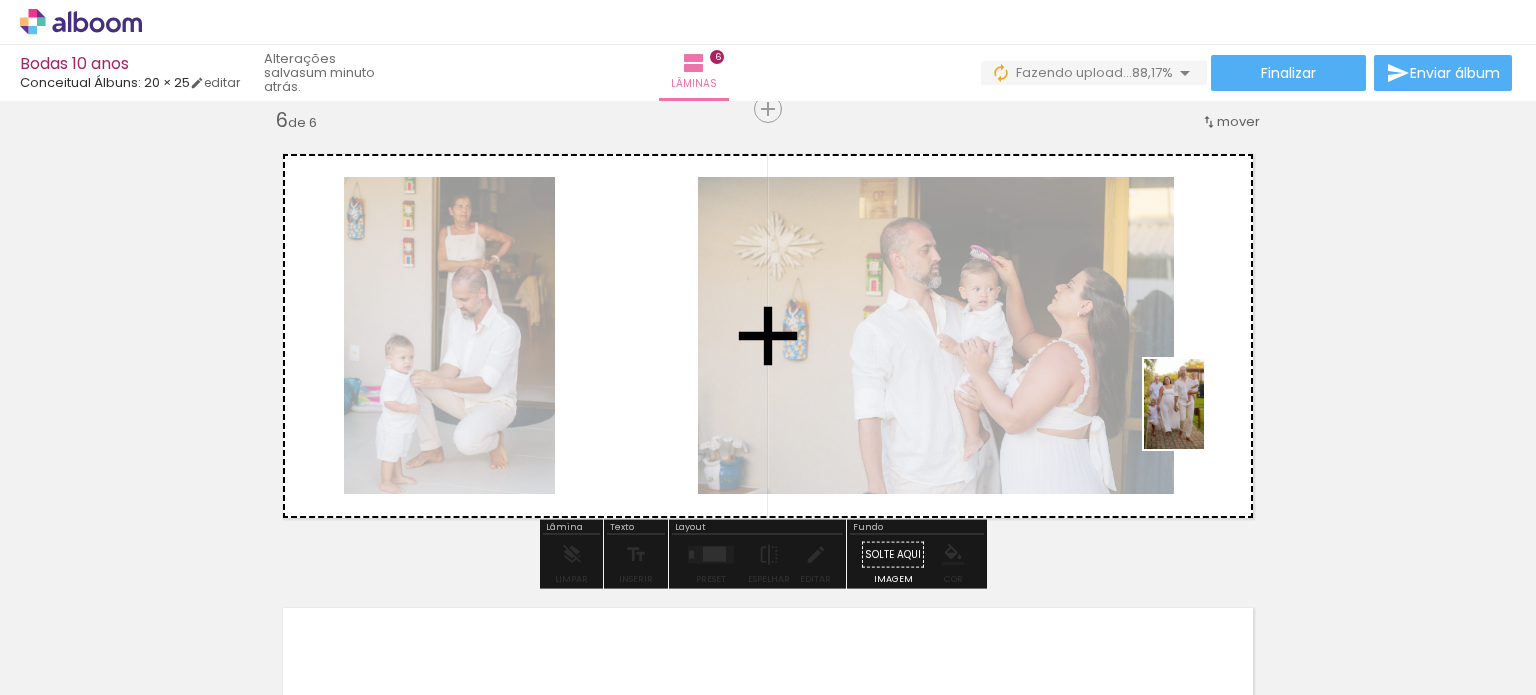 drag, startPoint x: 1289, startPoint y: 615, endPoint x: 1204, endPoint y: 418, distance: 214.55536 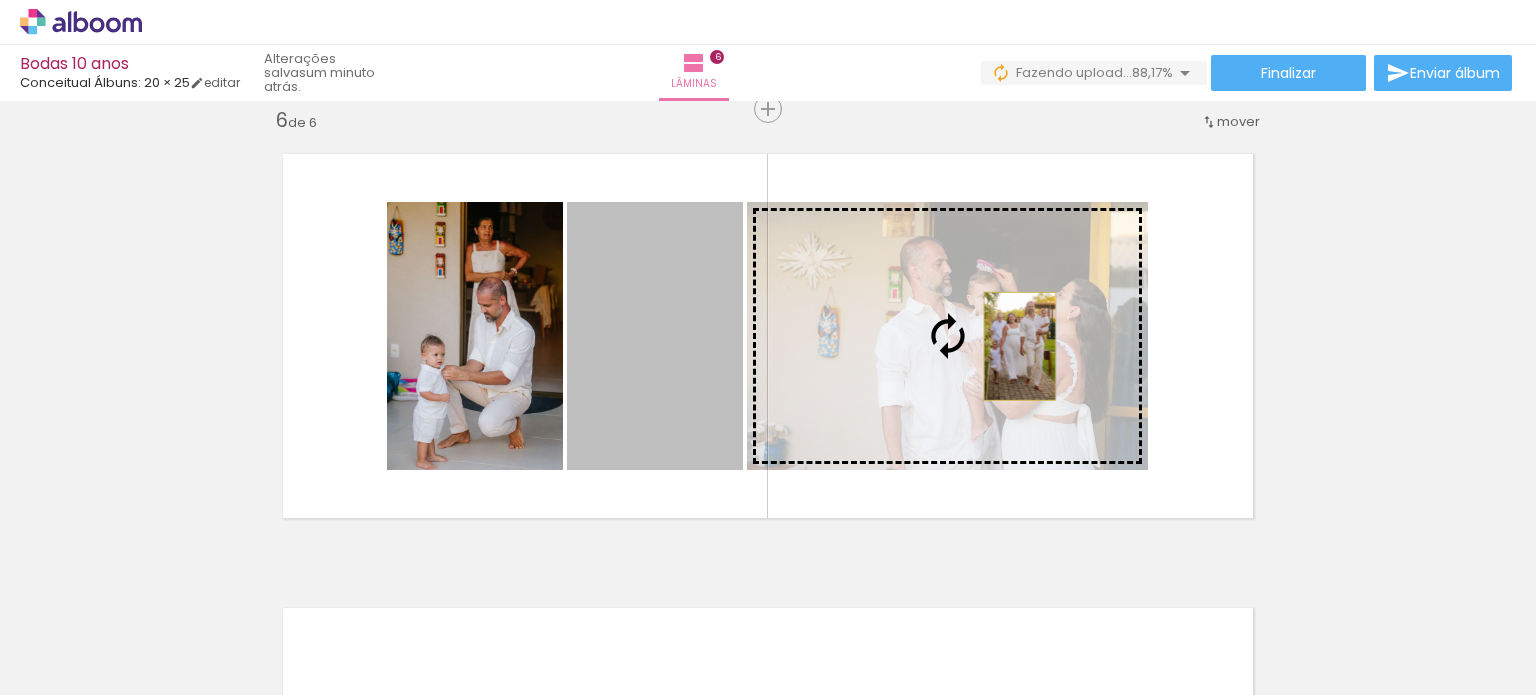 drag, startPoint x: 668, startPoint y: 353, endPoint x: 1012, endPoint y: 346, distance: 344.07123 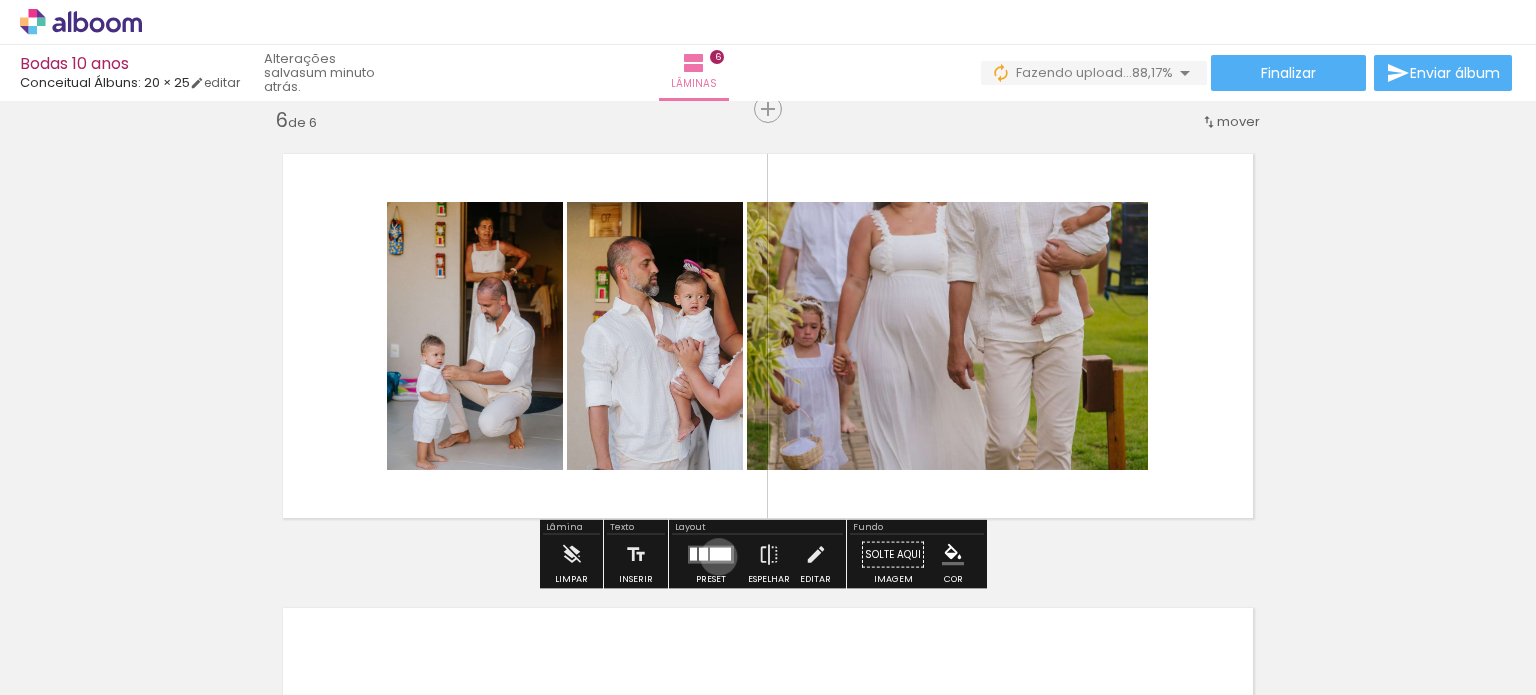 click at bounding box center [720, 554] 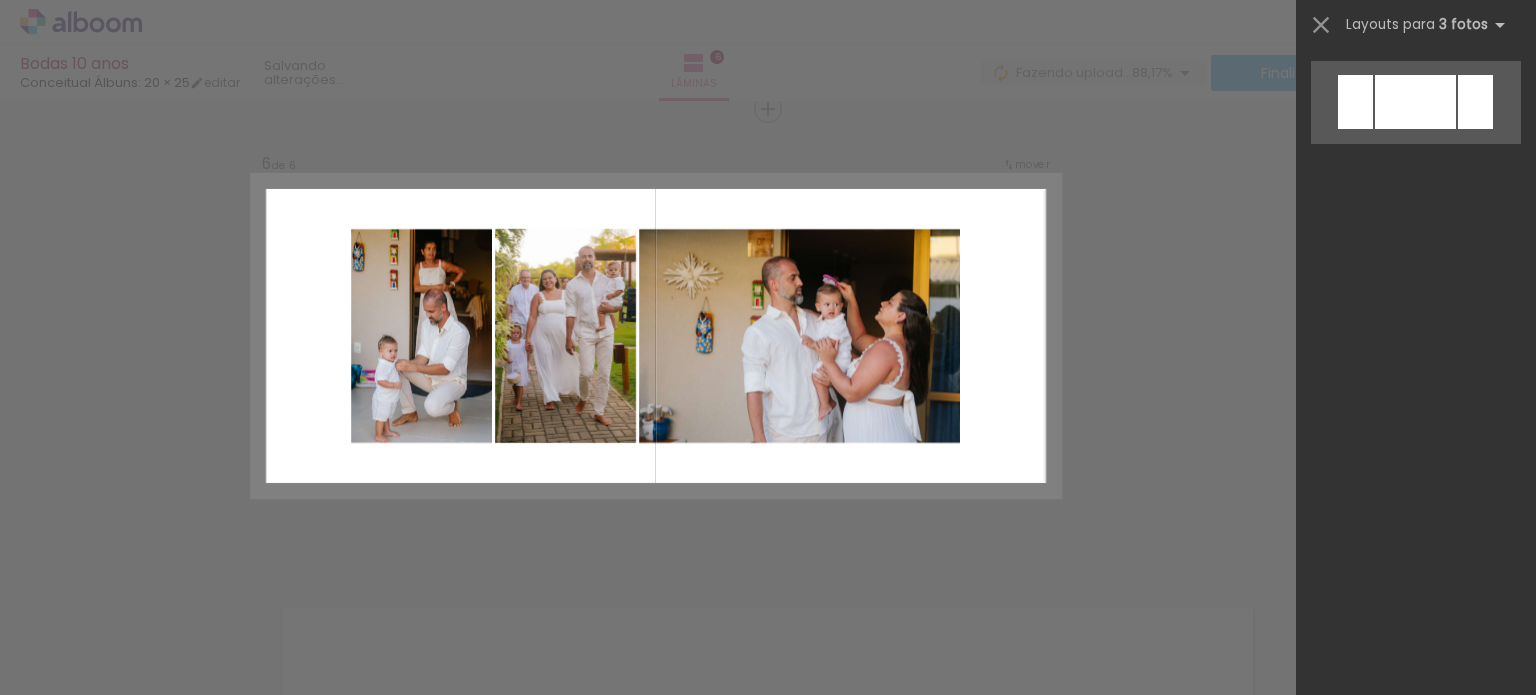 scroll, scrollTop: 0, scrollLeft: 0, axis: both 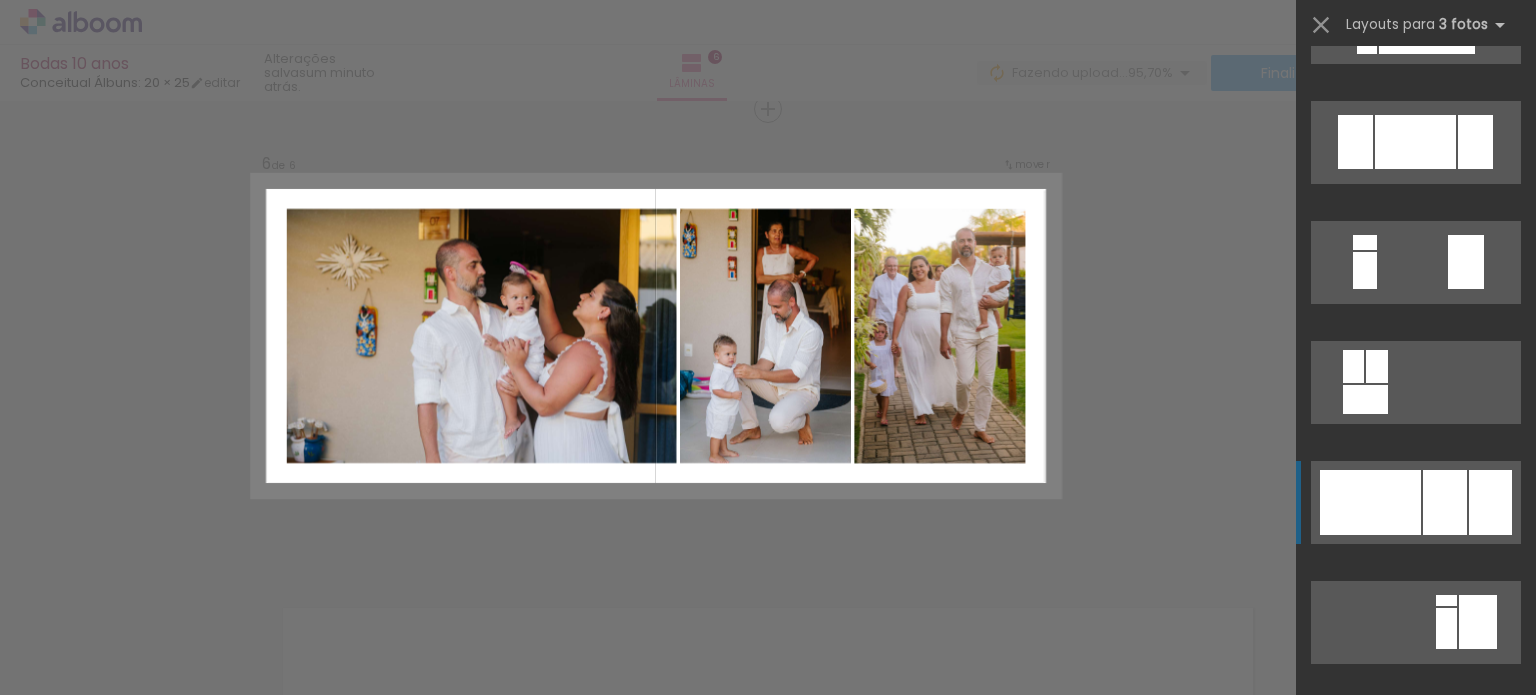 click at bounding box center (1377, 366) 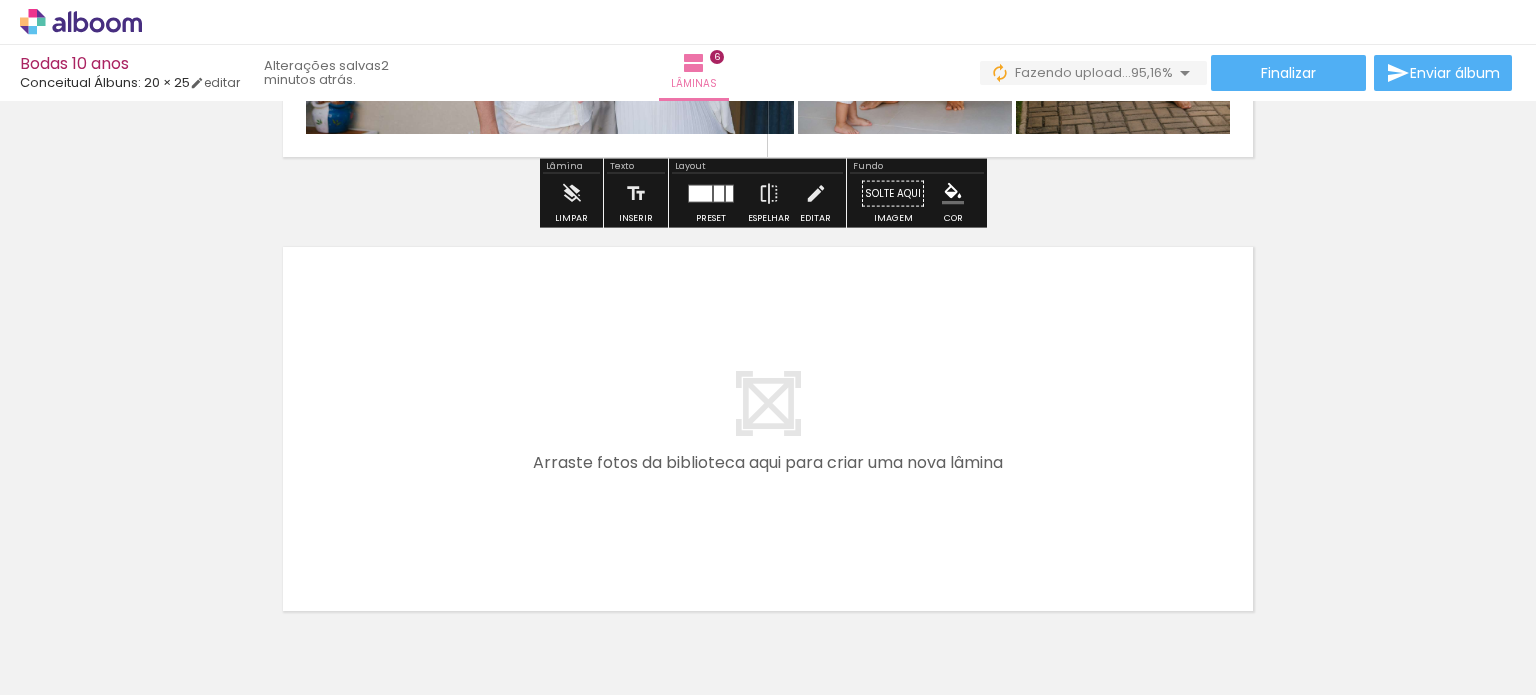 scroll, scrollTop: 2695, scrollLeft: 0, axis: vertical 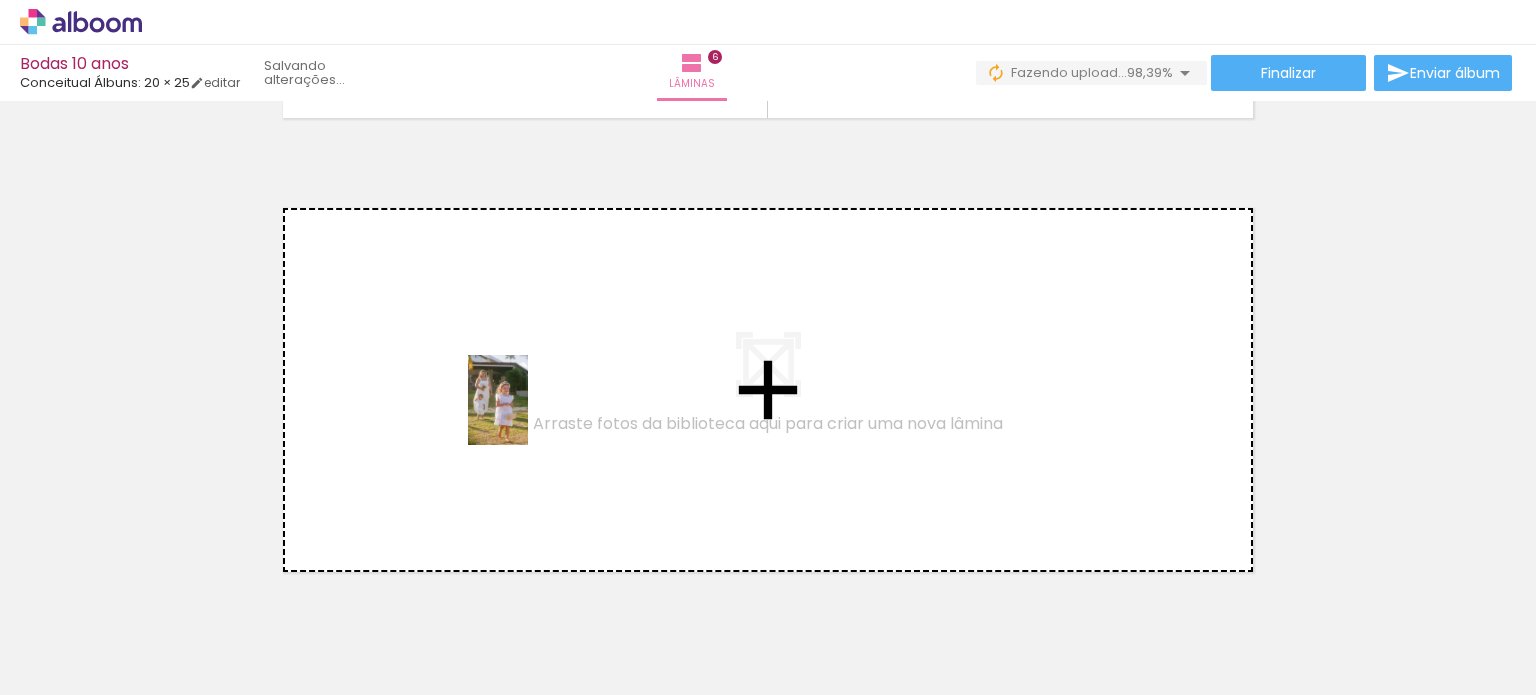 drag, startPoint x: 509, startPoint y: 647, endPoint x: 528, endPoint y: 415, distance: 232.77672 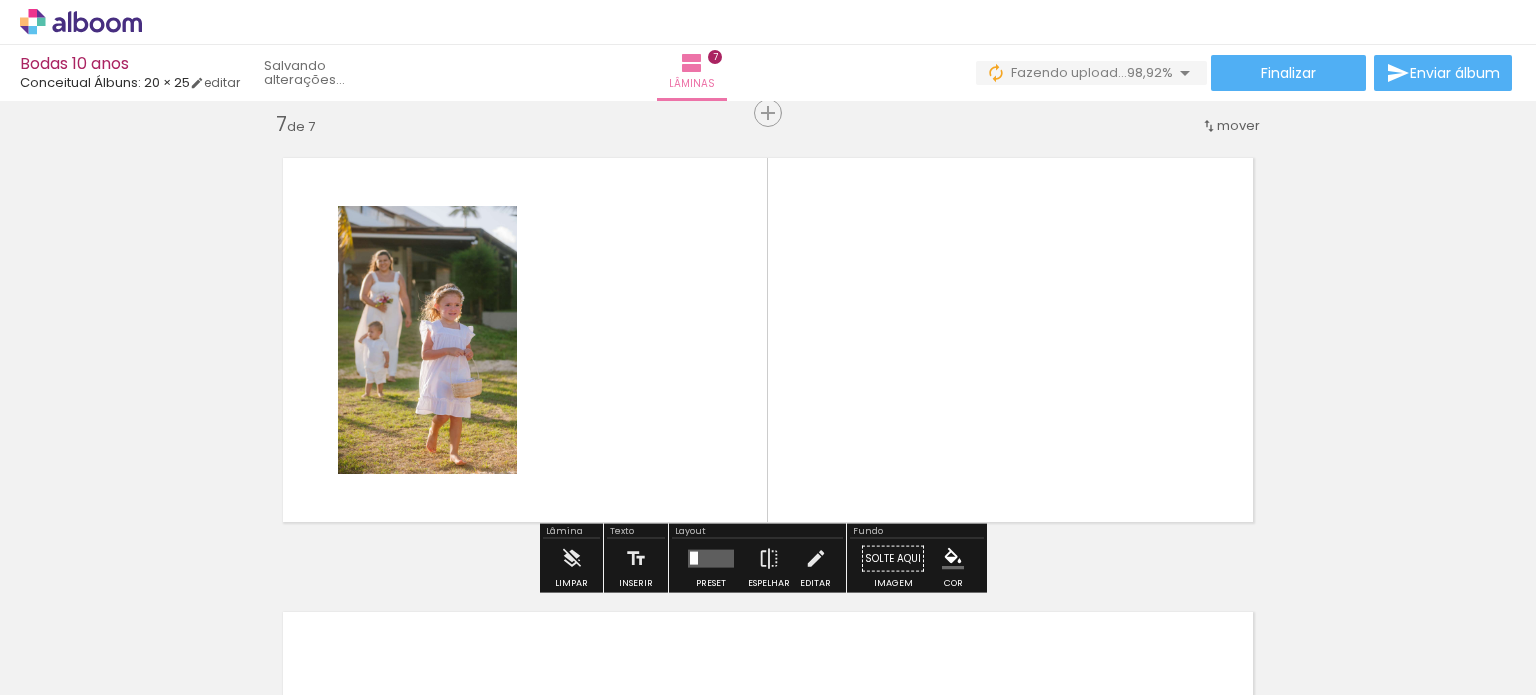 scroll, scrollTop: 2749, scrollLeft: 0, axis: vertical 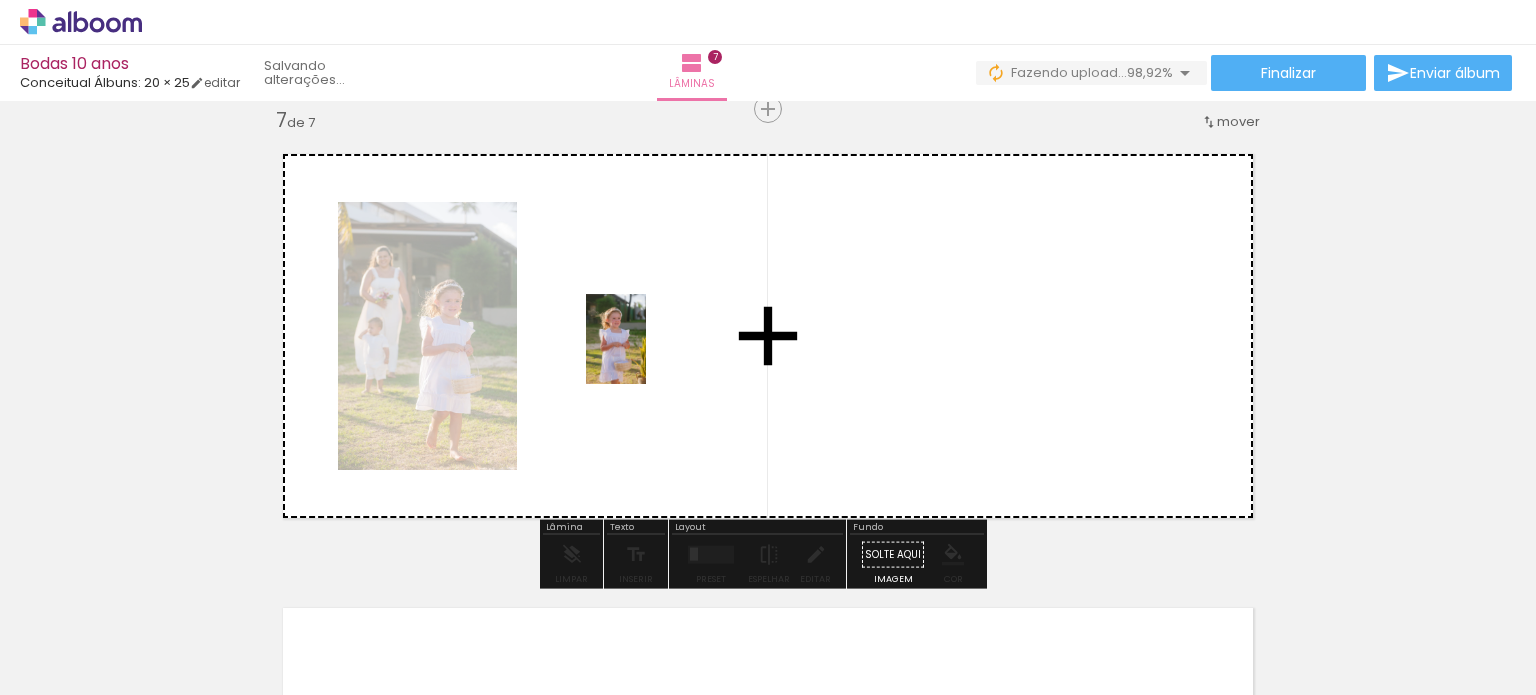 drag, startPoint x: 625, startPoint y: 614, endPoint x: 646, endPoint y: 354, distance: 260.8467 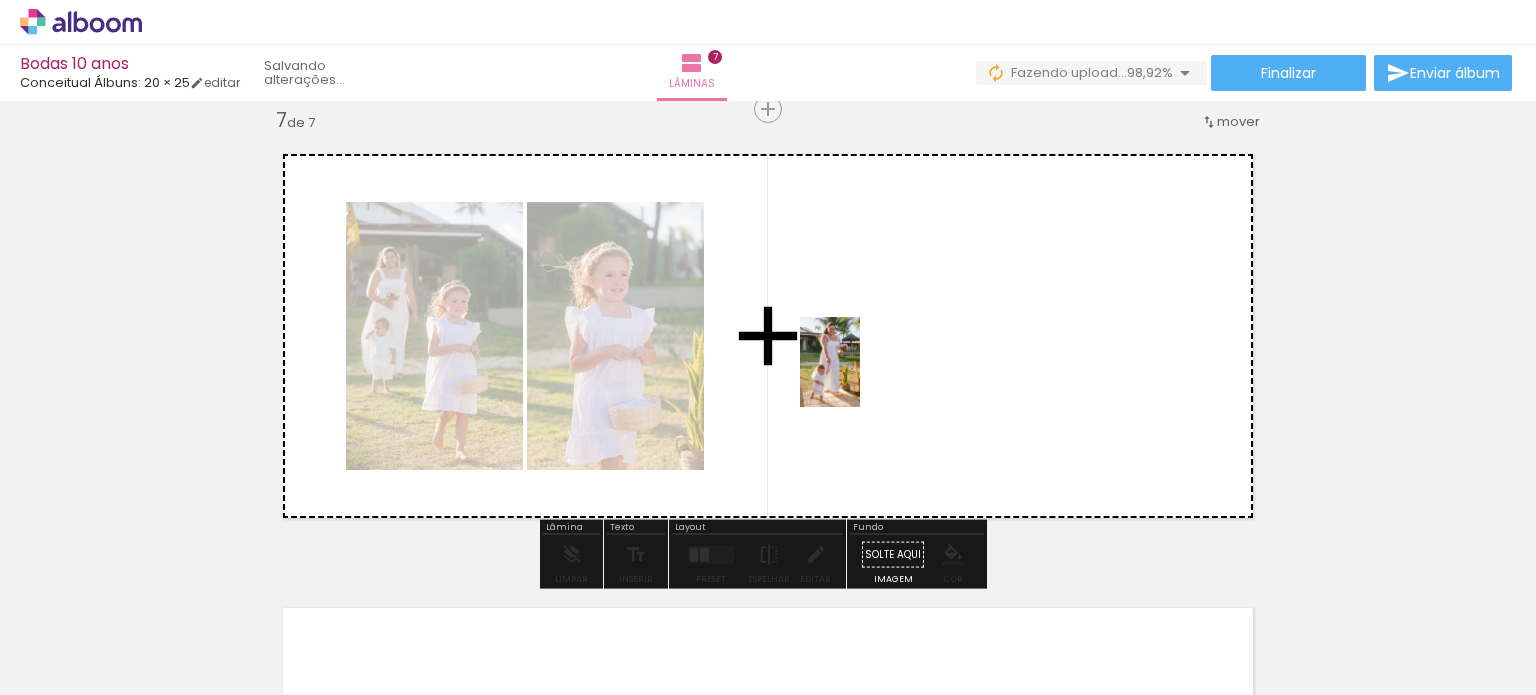 drag, startPoint x: 732, startPoint y: 624, endPoint x: 860, endPoint y: 377, distance: 278.19598 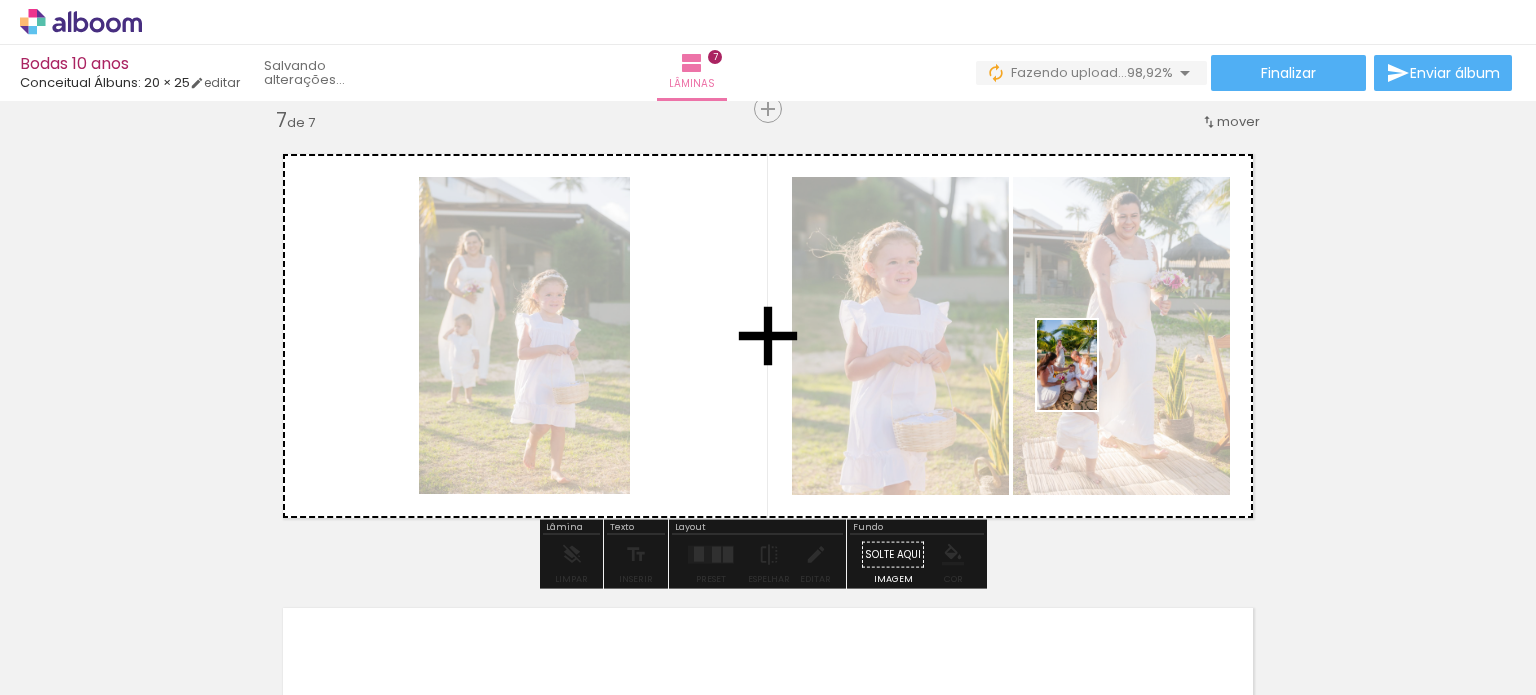 drag, startPoint x: 832, startPoint y: 631, endPoint x: 1097, endPoint y: 380, distance: 365.00137 